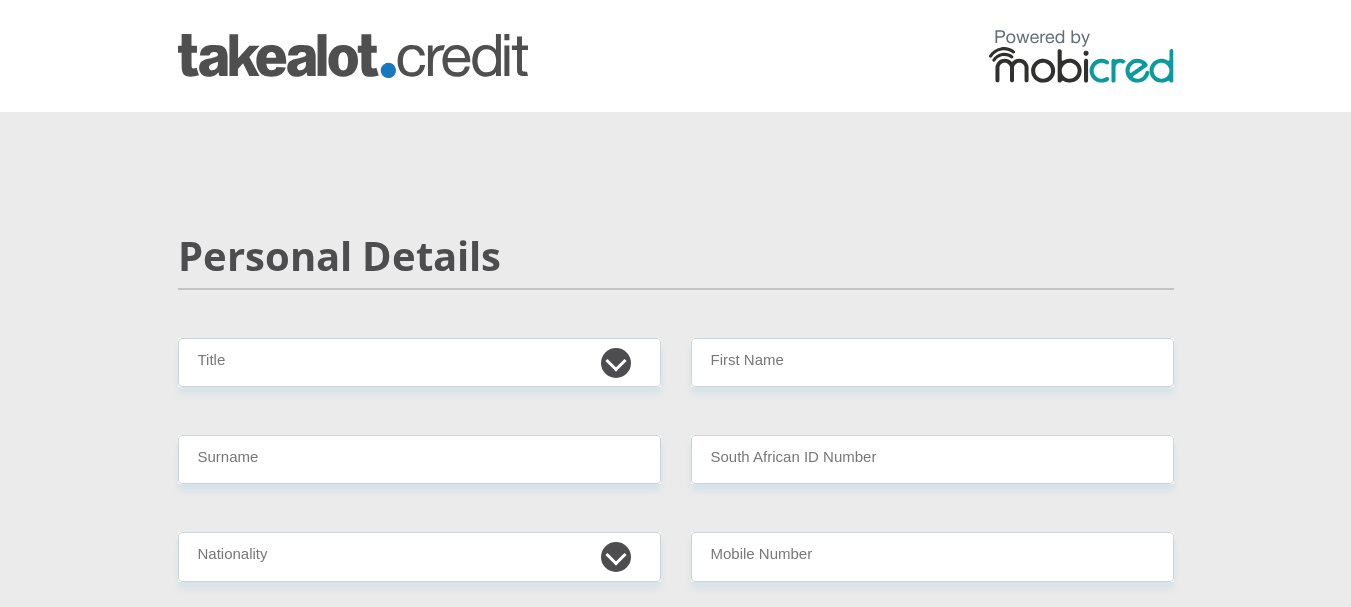 scroll, scrollTop: 0, scrollLeft: 0, axis: both 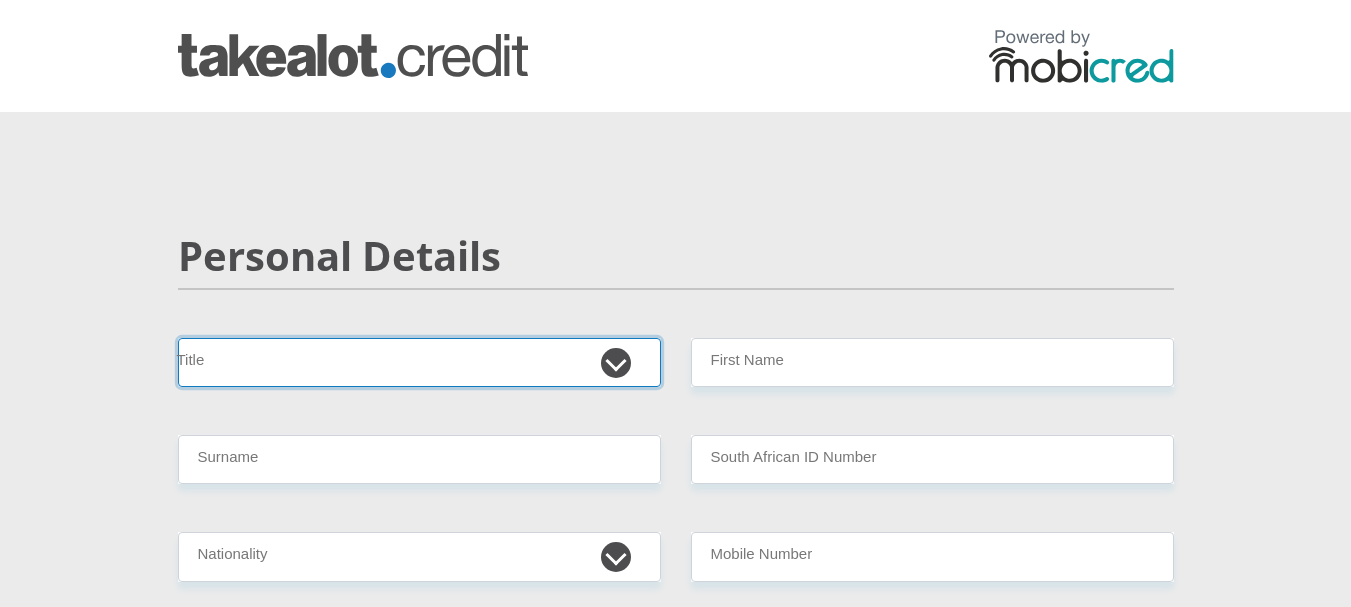 click on "Mr
Ms
Mrs
Dr
Other" at bounding box center (419, 362) 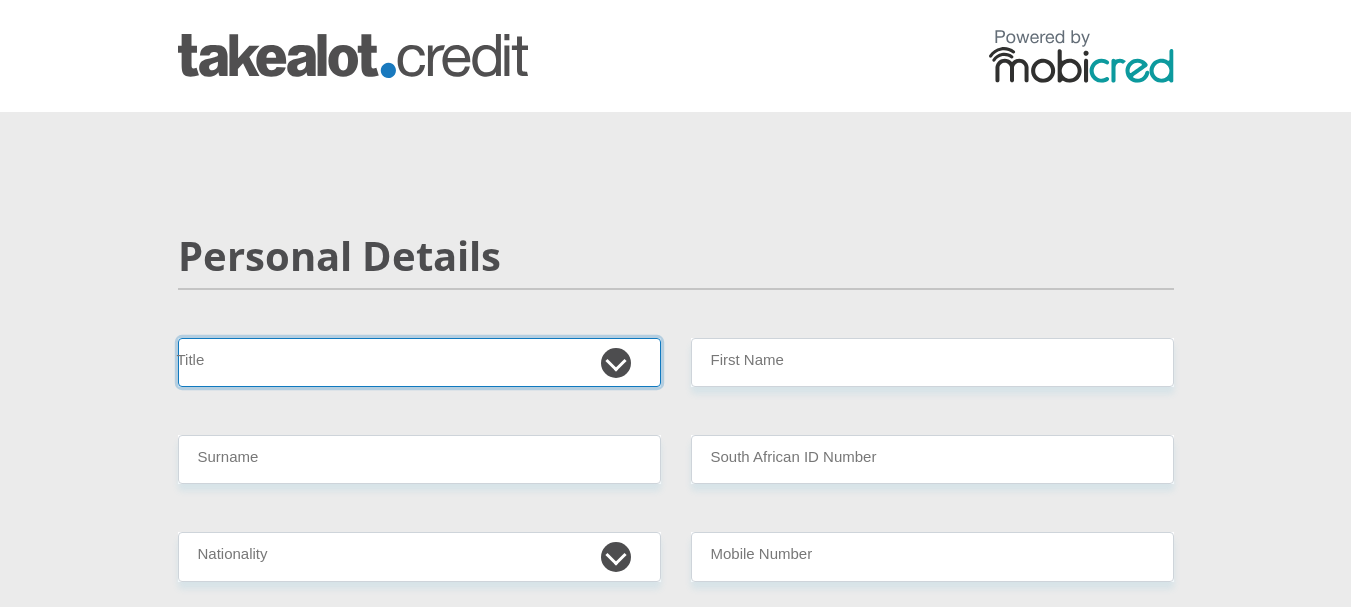 select on "Mr" 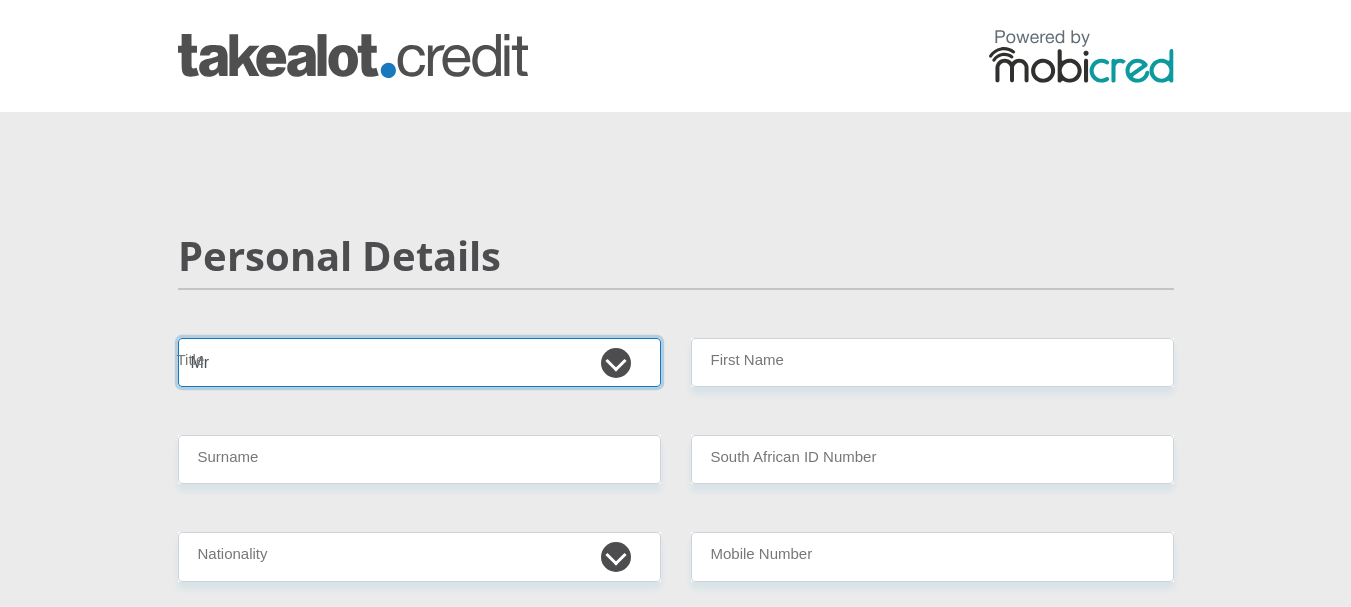 click on "Mr
Ms
Mrs
Dr
Other" at bounding box center [419, 362] 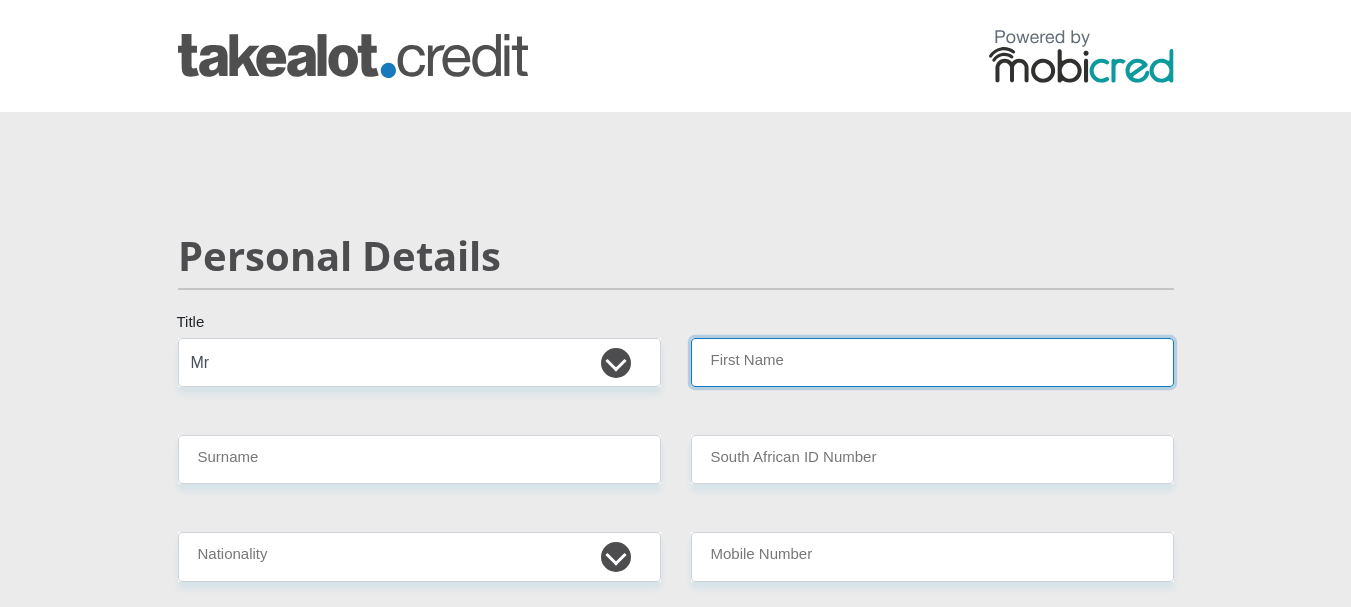 click on "First Name" at bounding box center (932, 362) 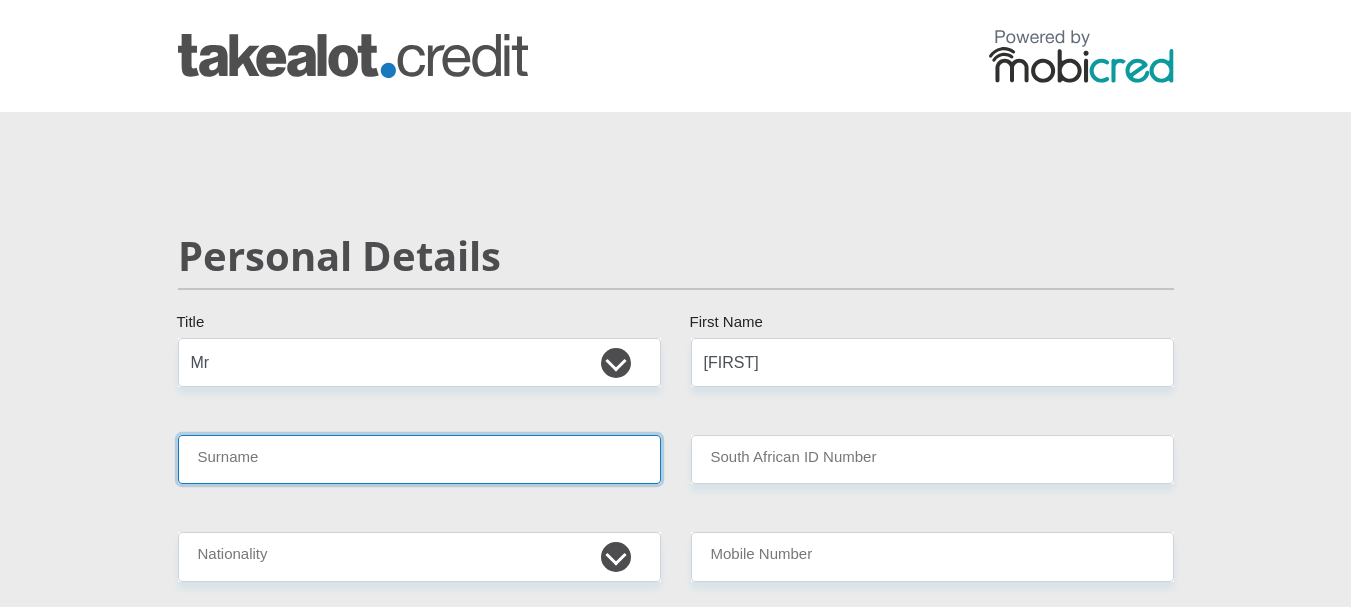 type on "majoe" 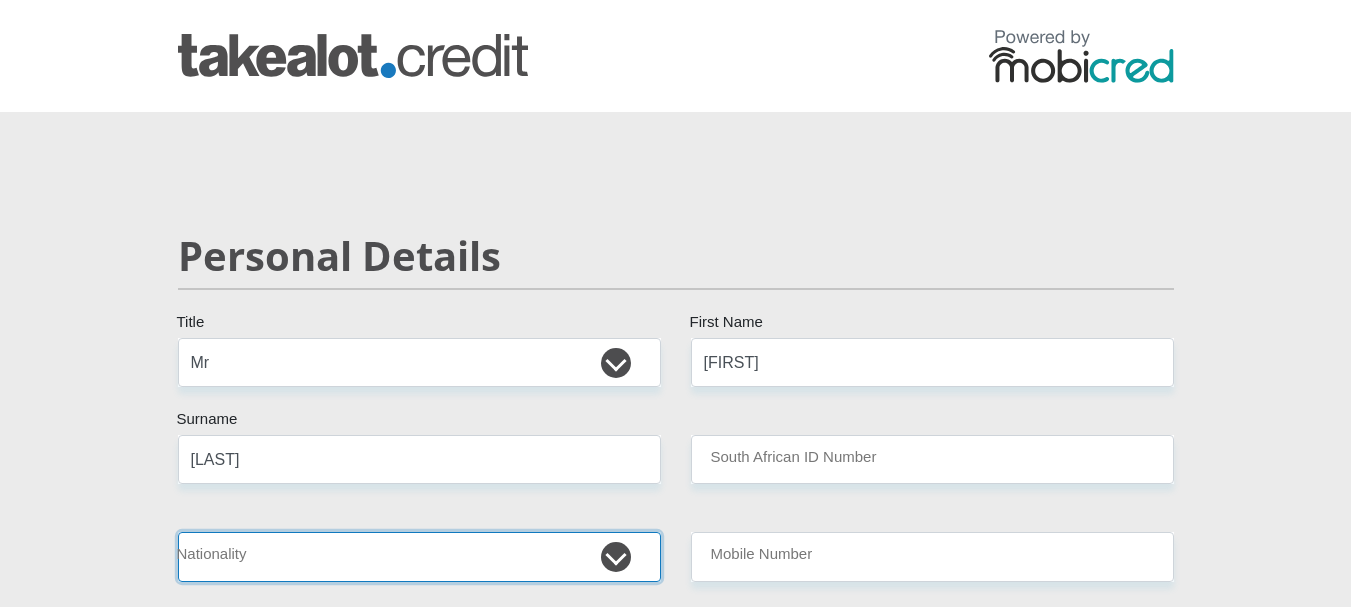 select on "ZAF" 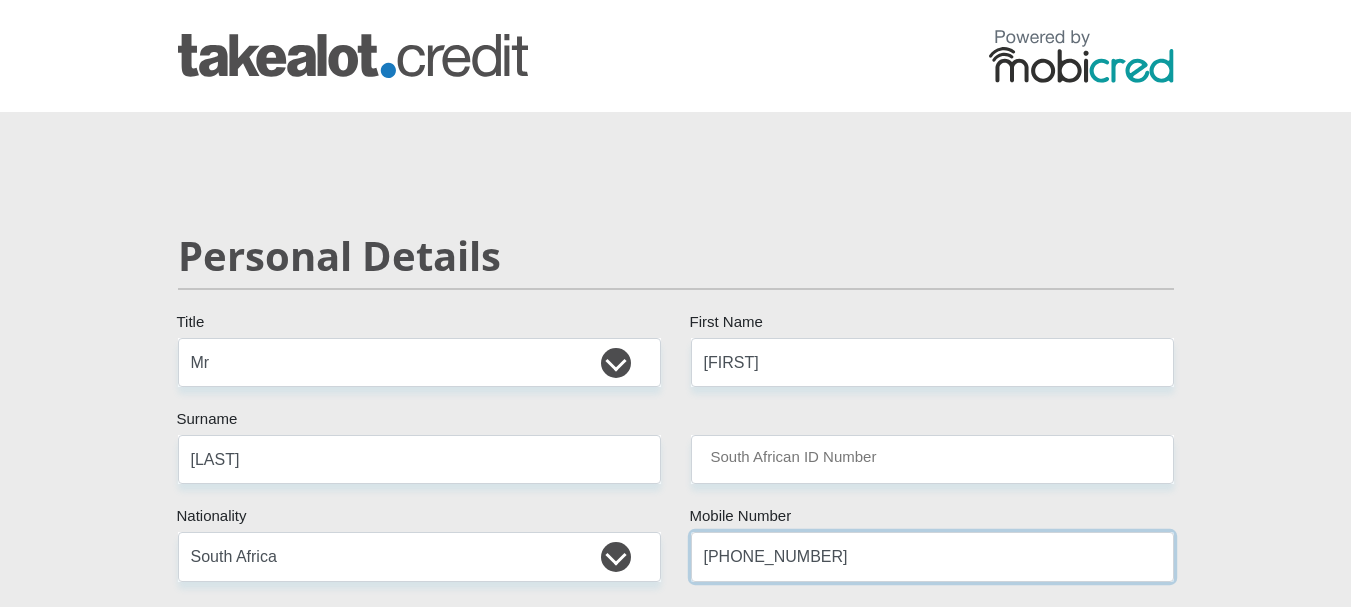 click on "0796490674" at bounding box center [932, 556] 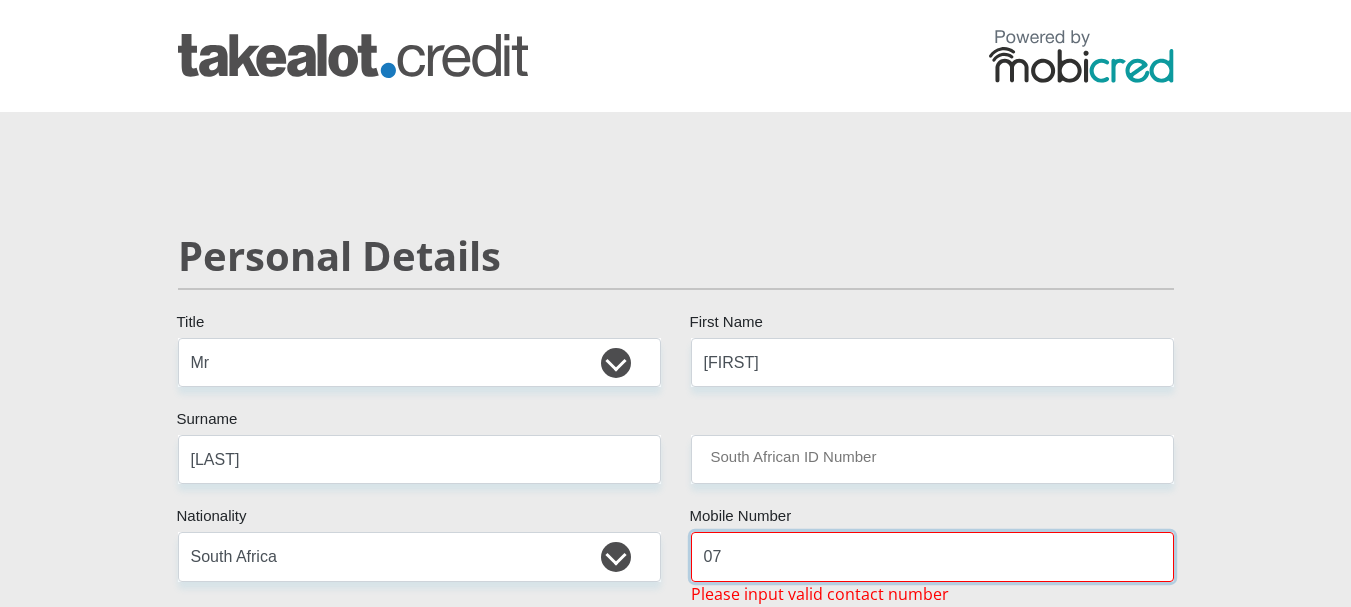 type on "0" 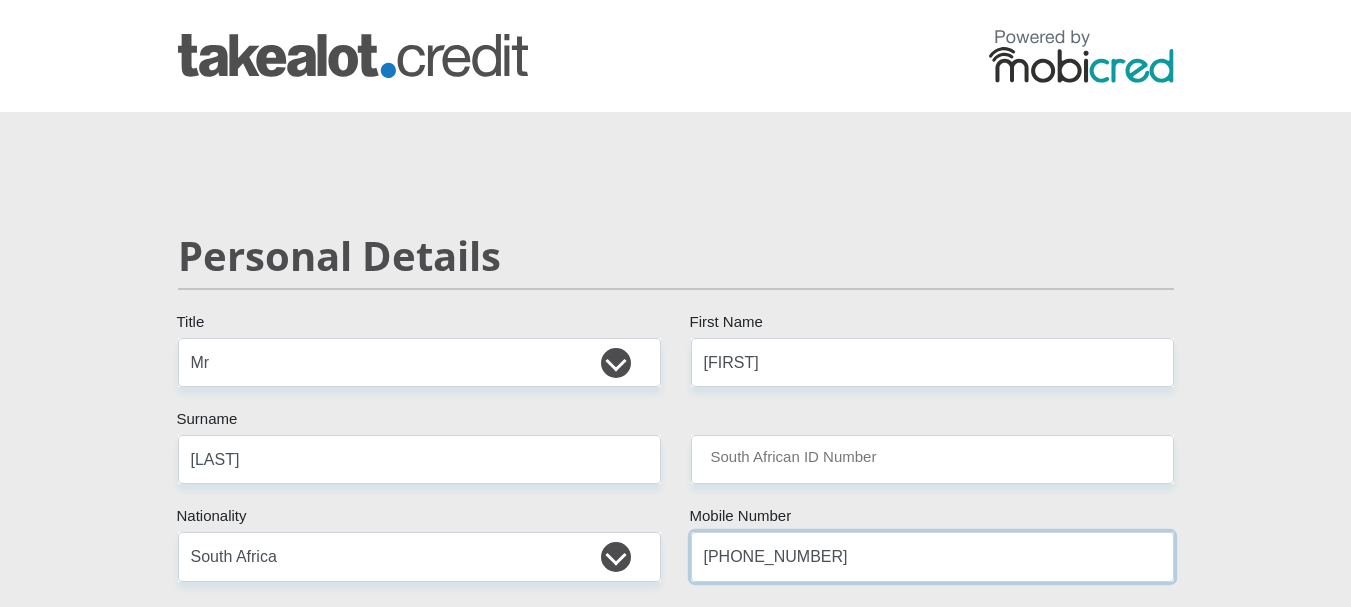 type on "0680146893" 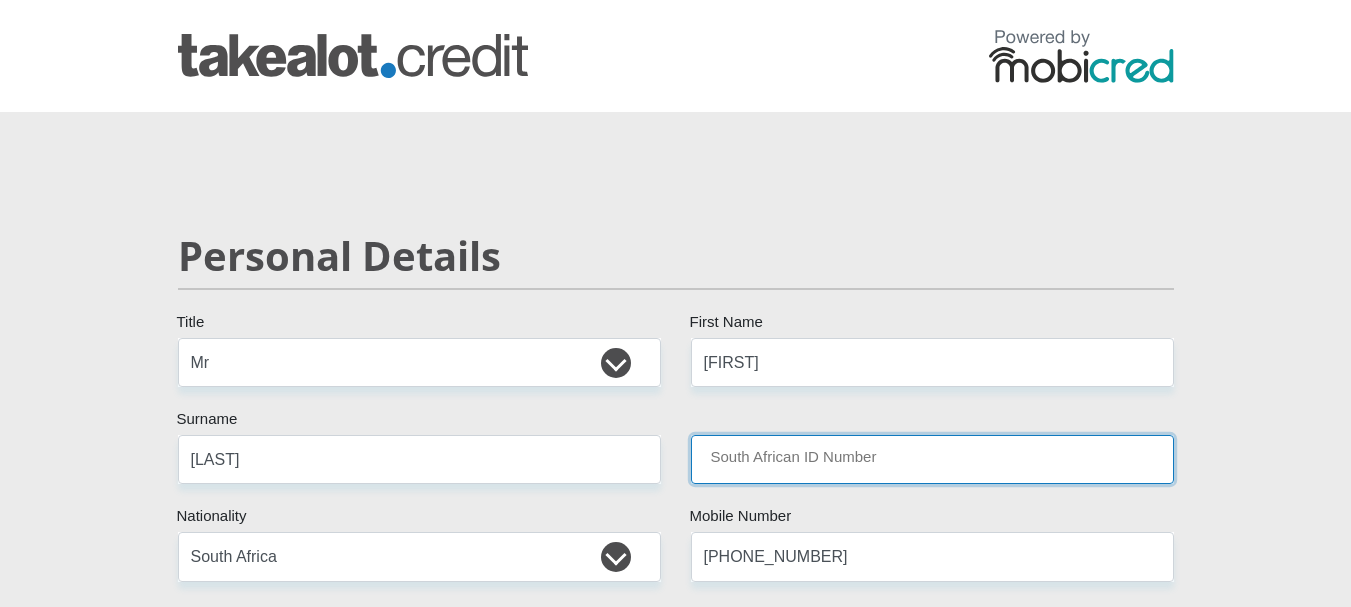 click on "South African ID Number" at bounding box center (932, 459) 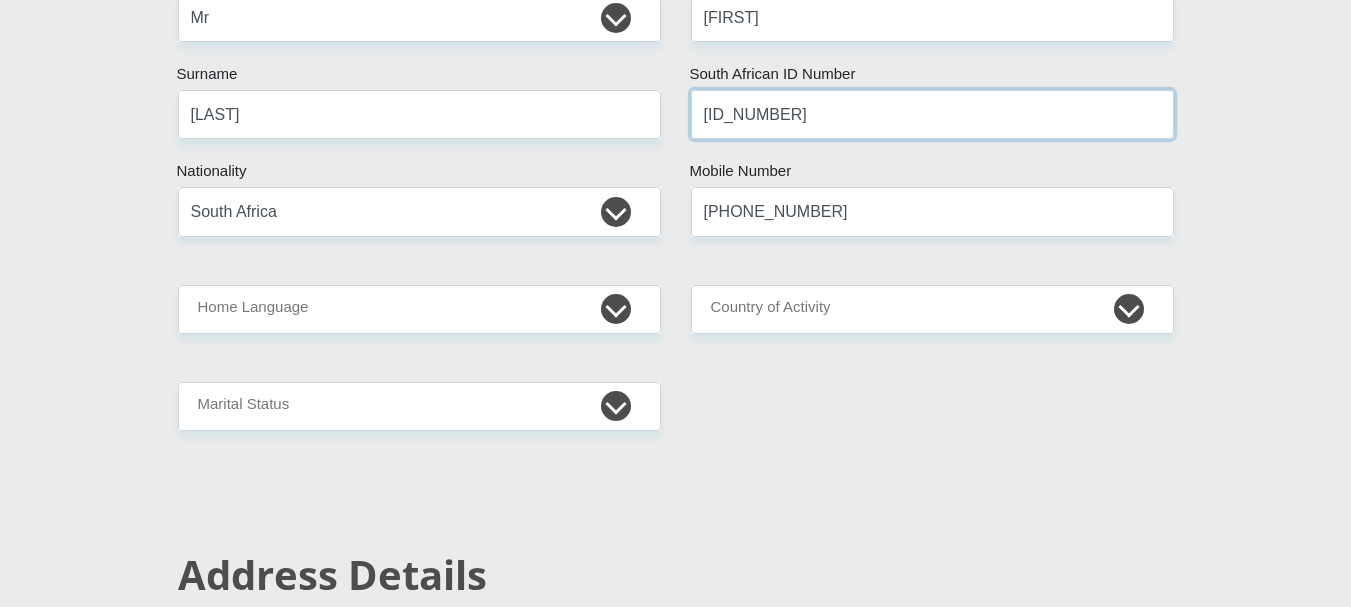 scroll, scrollTop: 457, scrollLeft: 0, axis: vertical 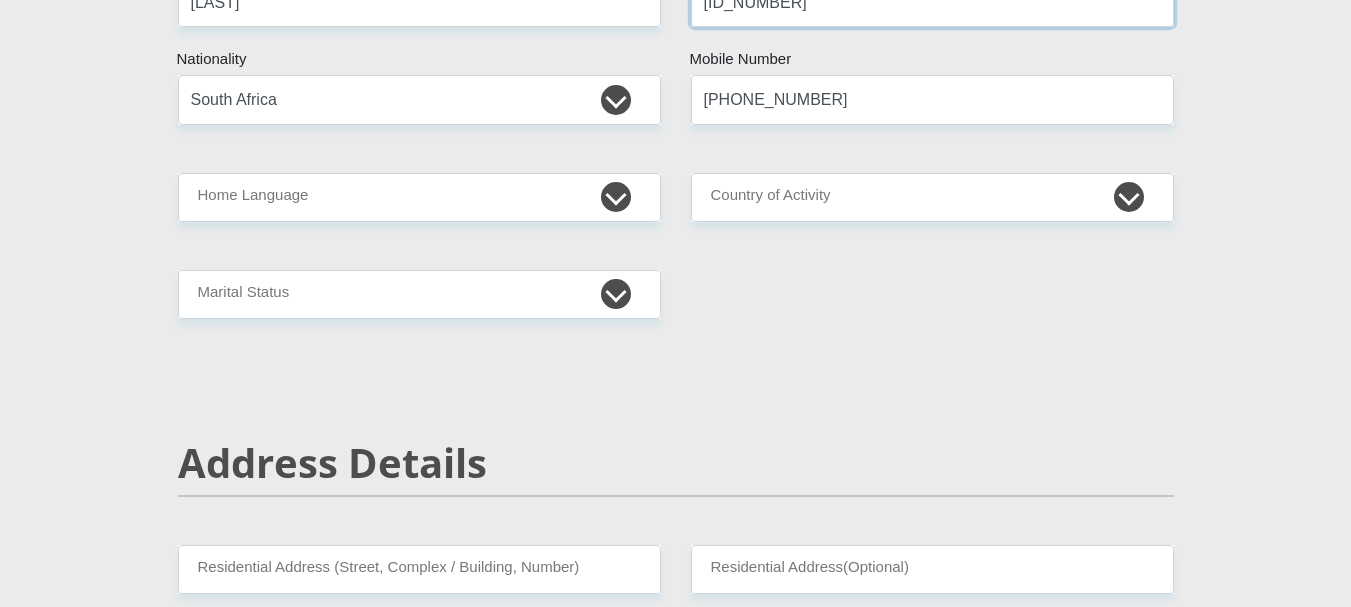 type on "9512235150088" 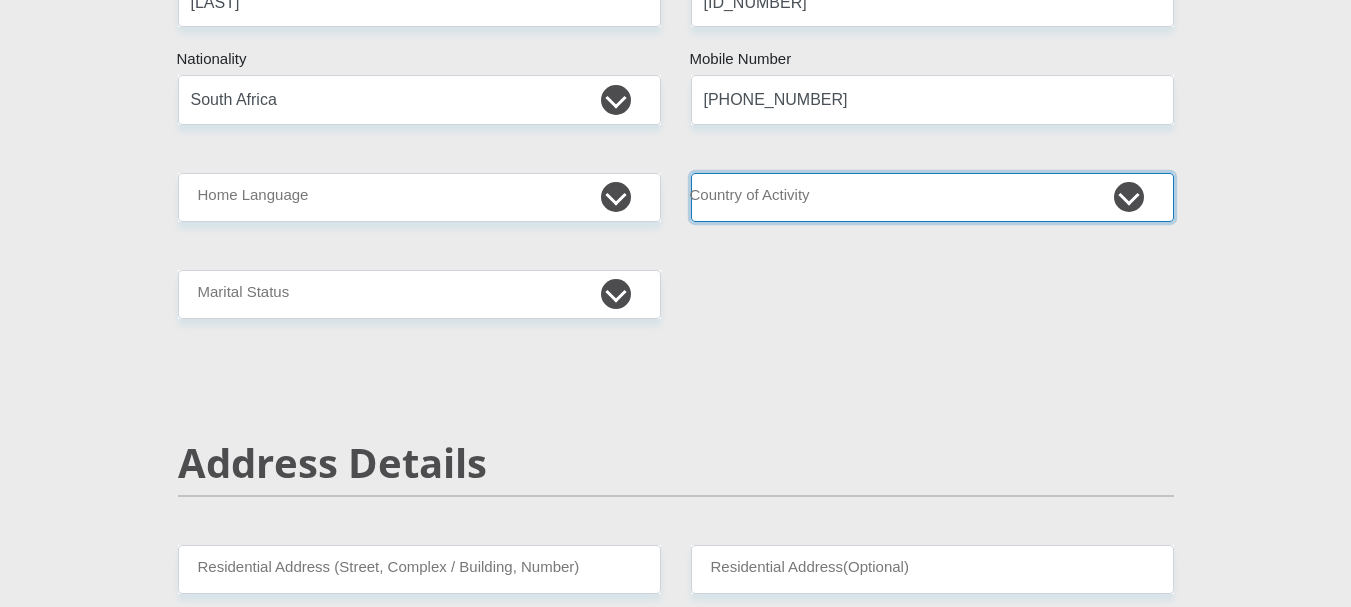 click on "South Africa
Afghanistan
Aland Islands
Albania
Algeria
America Samoa
American Virgin Islands
Andorra
Angola
Anguilla
Antarctica
Antigua and Barbuda
Argentina
Armenia
Aruba
Ascension Island
Australia
Austria
Azerbaijan
Chad" at bounding box center [932, 197] 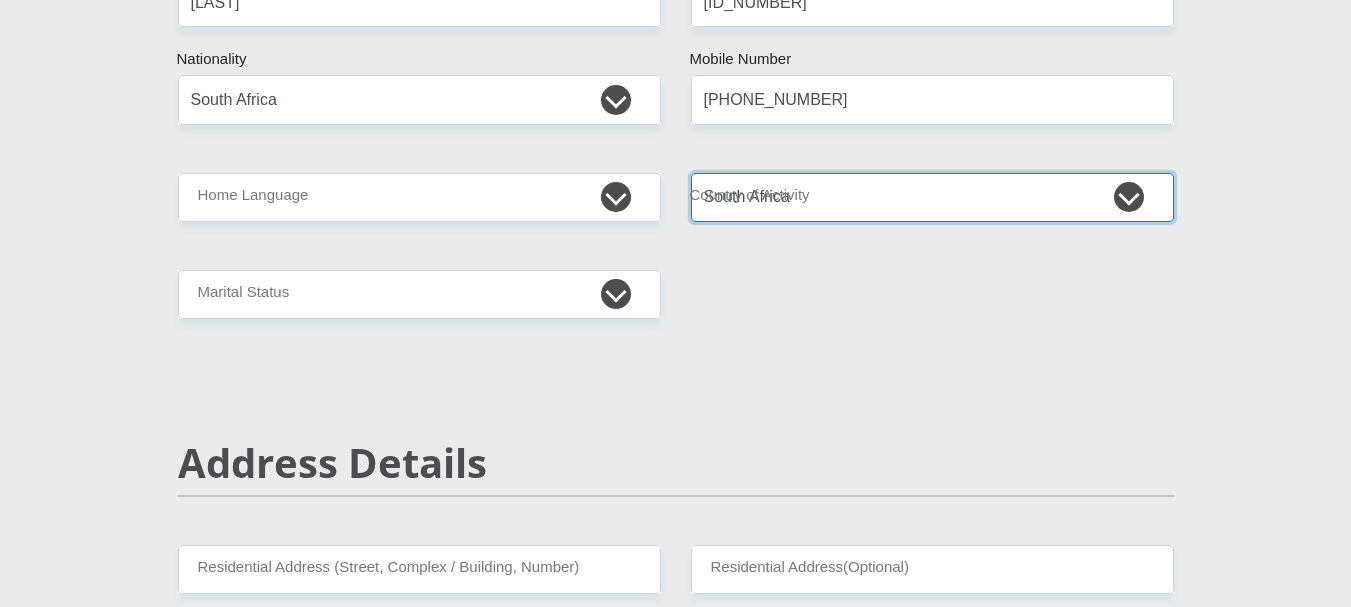 click on "South Africa
Afghanistan
Aland Islands
Albania
Algeria
America Samoa
American Virgin Islands
Andorra
Angola
Anguilla
Antarctica
Antigua and Barbuda
Argentina
Armenia
Aruba
Ascension Island
Australia
Austria
Azerbaijan
Chad" at bounding box center (932, 197) 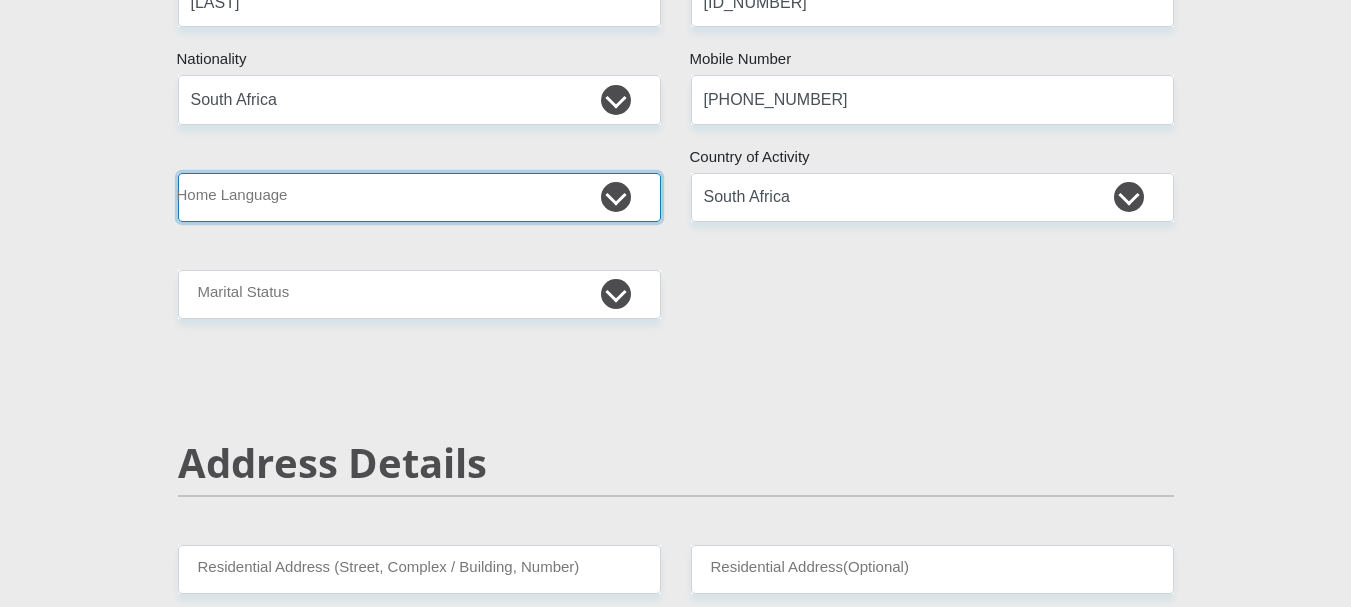click on "Afrikaans
English
Sepedi
South Ndebele
Southern Sotho
Swati
Tsonga
Tswana
Venda
Xhosa
Zulu
Other" at bounding box center [419, 197] 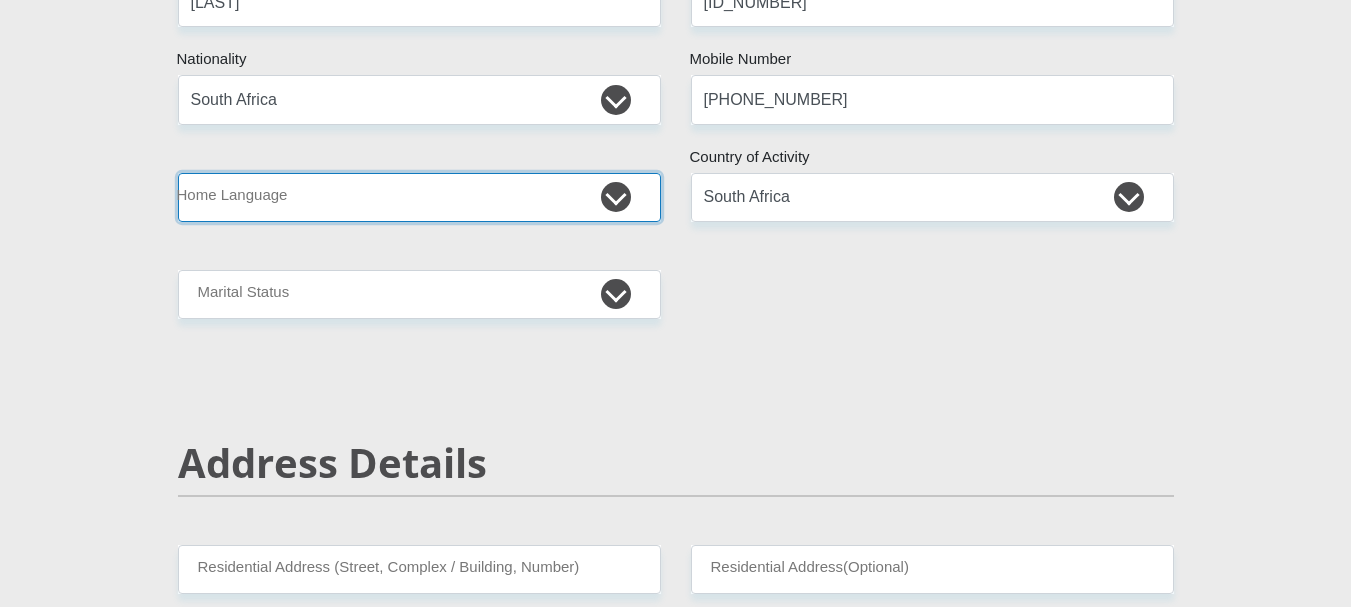 select on "eng" 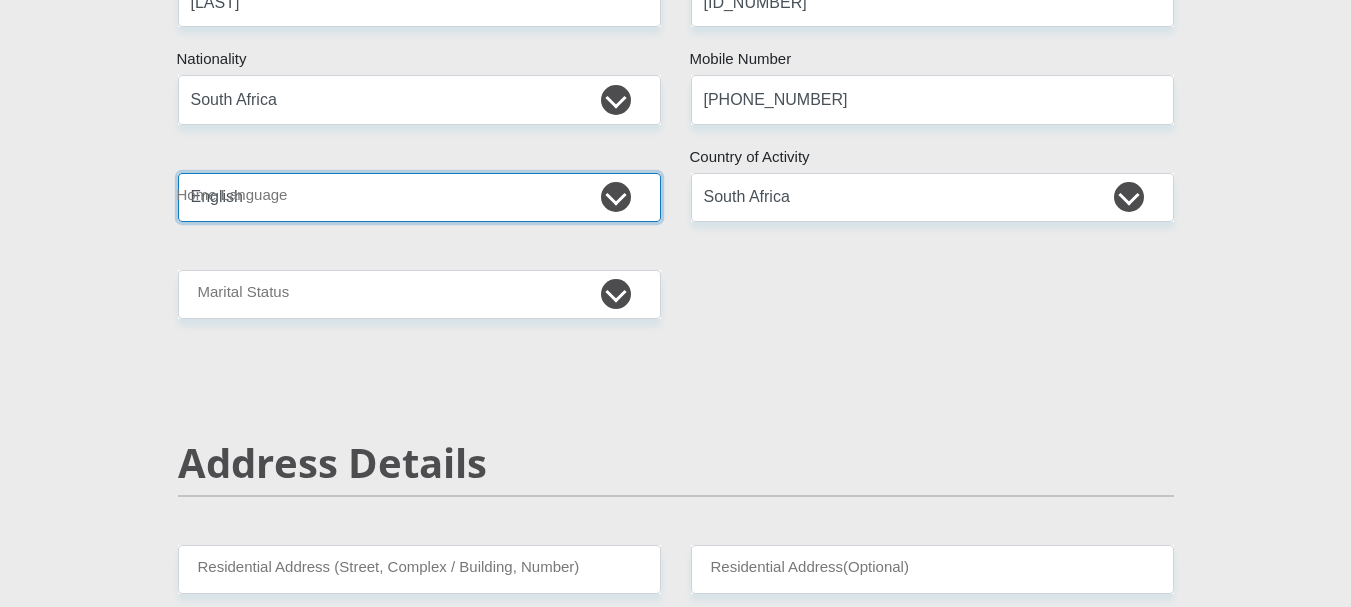 click on "Afrikaans
English
Sepedi
South Ndebele
Southern Sotho
Swati
Tsonga
Tswana
Venda
Xhosa
Zulu
Other" at bounding box center [419, 197] 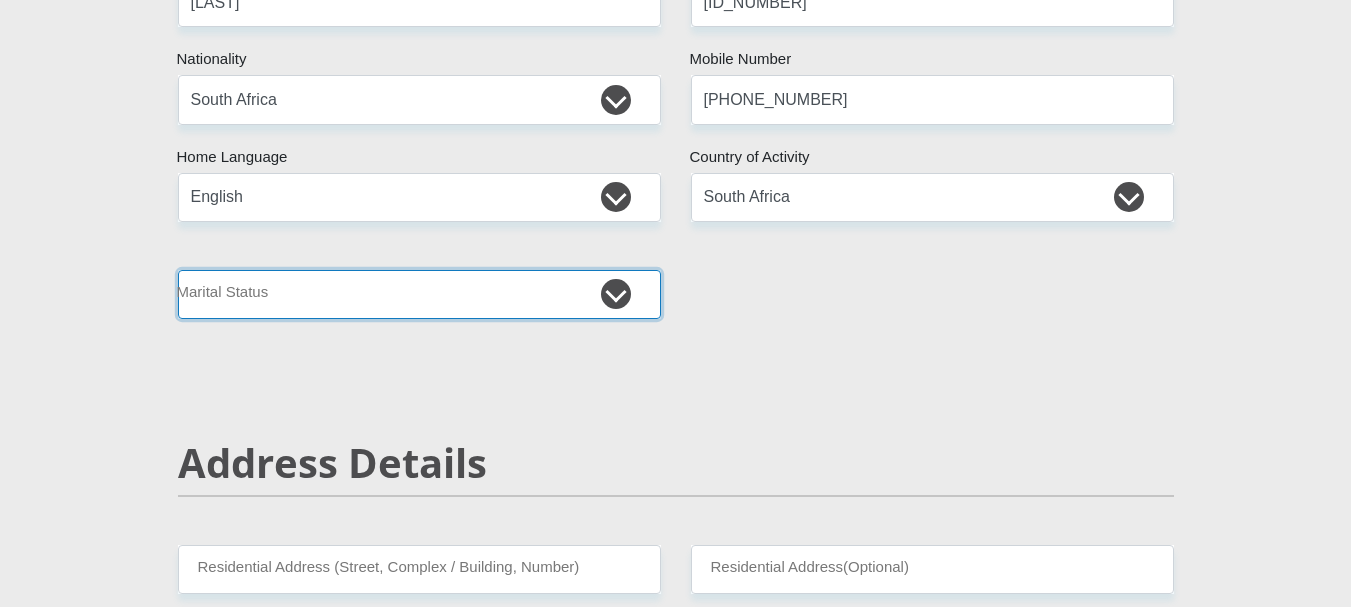 click on "Married ANC
Single
Divorced
Widowed
Married COP or Customary Law" at bounding box center [419, 294] 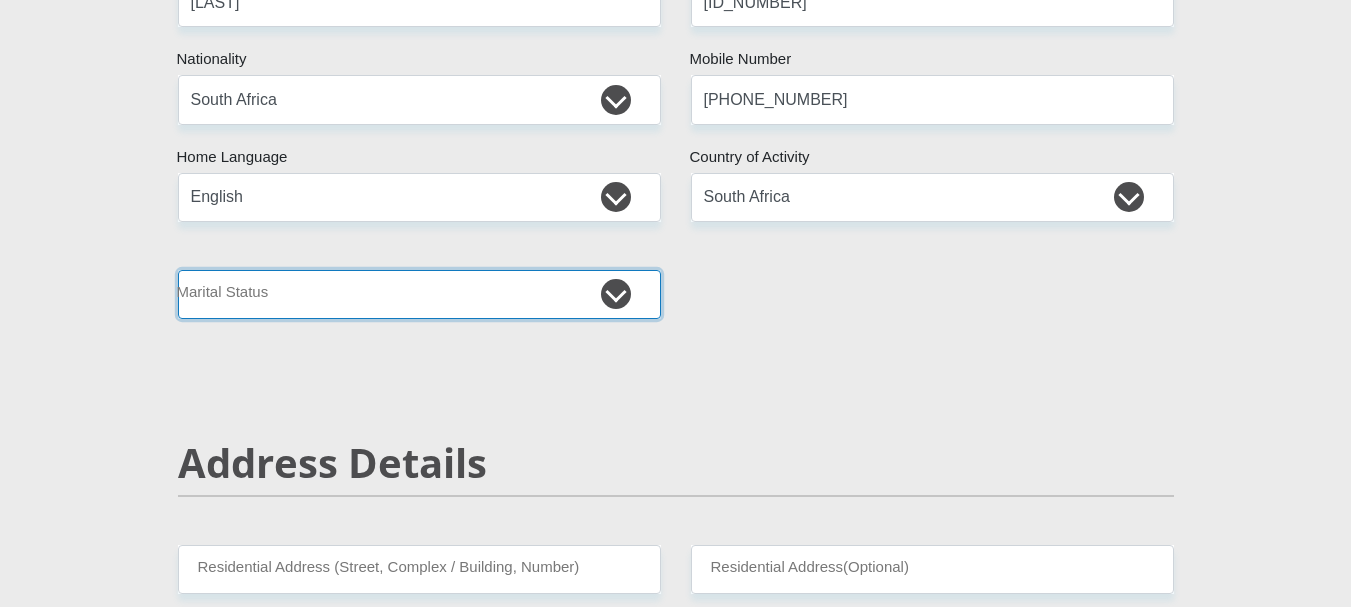 select on "2" 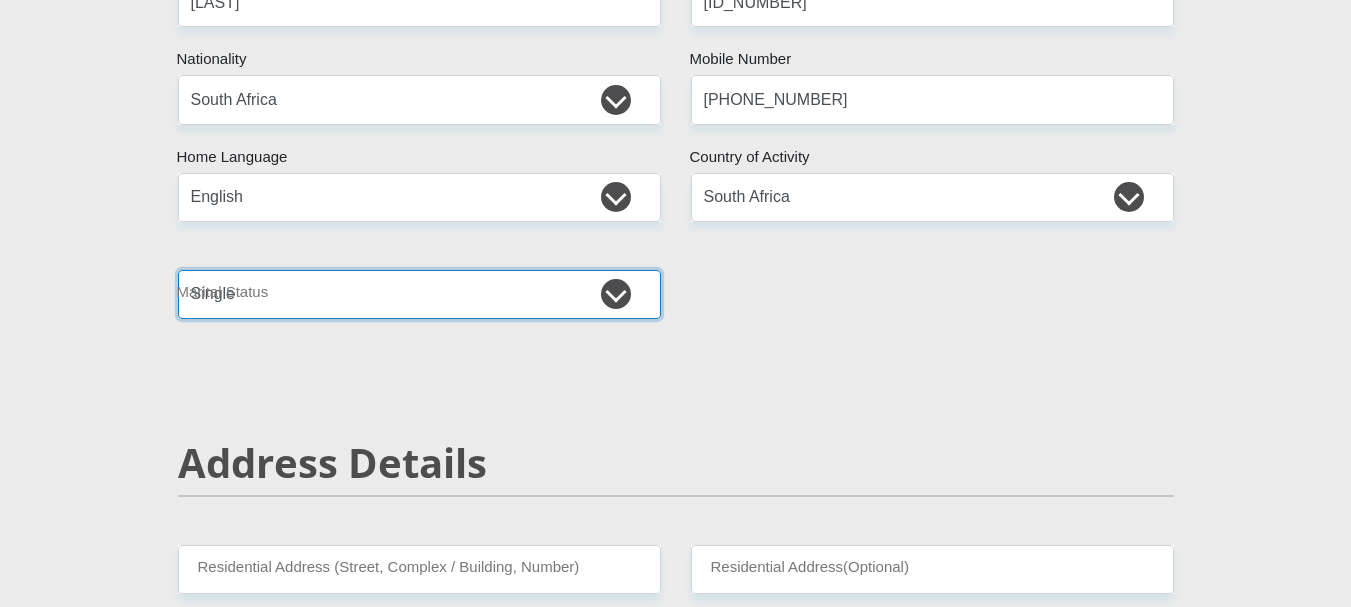 click on "Married ANC
Single
Divorced
Widowed
Married COP or Customary Law" at bounding box center [419, 294] 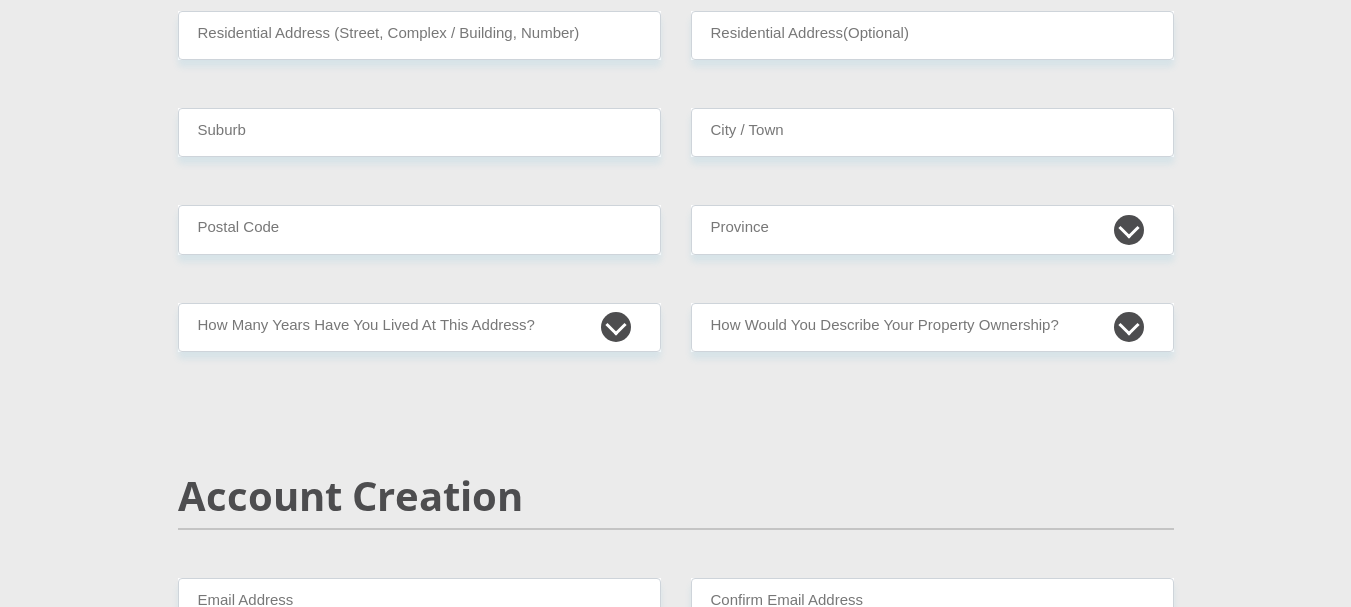 scroll, scrollTop: 936, scrollLeft: 0, axis: vertical 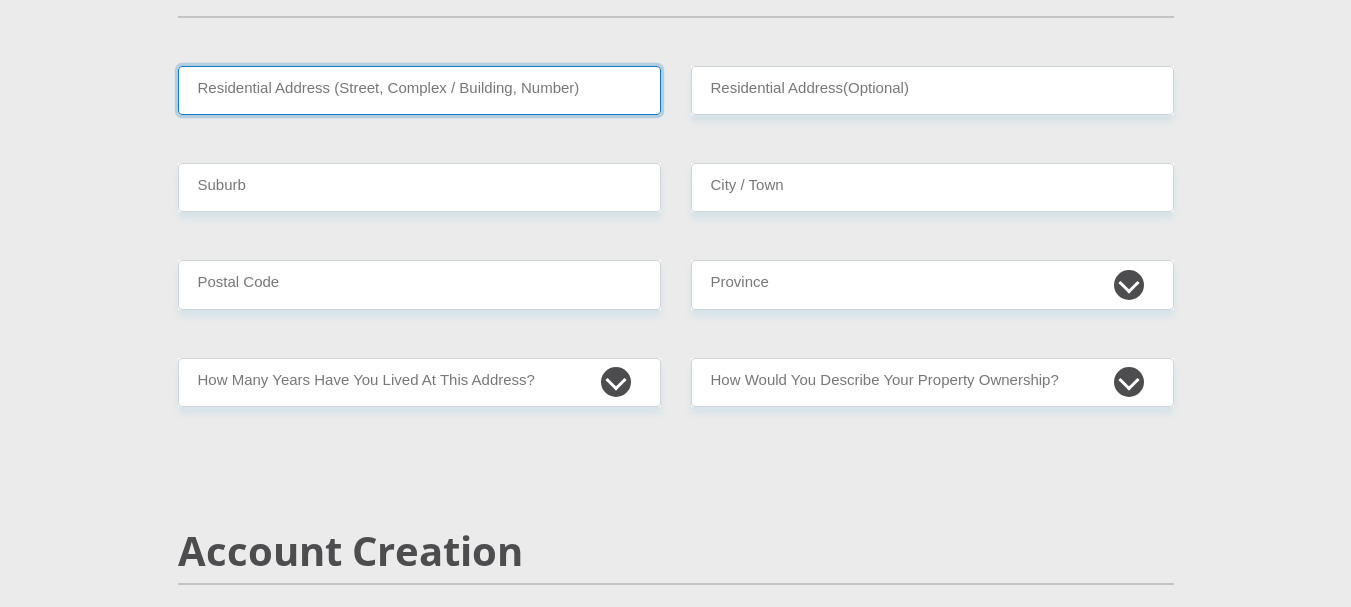 click on "Residential Address (Street, Complex / Building, Number)" at bounding box center (419, 90) 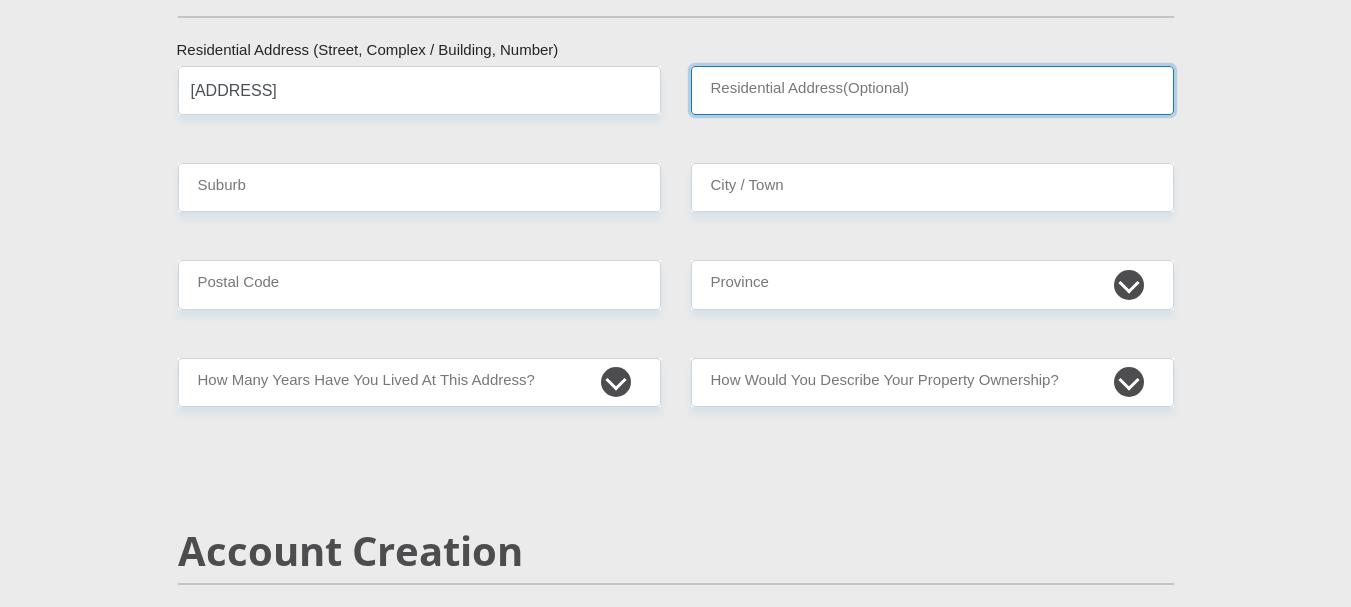 type on "zamdela" 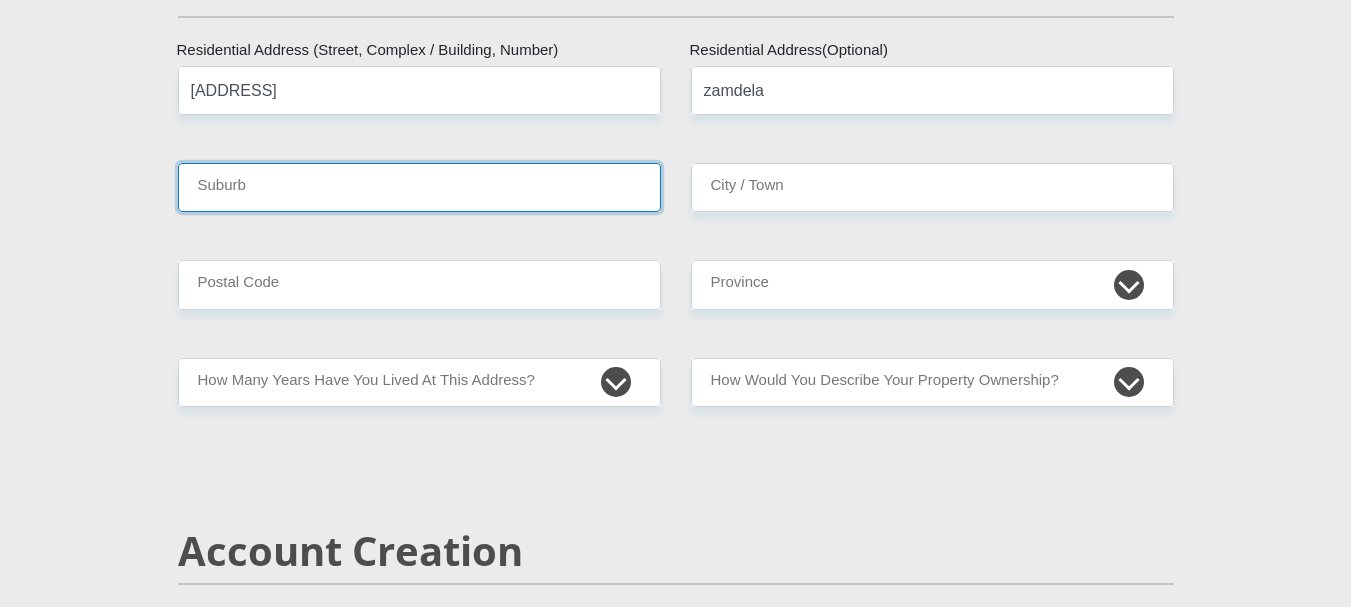 type on "sasolburg" 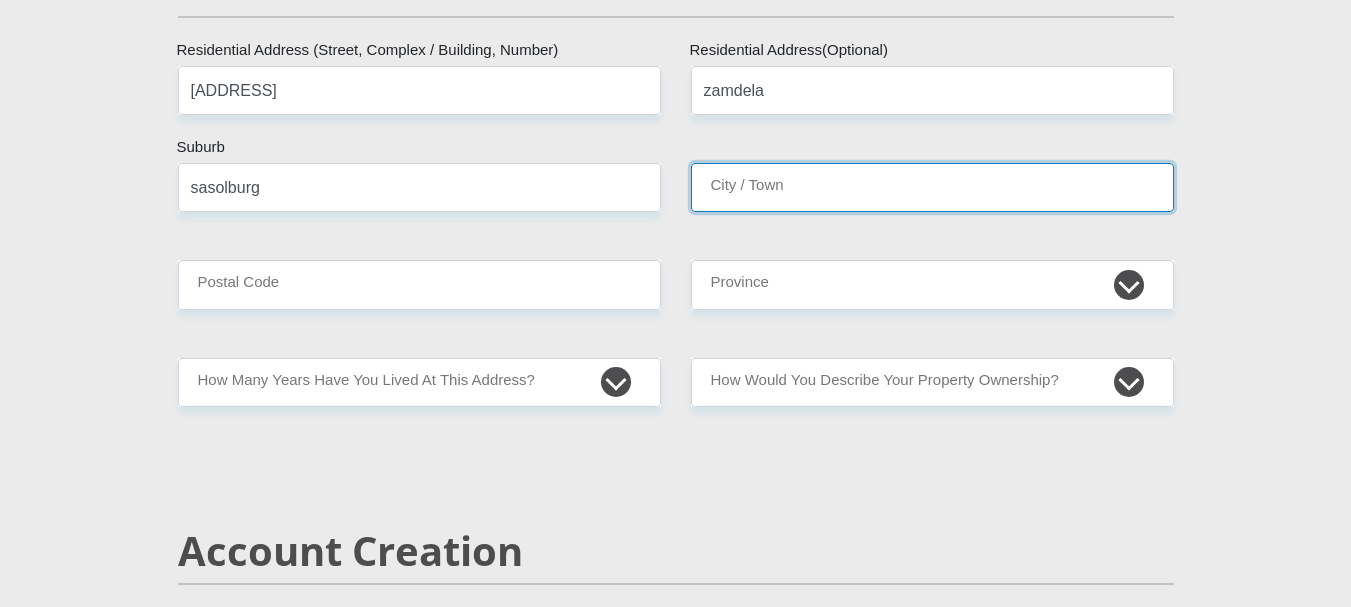 type on "sasolburg" 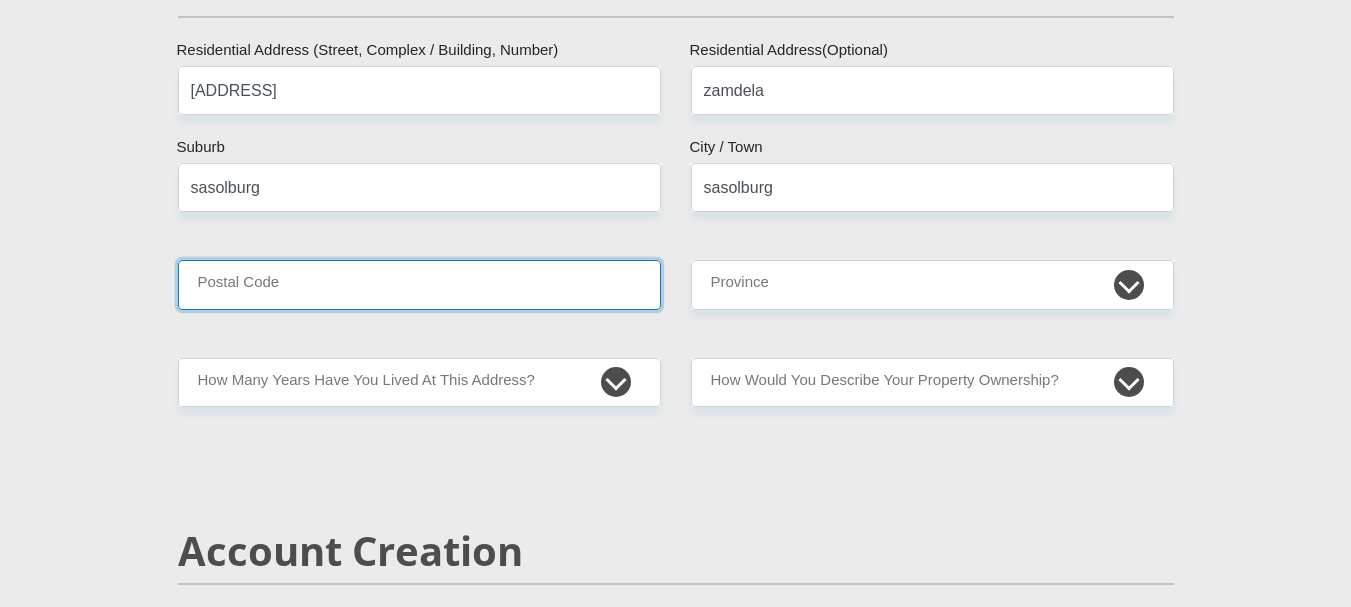 type on "1949" 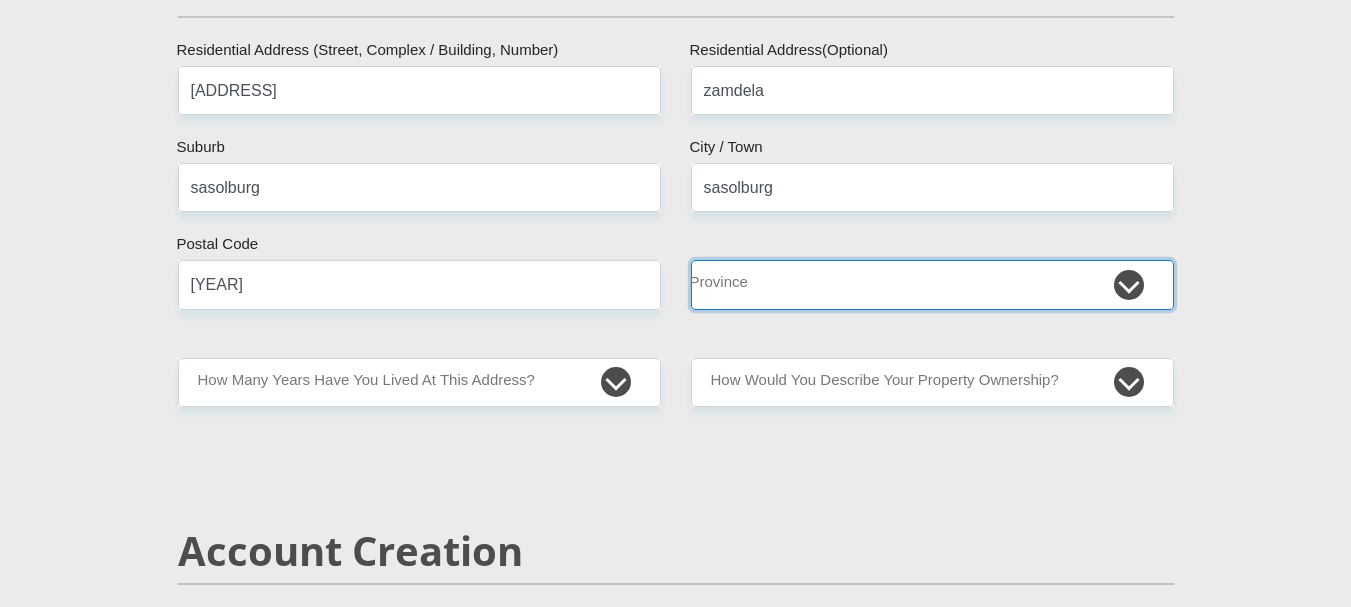 select on "Free State" 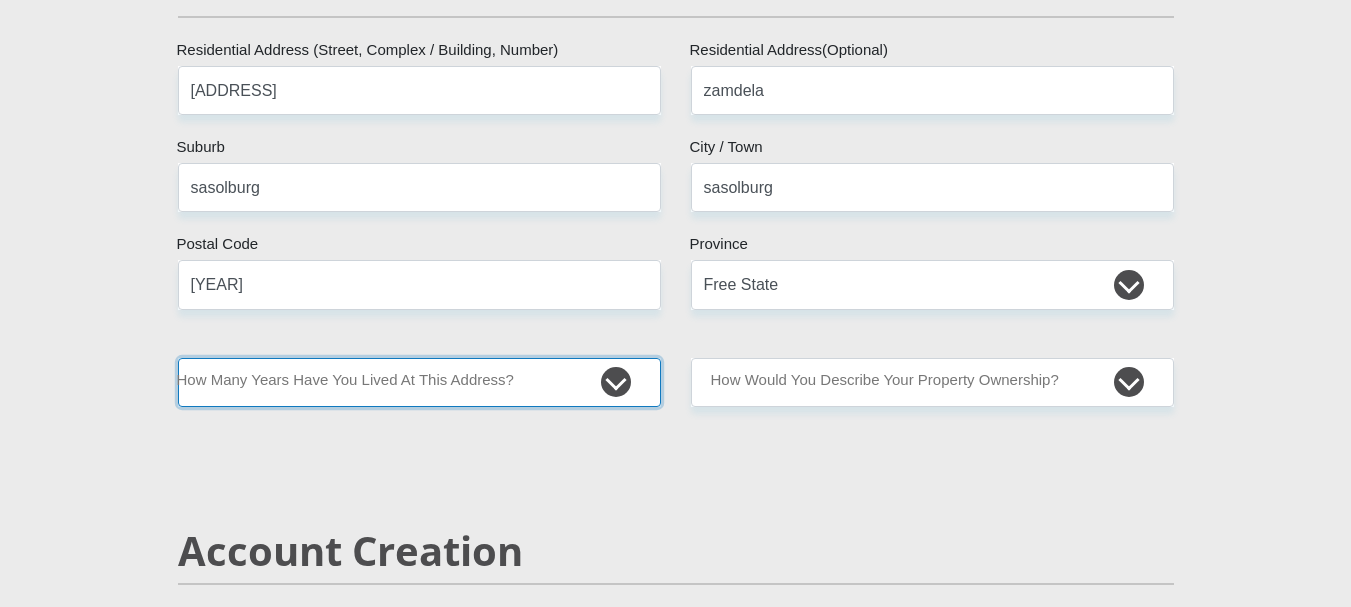 click on "less than 1 year
1-3 years
3-5 years
5+ years" at bounding box center [419, 382] 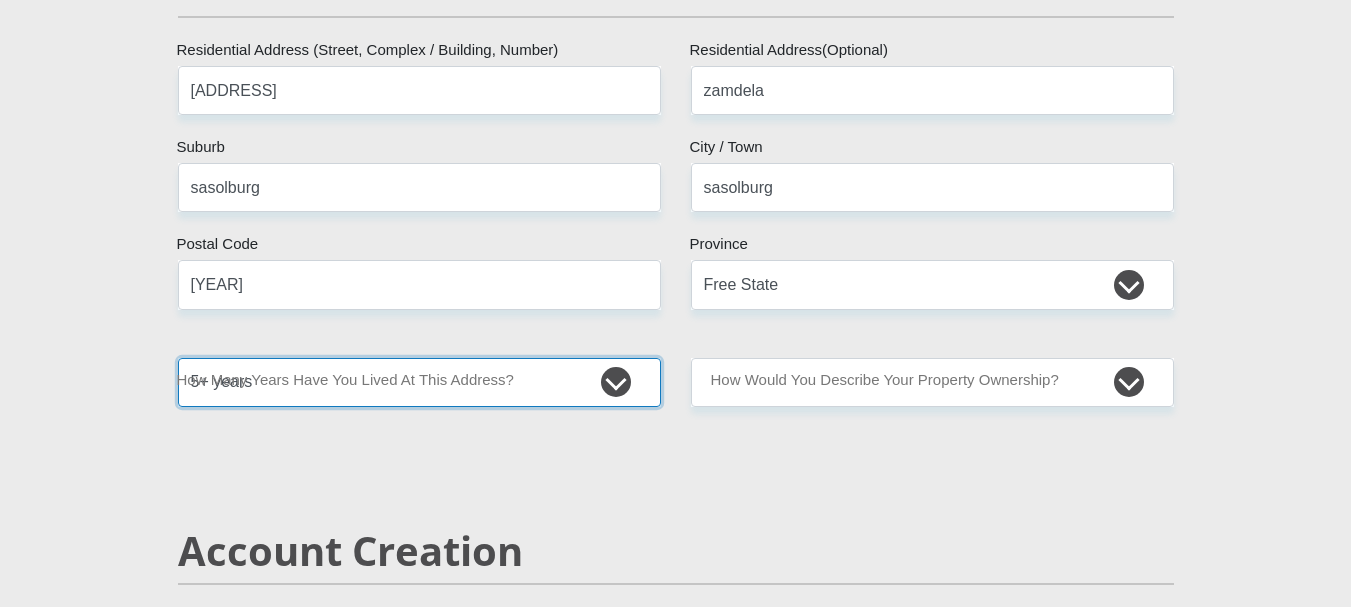 click on "less than 1 year
1-3 years
3-5 years
5+ years" at bounding box center (419, 382) 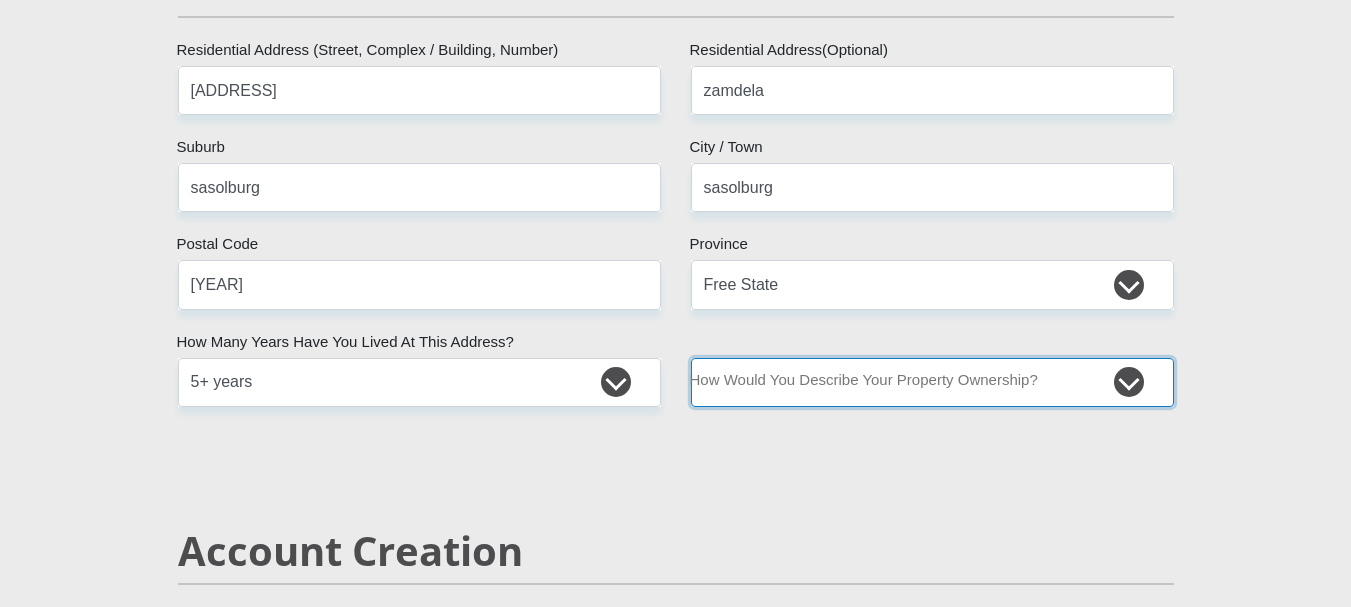 click on "Owned
Rented
Family Owned
Company Dwelling" at bounding box center [932, 382] 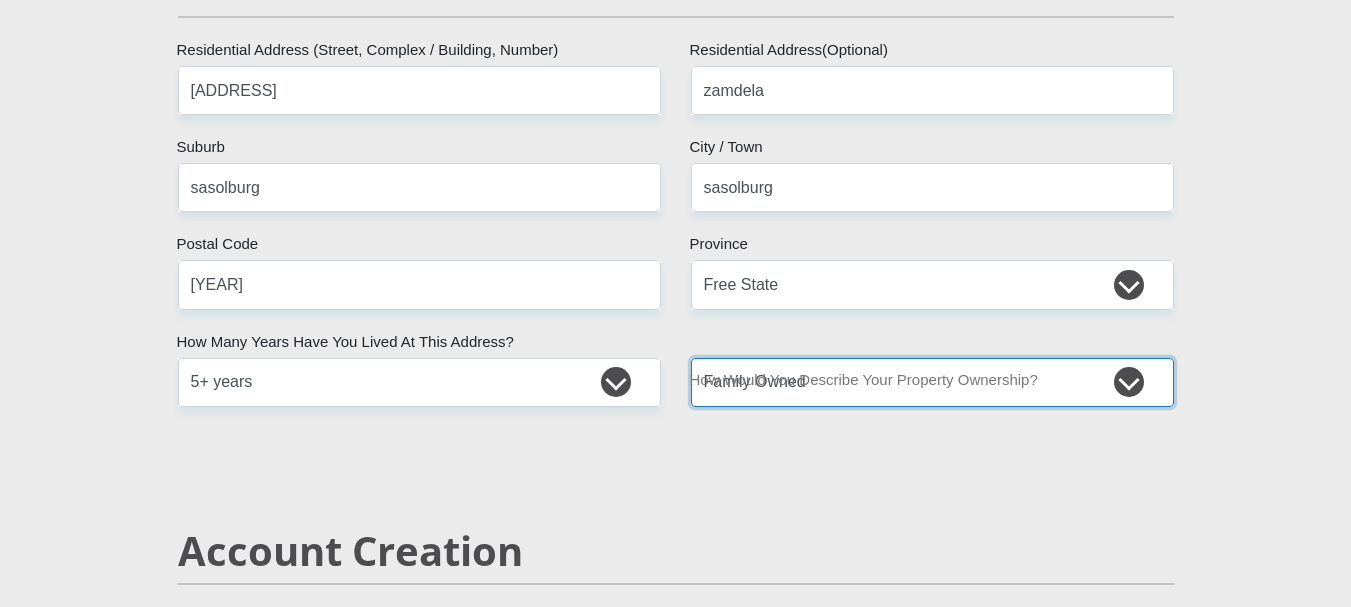 click on "Owned
Rented
Family Owned
Company Dwelling" at bounding box center (932, 382) 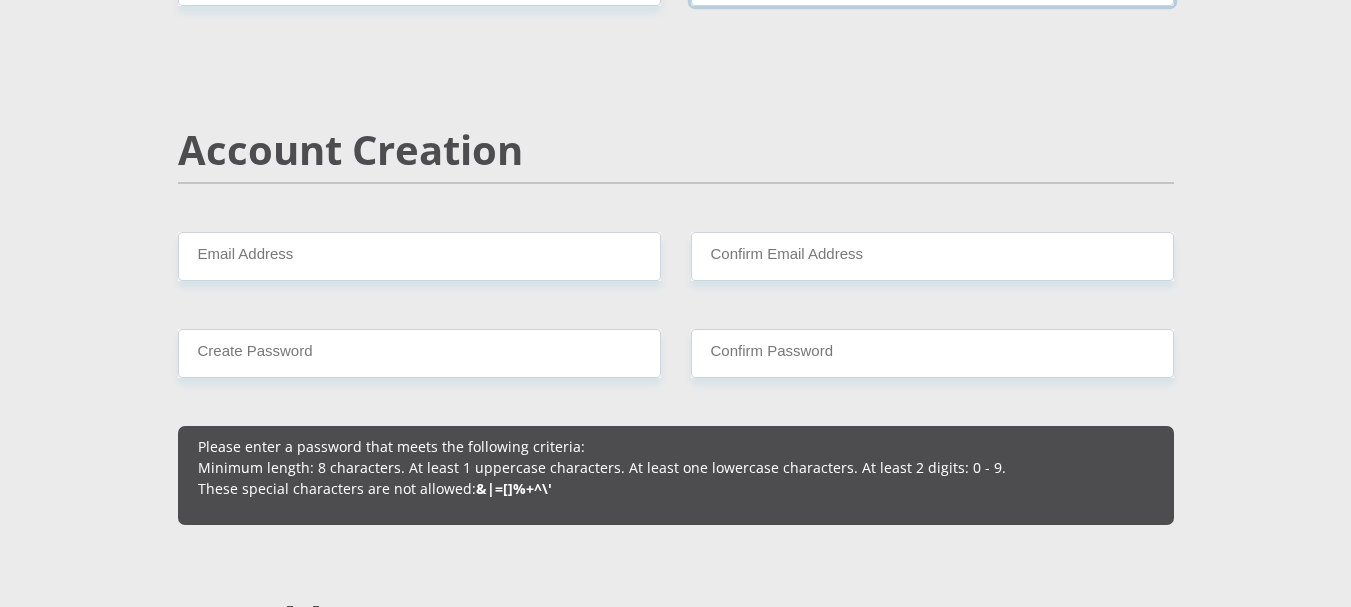scroll, scrollTop: 1404, scrollLeft: 0, axis: vertical 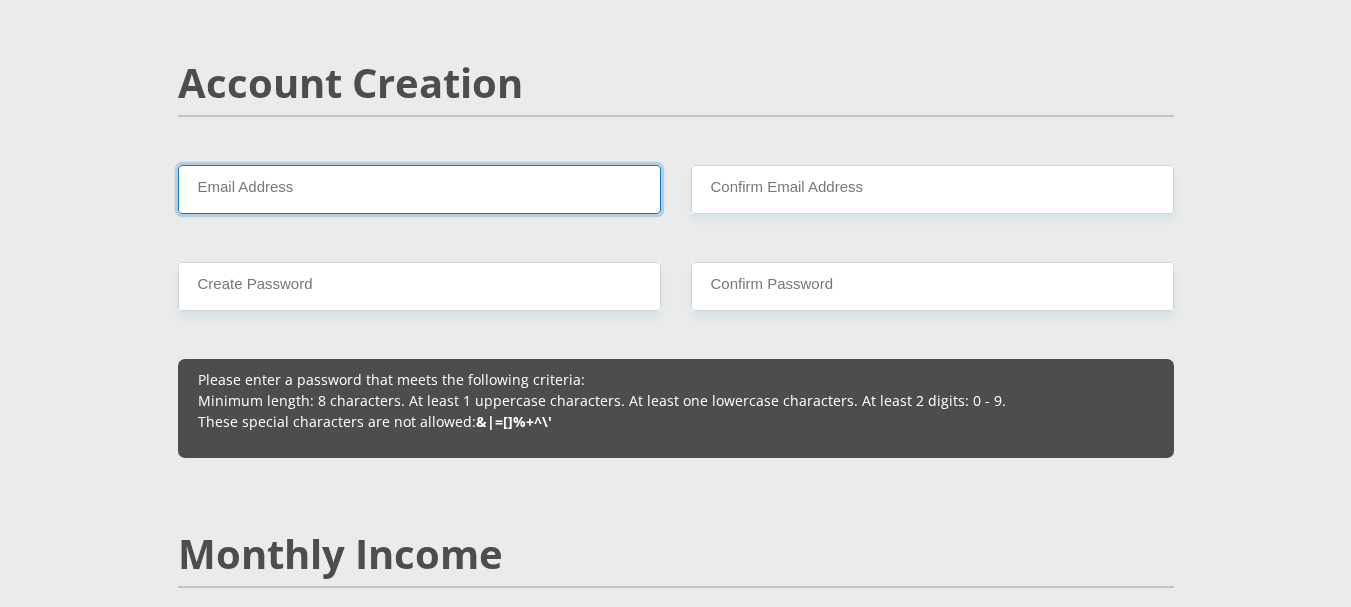 click on "Email Address" at bounding box center [419, 189] 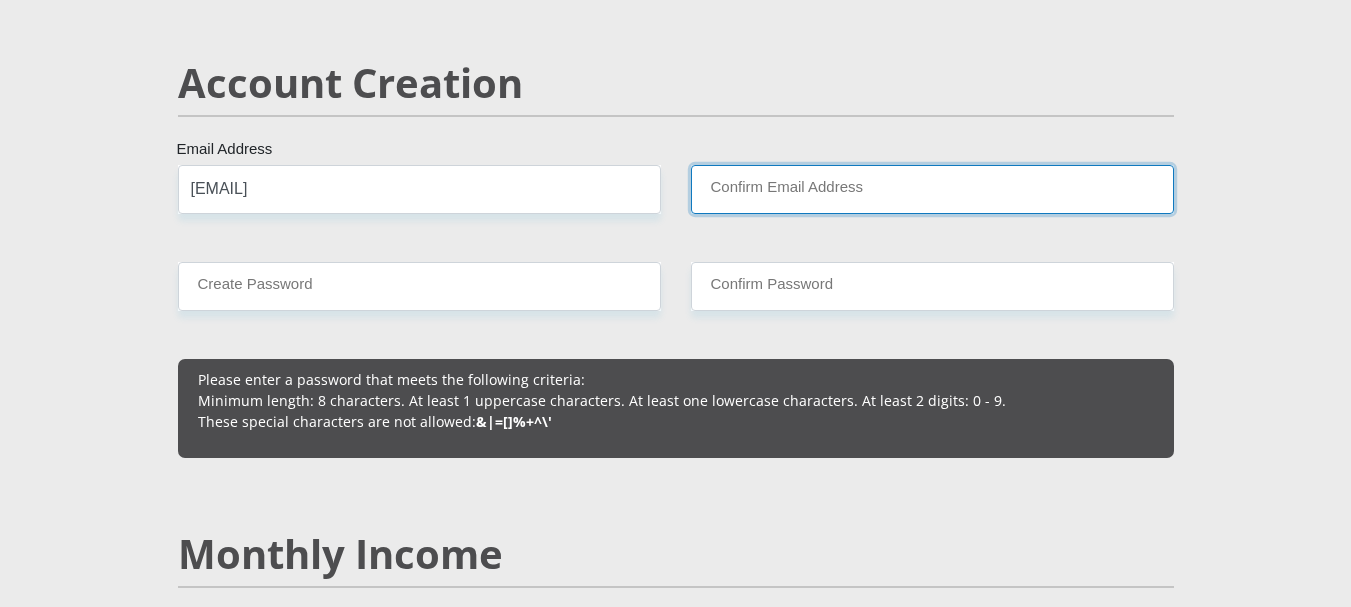 type on "pulemajoe11@gmail.com" 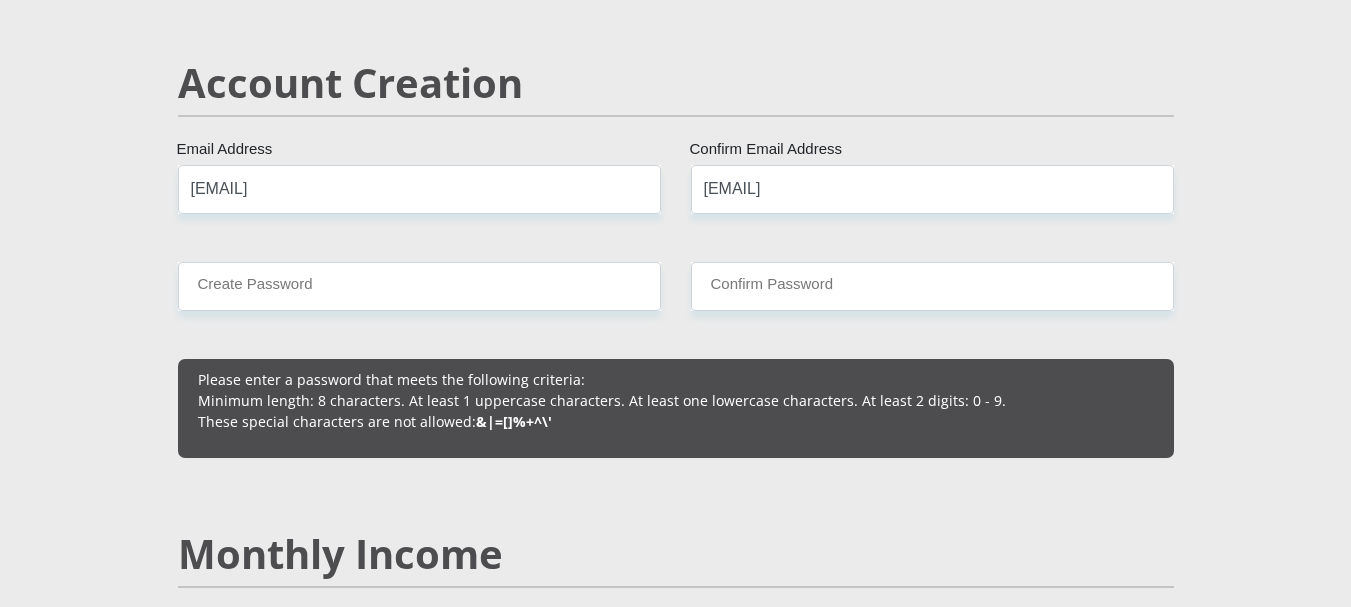 type 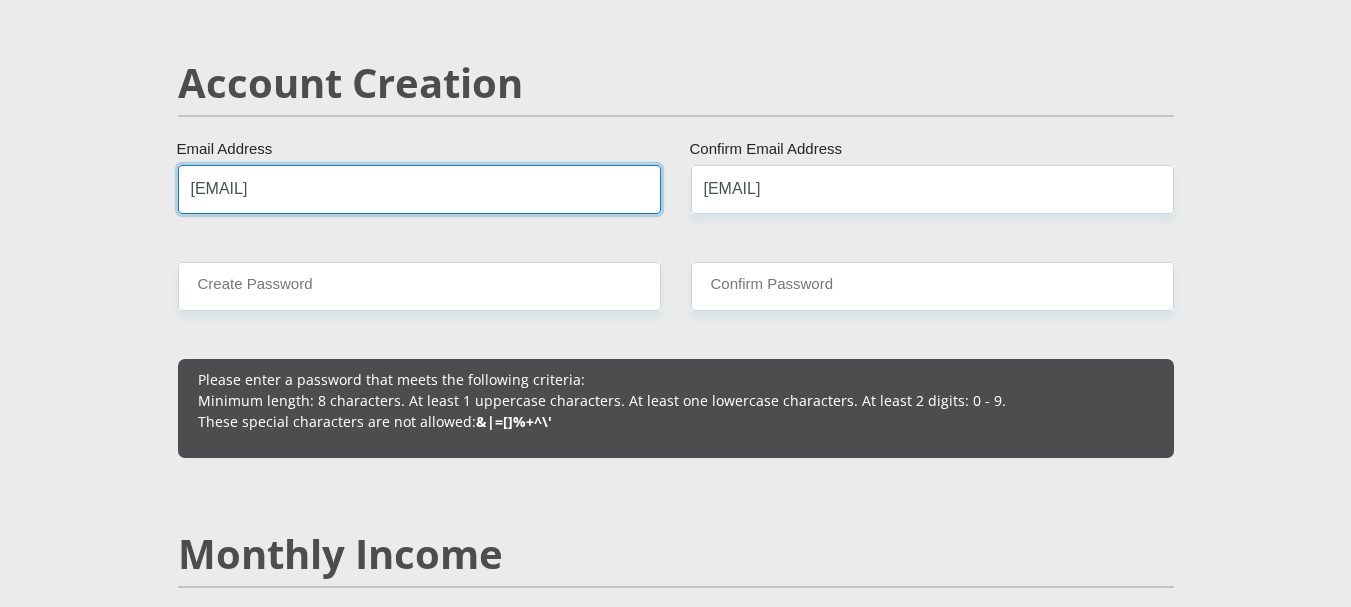 type 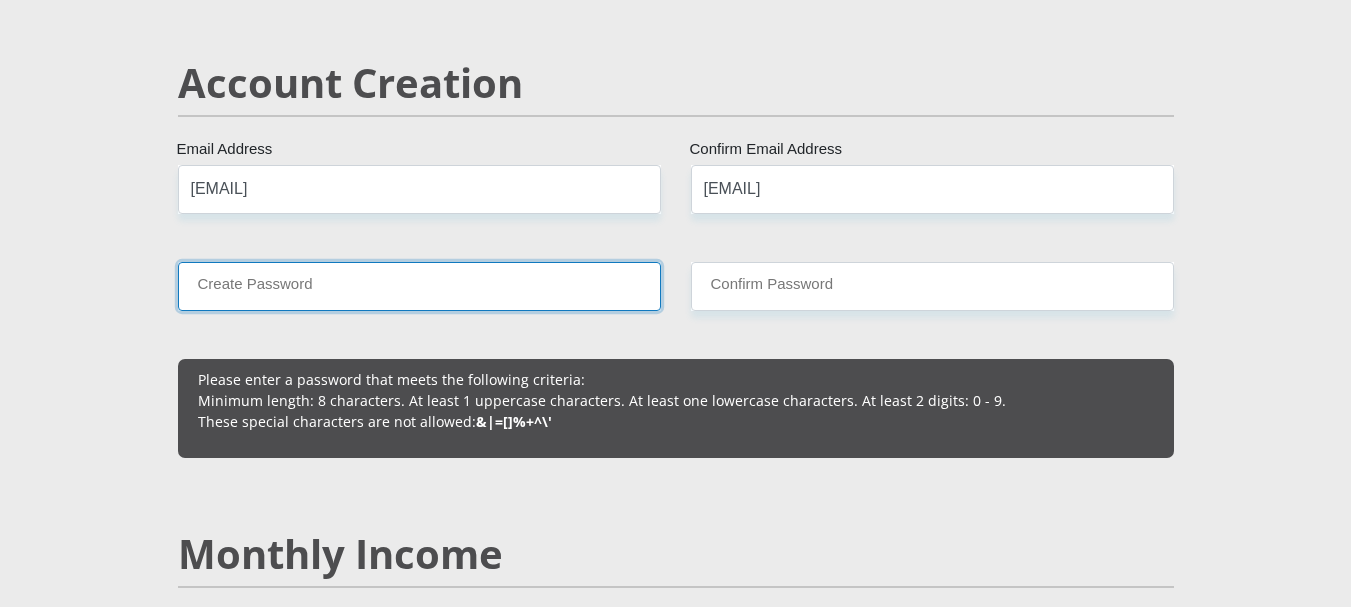 click on "Create Password" at bounding box center (419, 286) 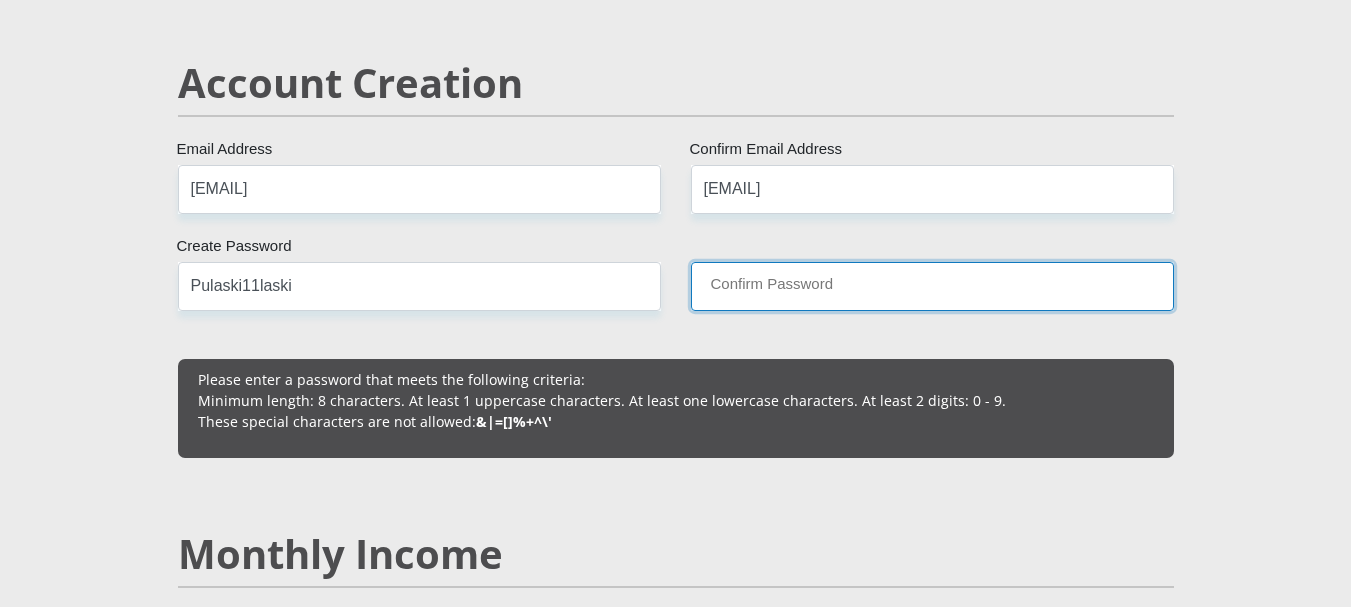 click on "Confirm Password" at bounding box center (932, 286) 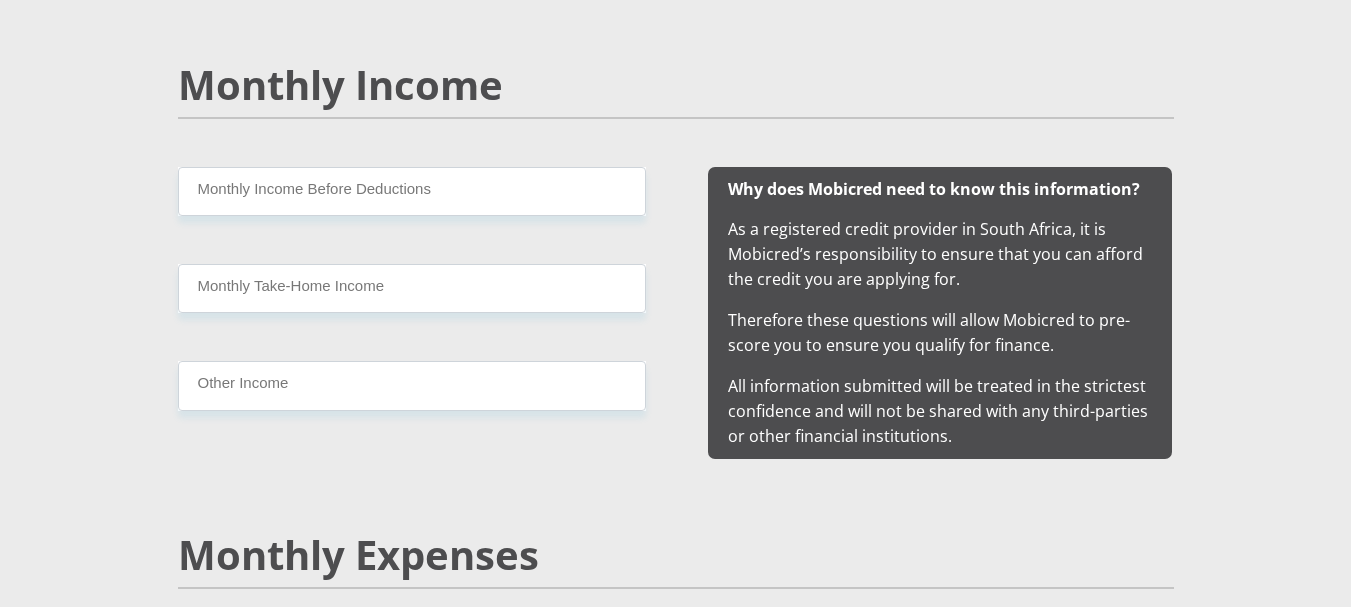 scroll, scrollTop: 1896, scrollLeft: 0, axis: vertical 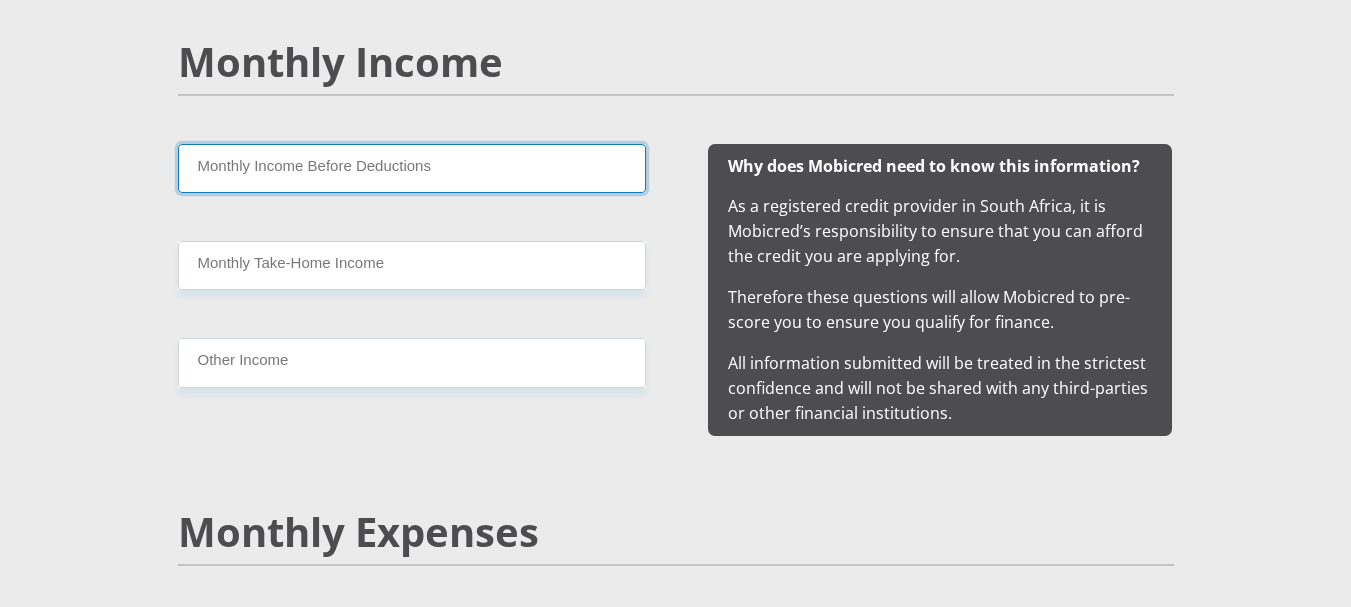 click on "Monthly Income Before Deductions" at bounding box center [412, 168] 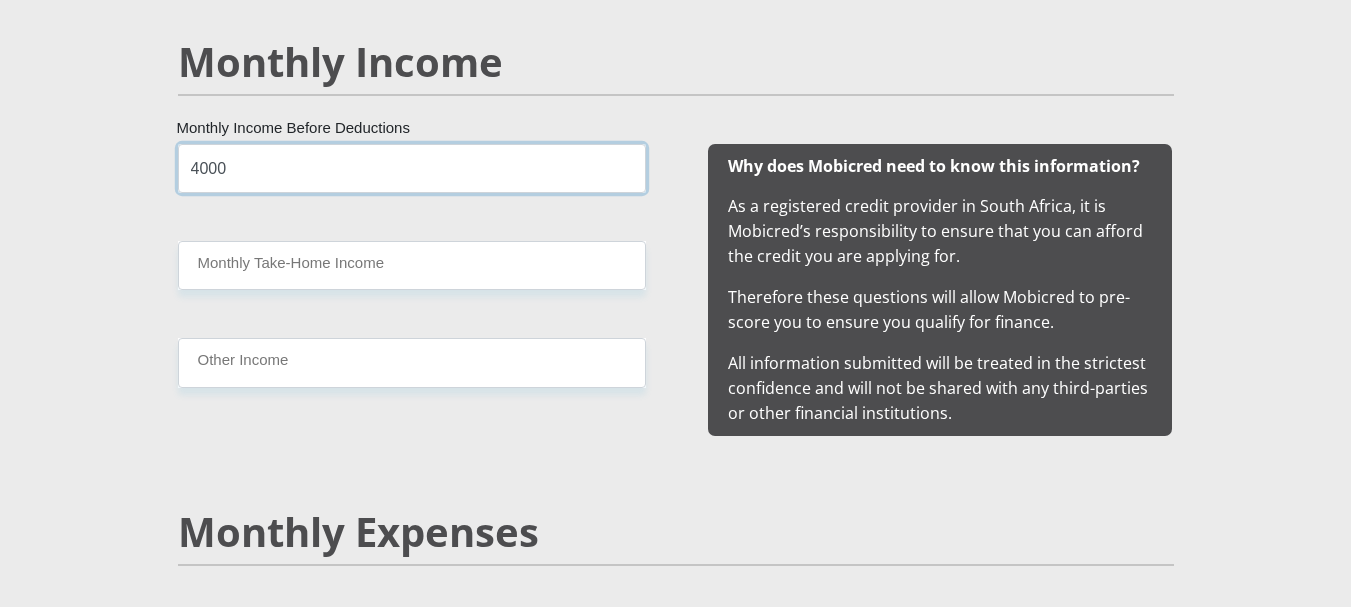 type on "4000" 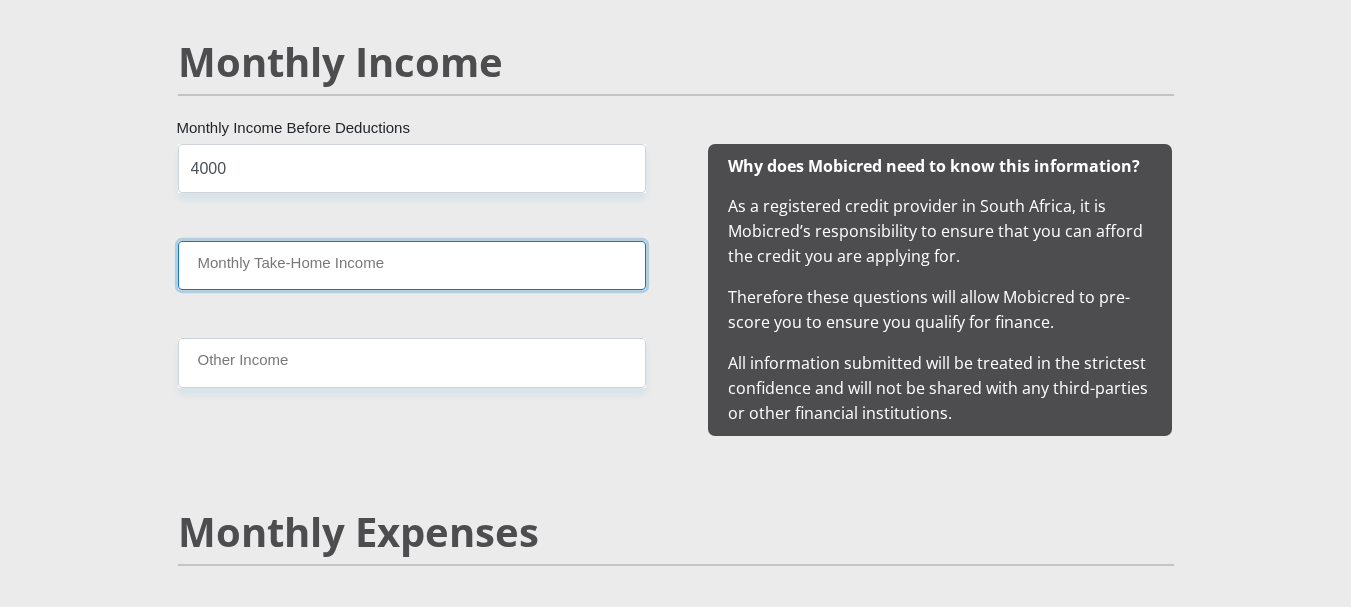 click on "Monthly Take-Home Income" at bounding box center (412, 265) 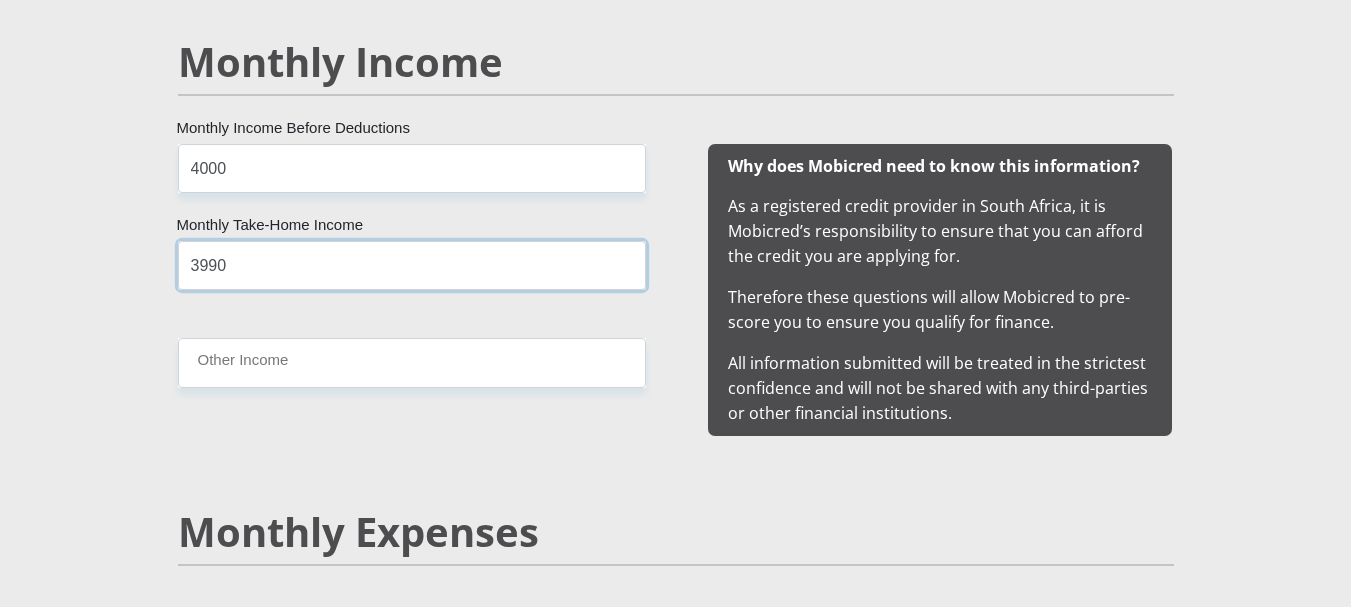 type on "3990" 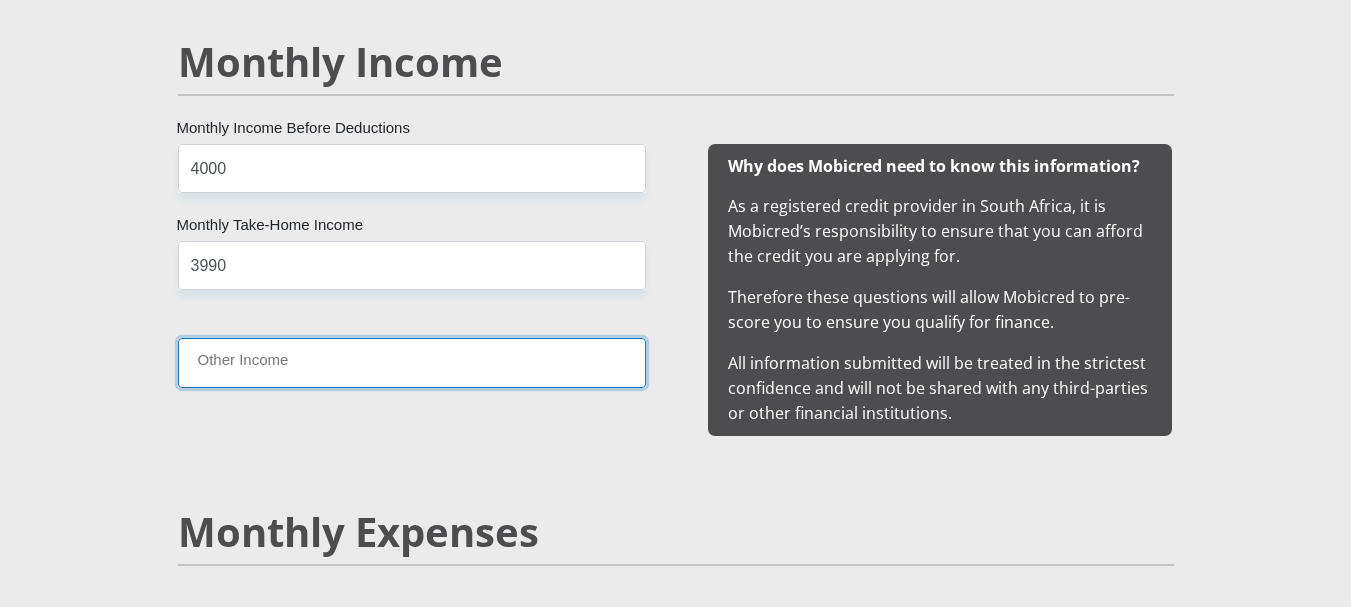 click on "Other Income" at bounding box center [412, 362] 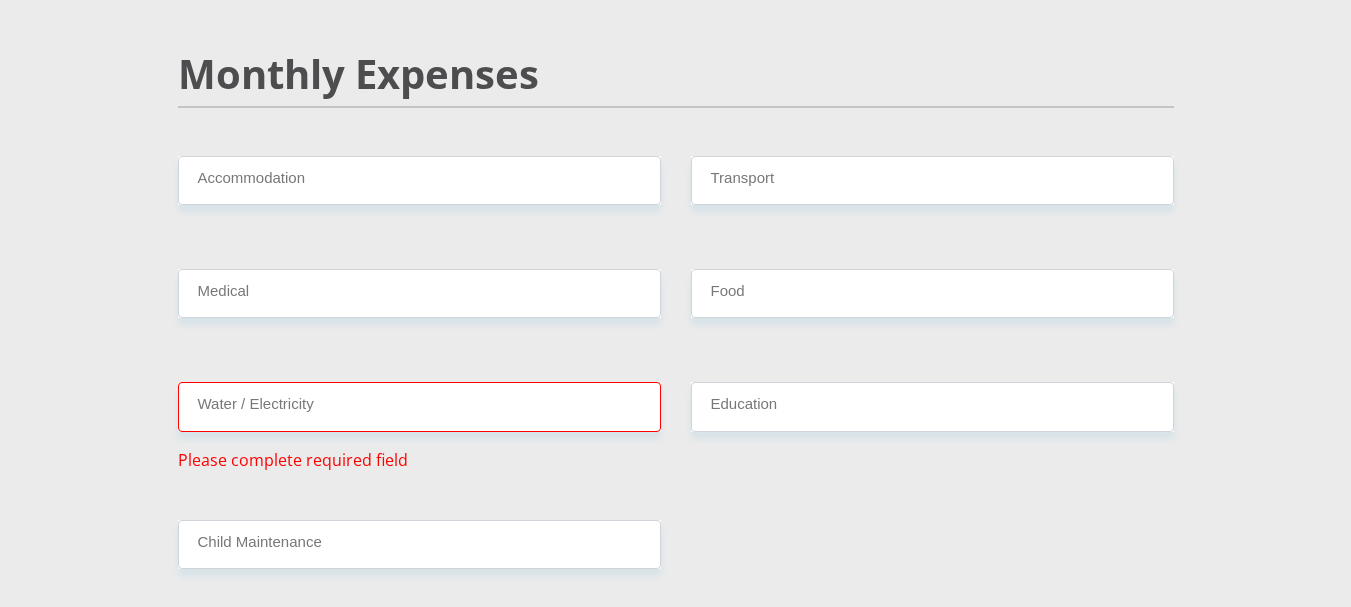 scroll, scrollTop: 2399, scrollLeft: 0, axis: vertical 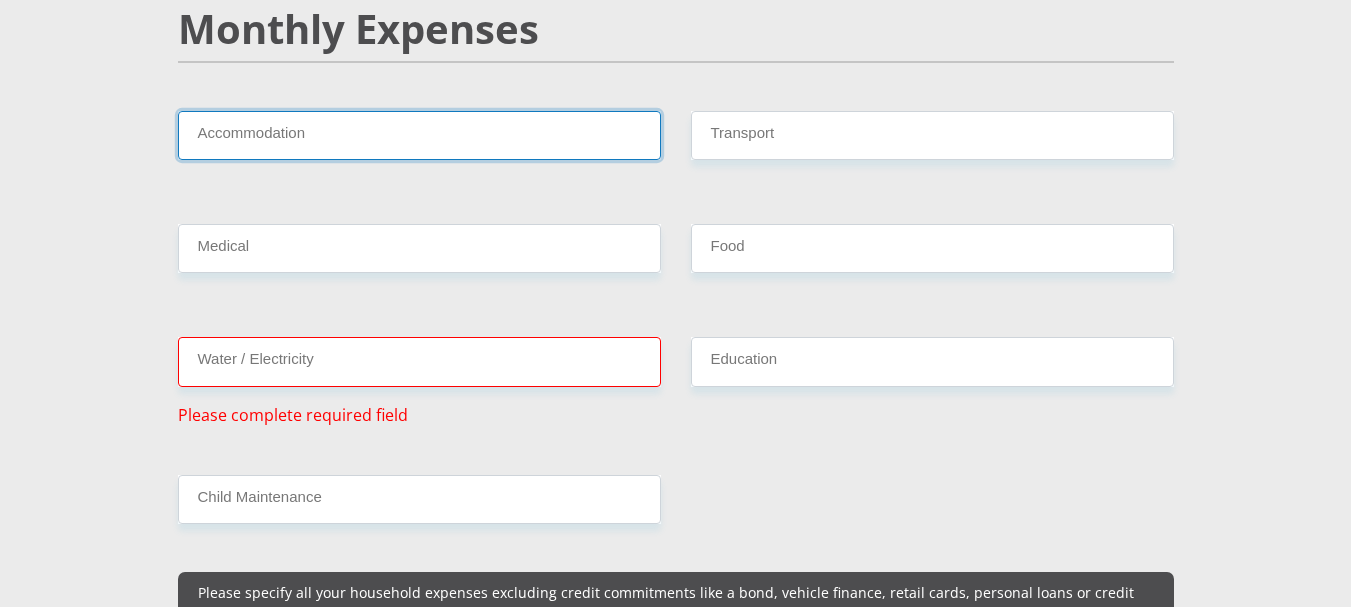 click on "Accommodation" at bounding box center [419, 135] 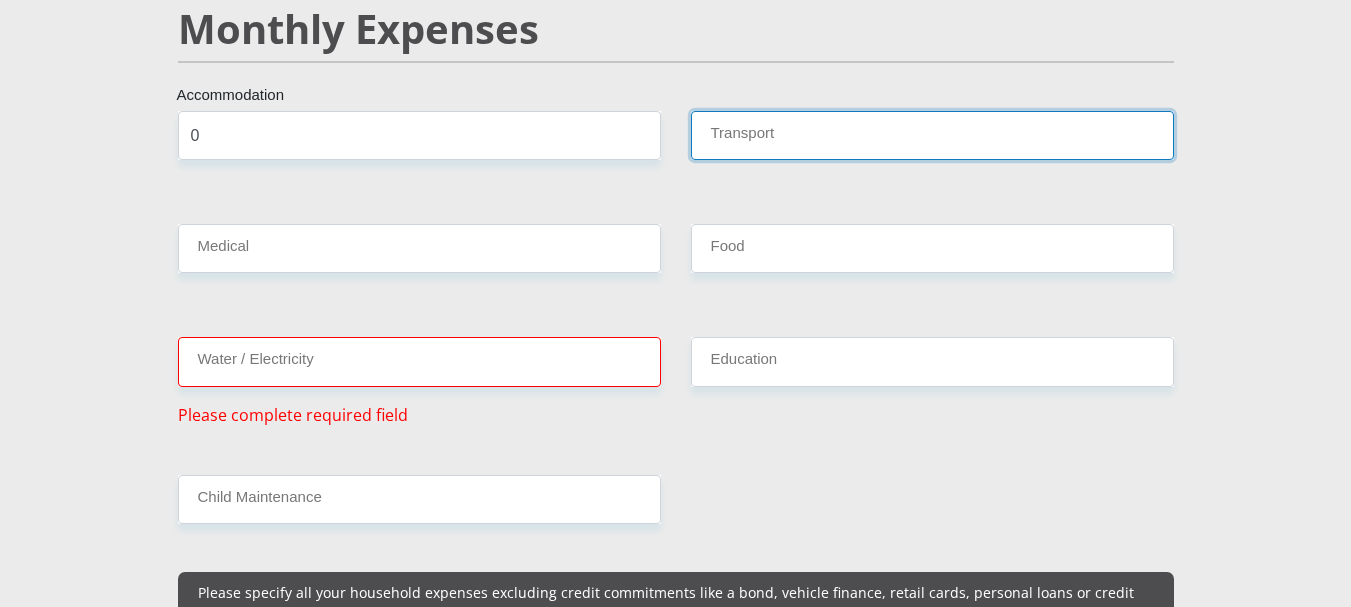 click on "Transport" at bounding box center [932, 135] 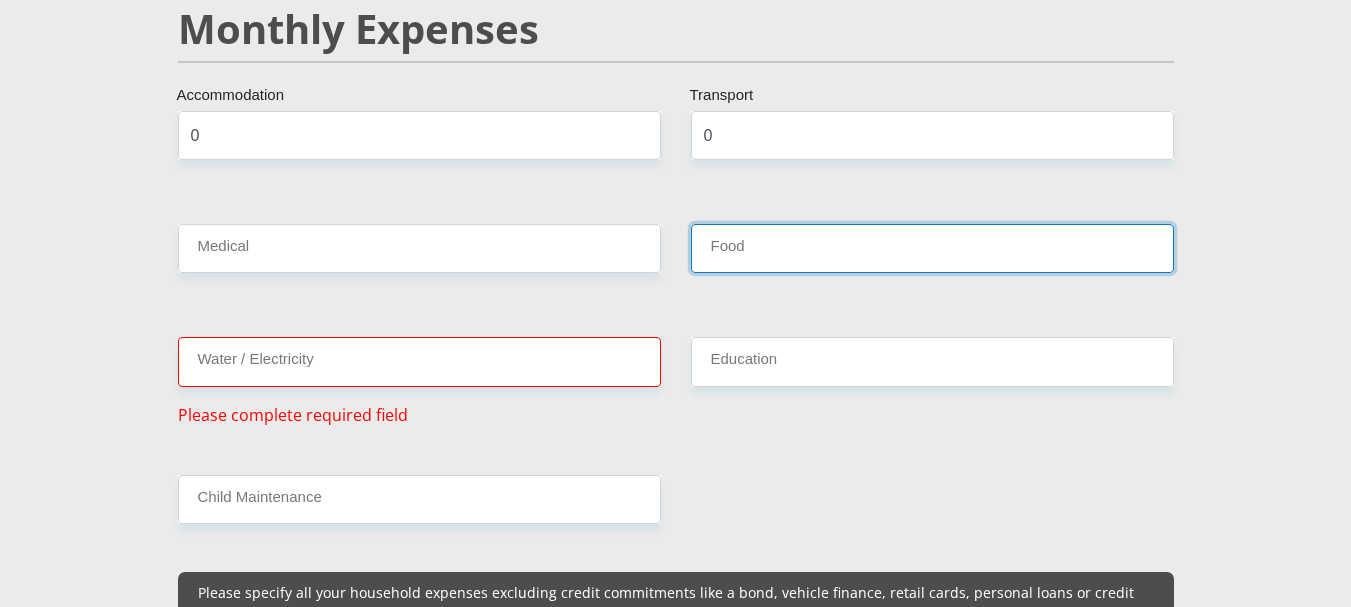 click on "Food" at bounding box center (932, 248) 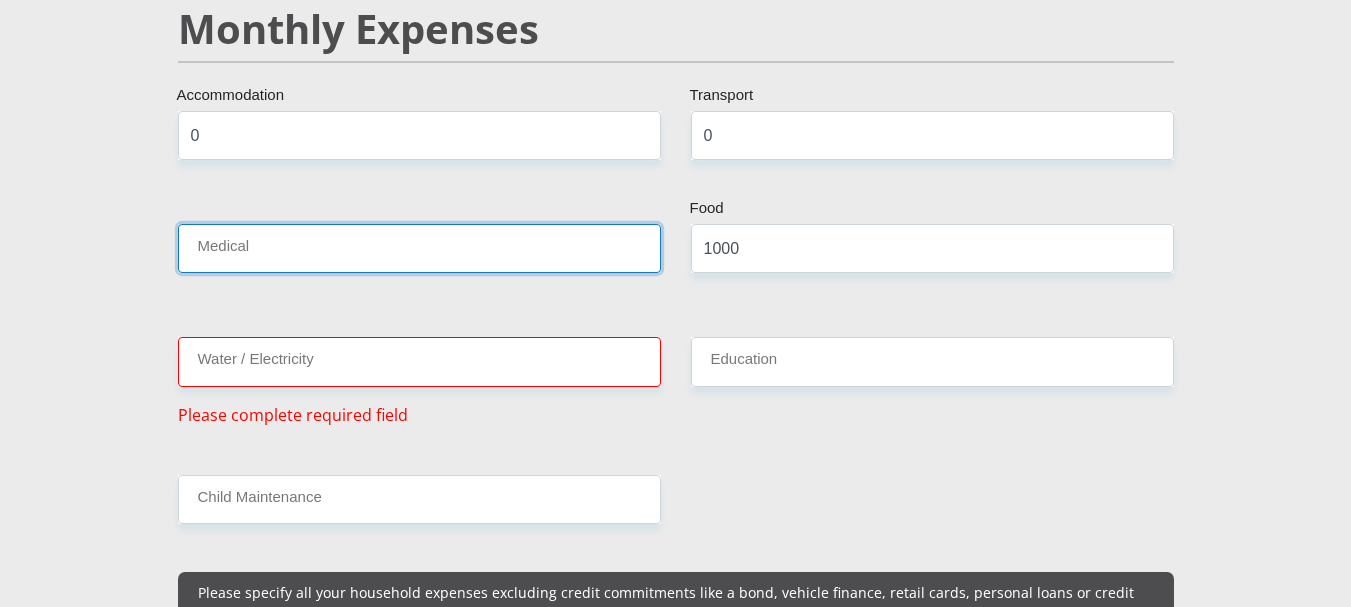click on "Medical" at bounding box center [419, 248] 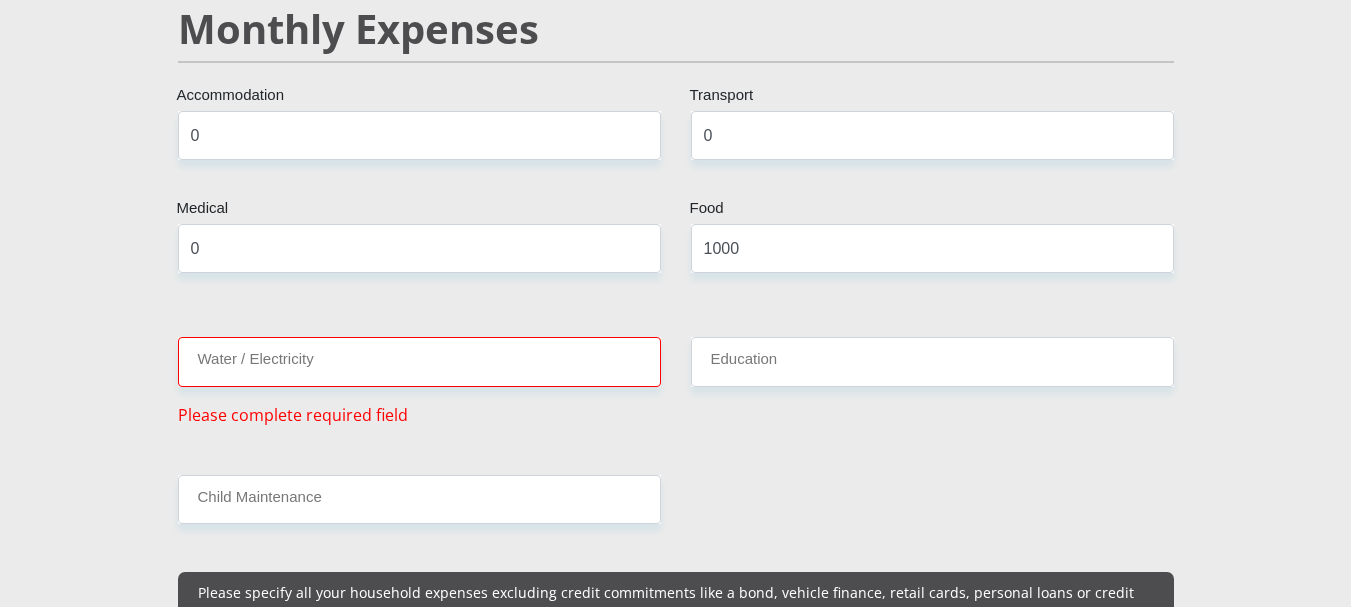 drag, startPoint x: 324, startPoint y: 306, endPoint x: 372, endPoint y: 359, distance: 71.50524 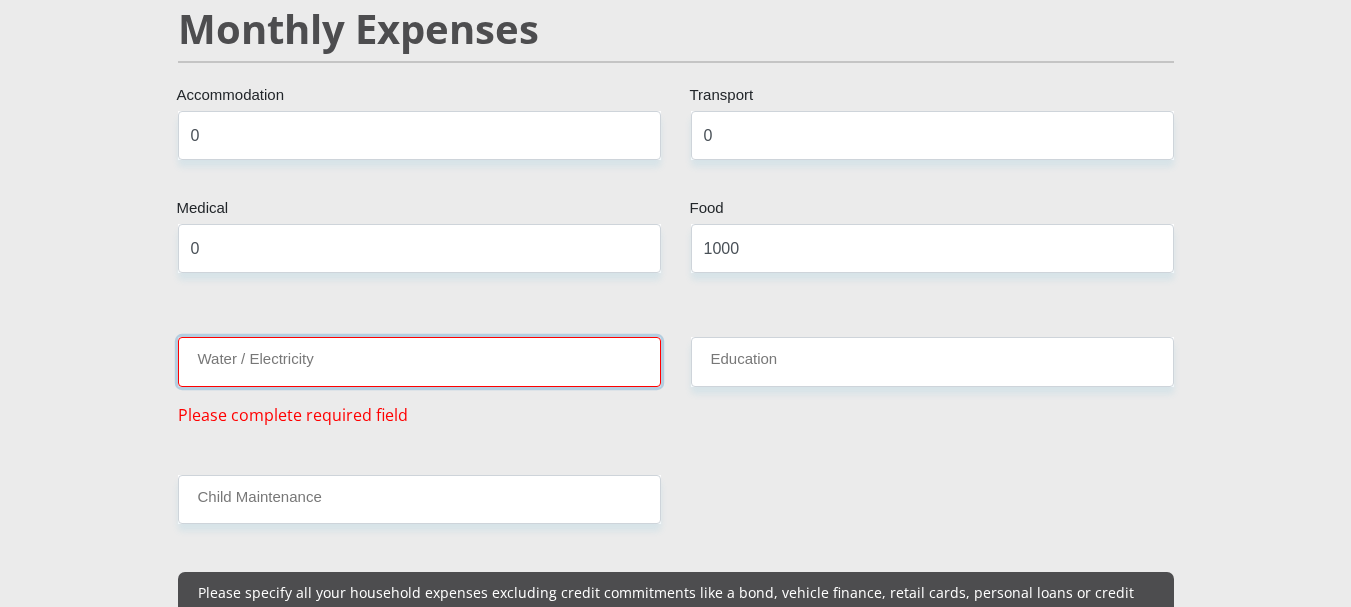 click on "Water / Electricity" at bounding box center [419, 361] 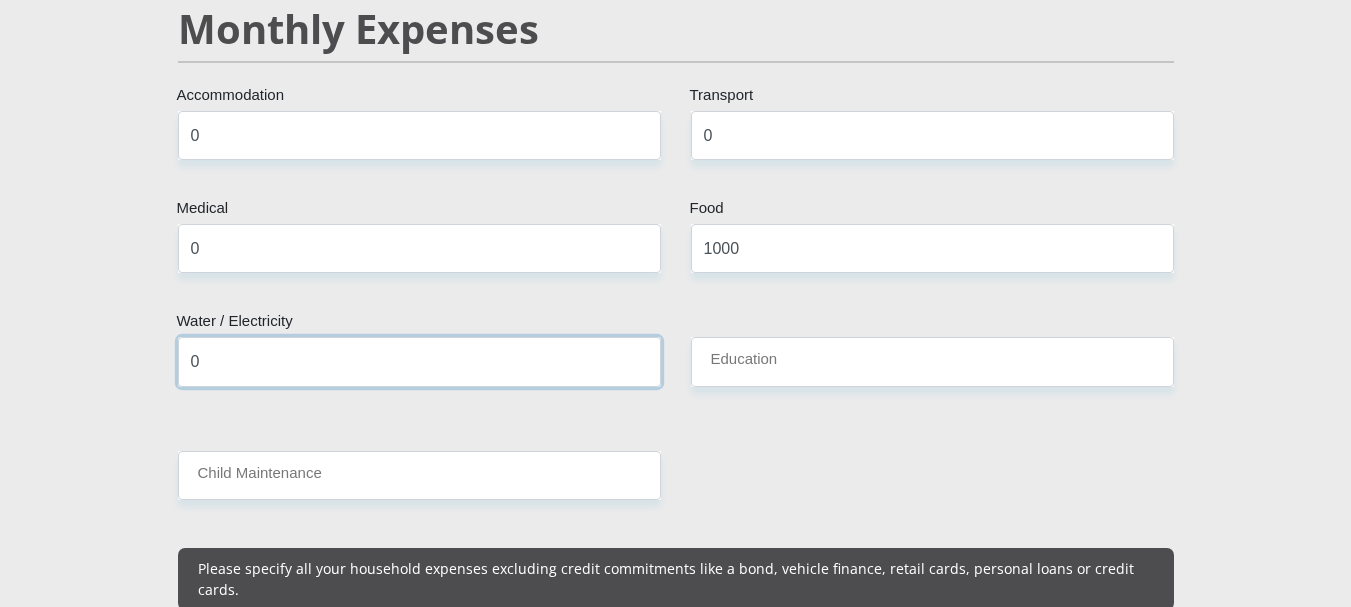type on "0" 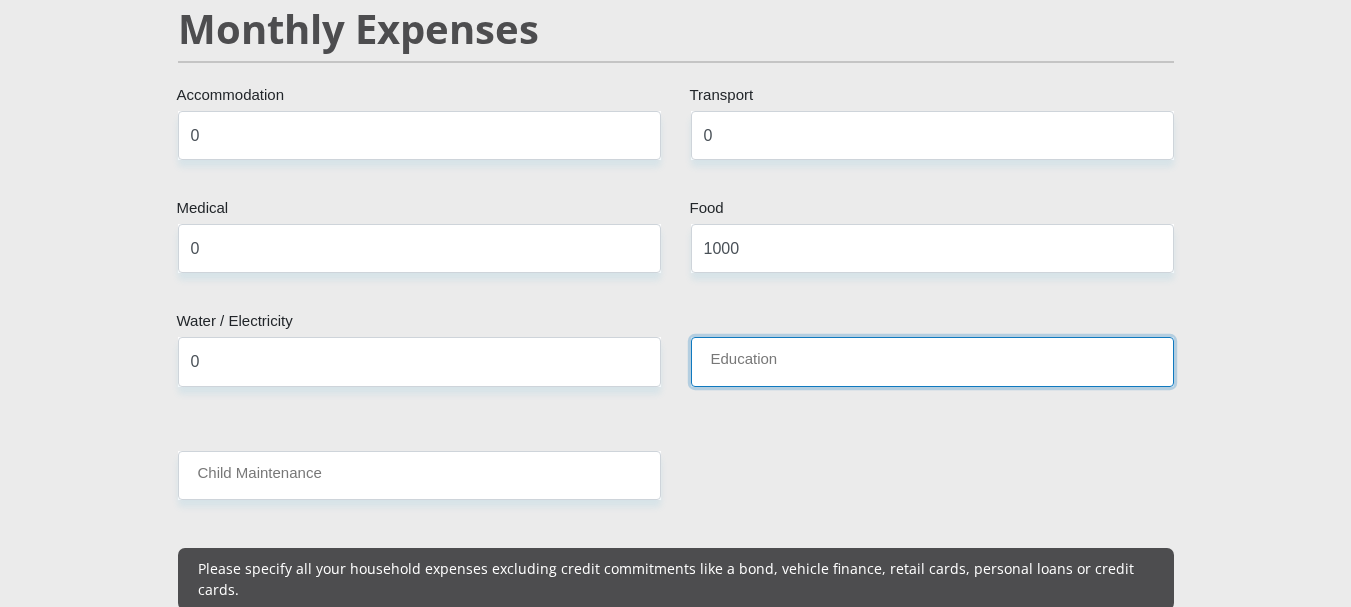 click on "Education" at bounding box center (932, 361) 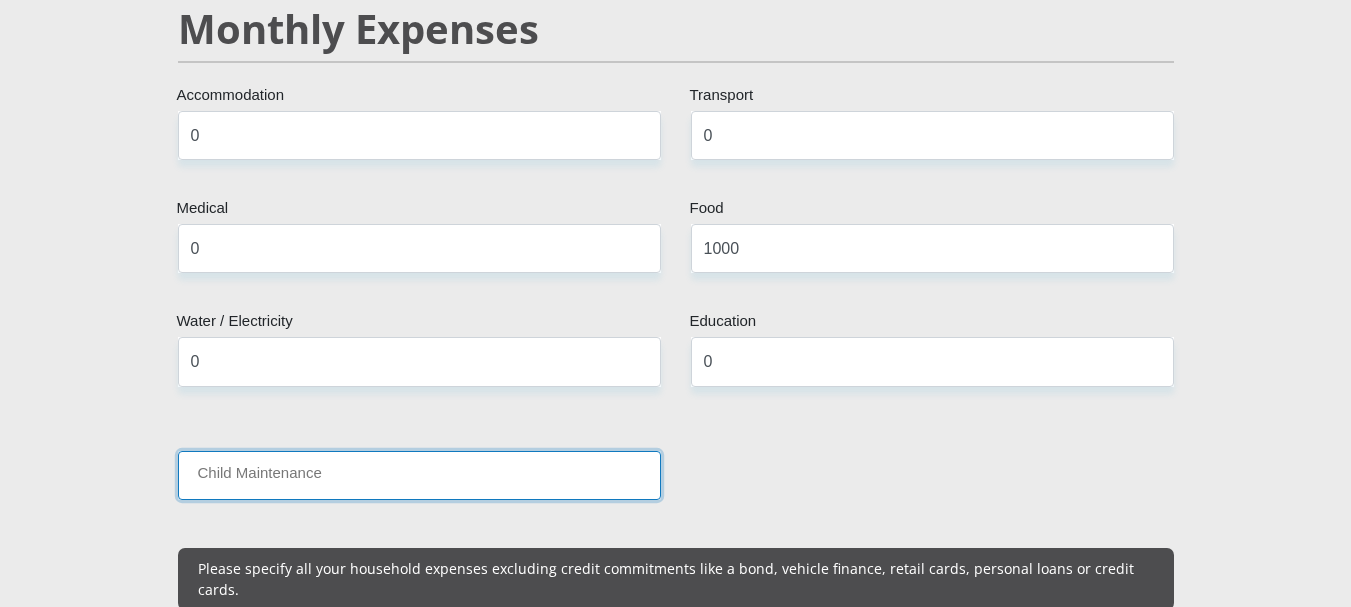 click on "Child Maintenance" at bounding box center [419, 475] 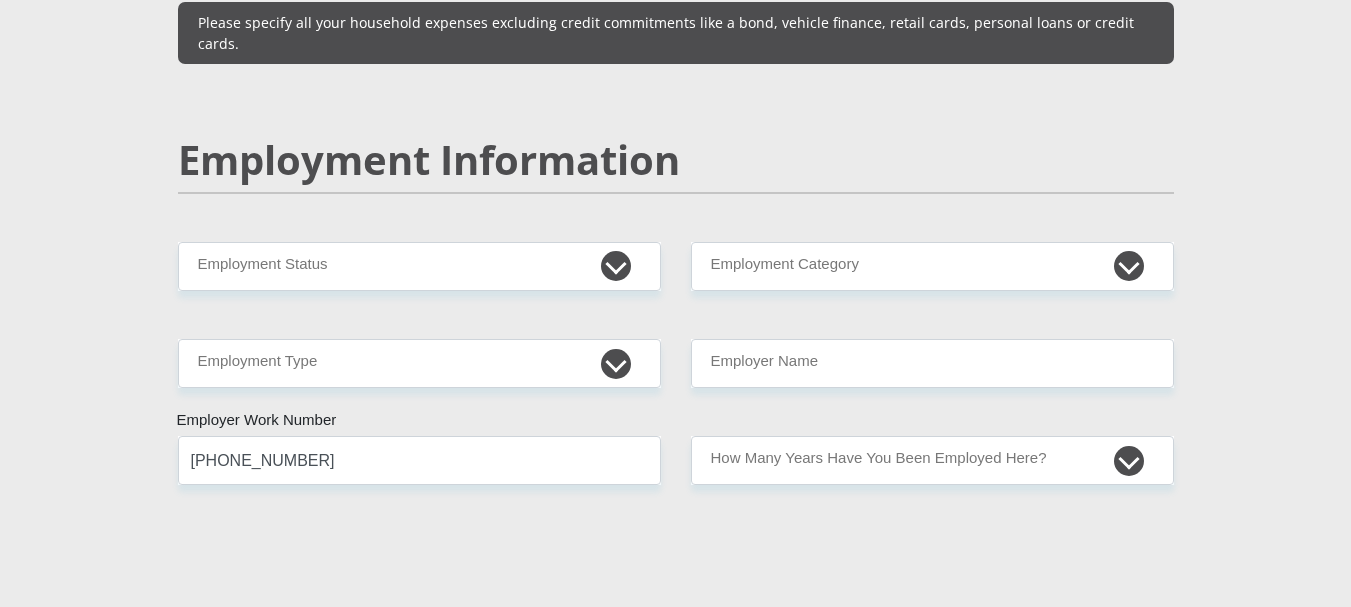 scroll, scrollTop: 3034, scrollLeft: 0, axis: vertical 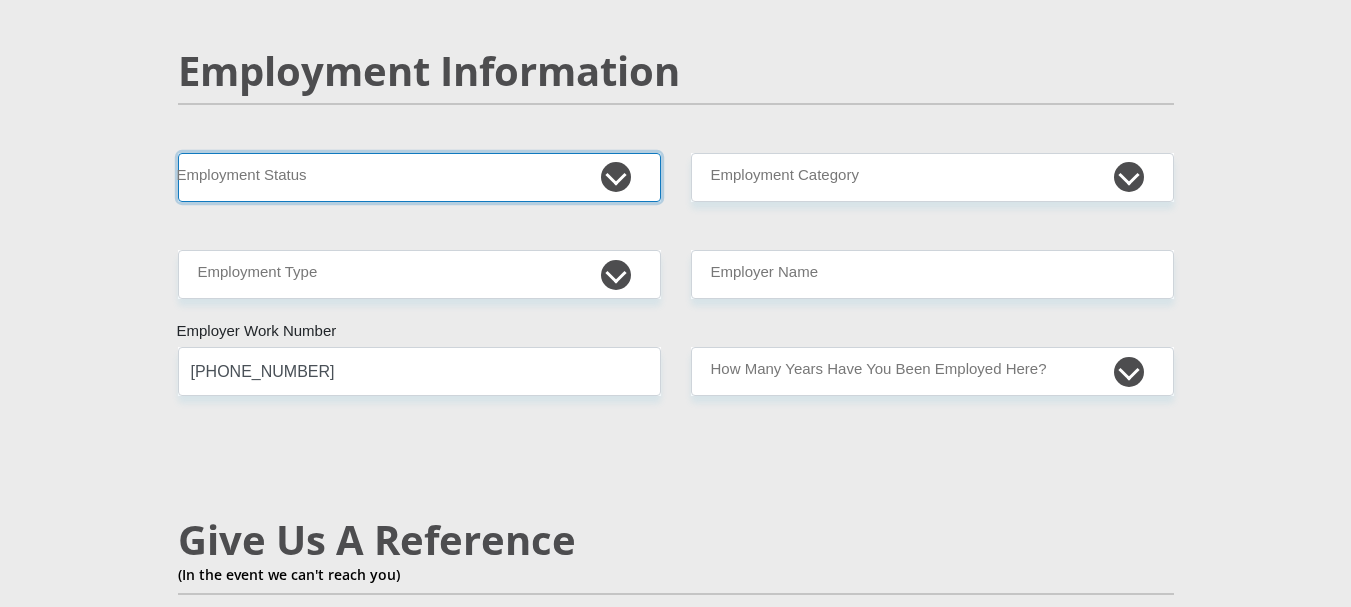 click on "Permanent/Full-time
Part-time/Casual
Contract Worker
Self-Employed
Housewife
Retired
Student
Medically Boarded
Disability
Unemployed" at bounding box center (419, 177) 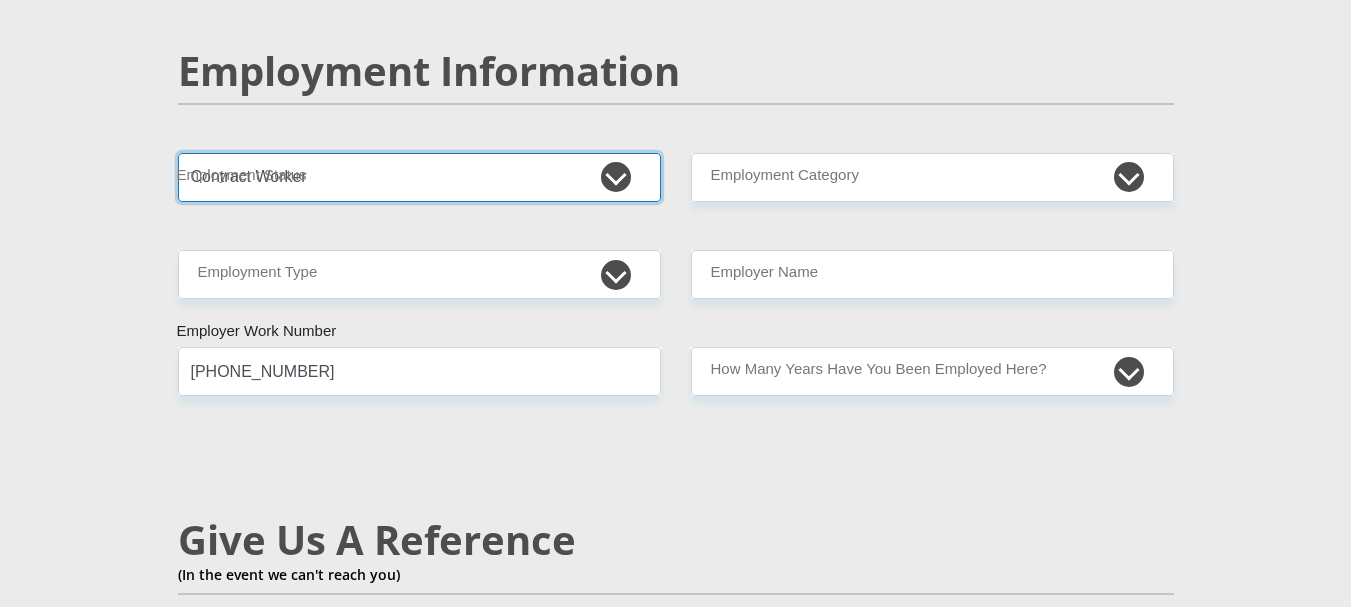 click on "Permanent/Full-time
Part-time/Casual
Contract Worker
Self-Employed
Housewife
Retired
Student
Medically Boarded
Disability
Unemployed" at bounding box center [419, 177] 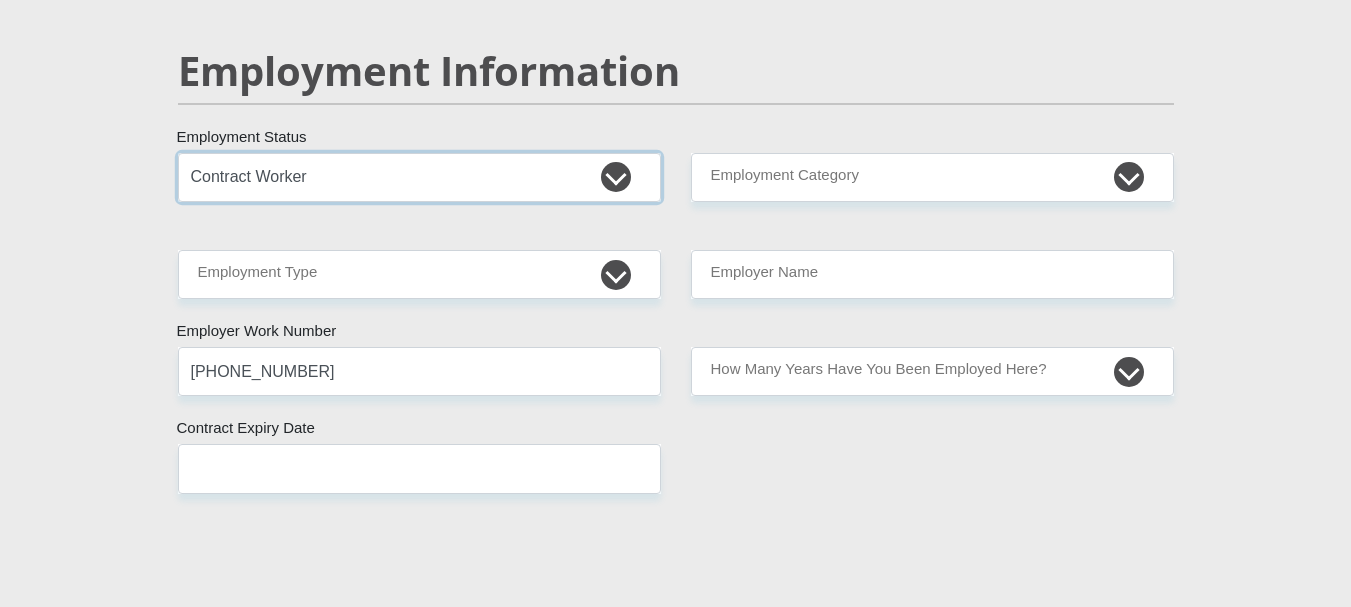 click on "Permanent/Full-time
Part-time/Casual
Contract Worker
Self-Employed
Housewife
Retired
Student
Medically Boarded
Disability
Unemployed" at bounding box center [419, 177] 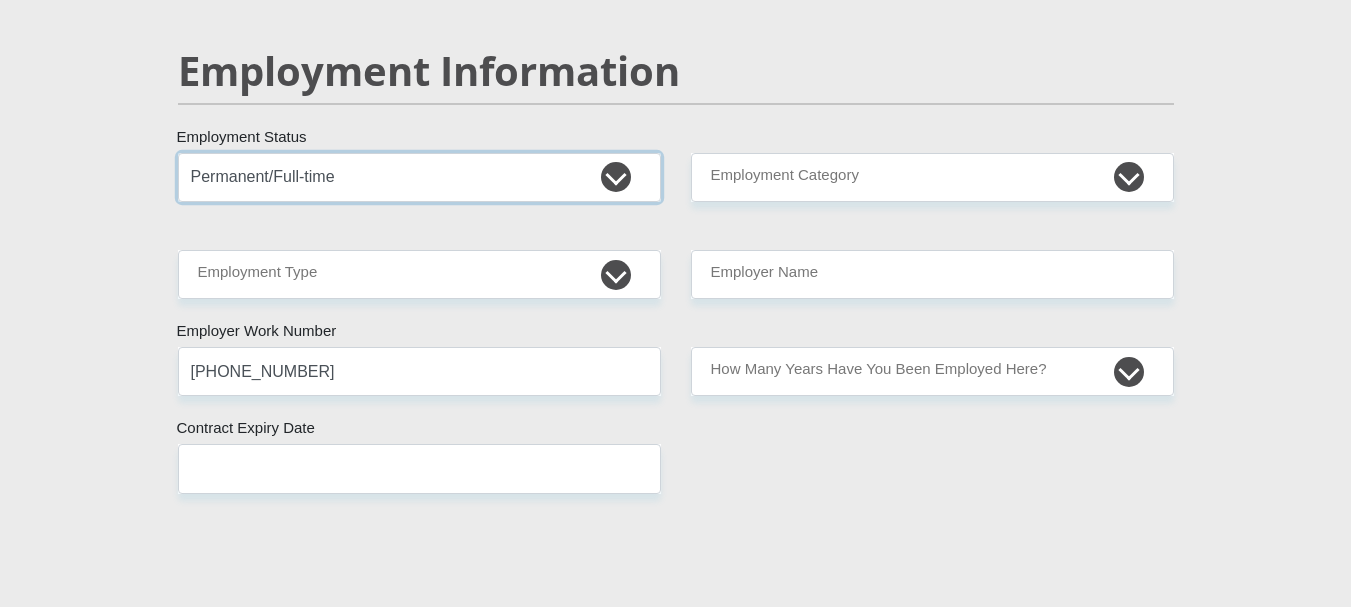 click on "Permanent/Full-time
Part-time/Casual
Contract Worker
Self-Employed
Housewife
Retired
Student
Medically Boarded
Disability
Unemployed" at bounding box center (419, 177) 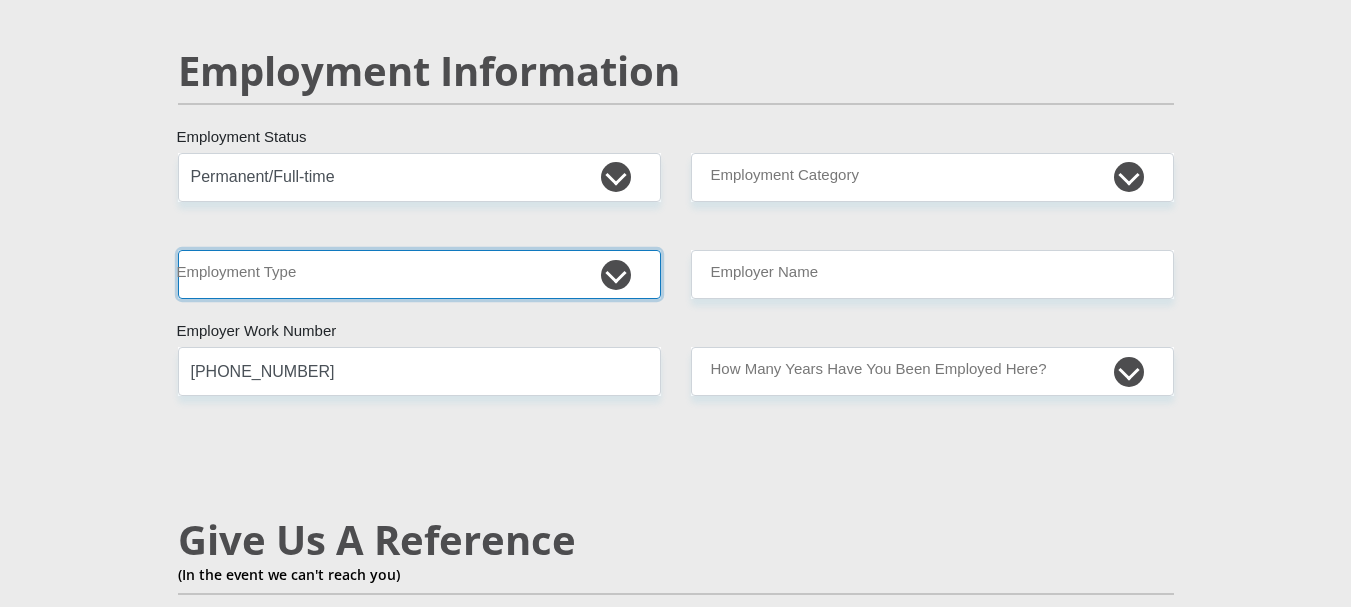 click on "College/Lecturer
Craft Seller
Creative
Driver
Executive
Farmer
Forces - Non Commissioned
Forces - Officer
Hawker
Housewife
Labourer
Licenced Professional
Manager
Miner
Non Licenced Professional
Office Staff/Clerk
Outside Worker
Pensioner
Permanent Teacher
Production/Manufacturing
Sales
Self-Employed
Semi-Professional Worker
Service Industry  Social Worker  Student" at bounding box center [419, 274] 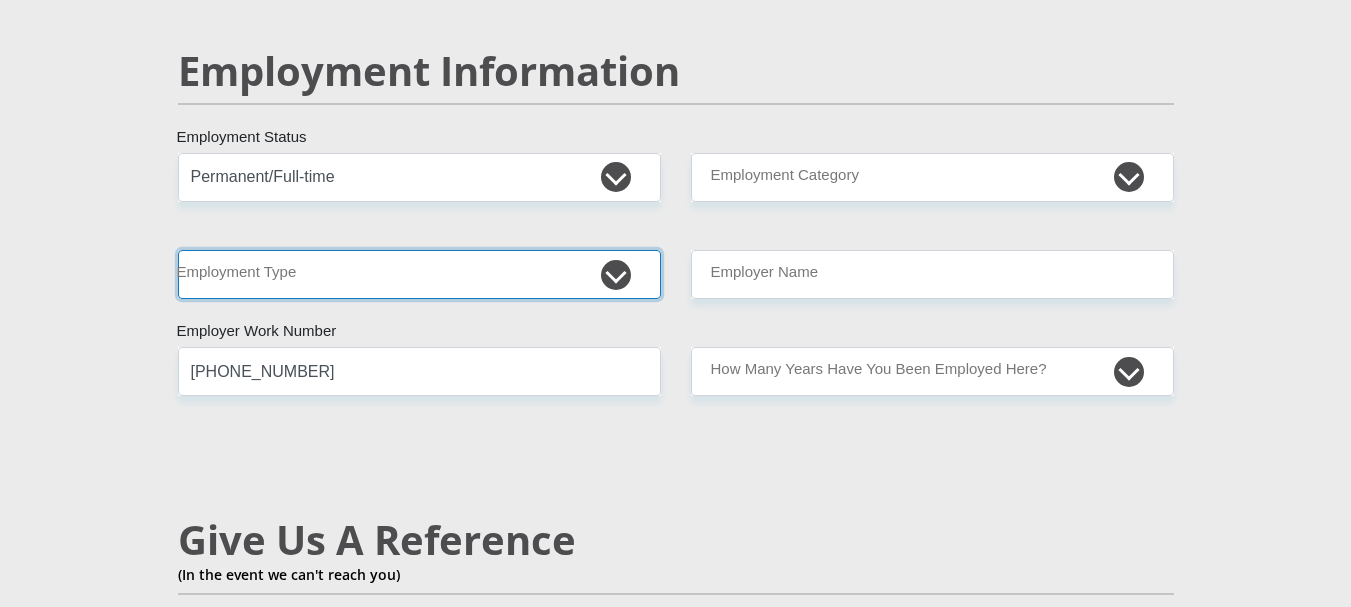 select on "Teacher" 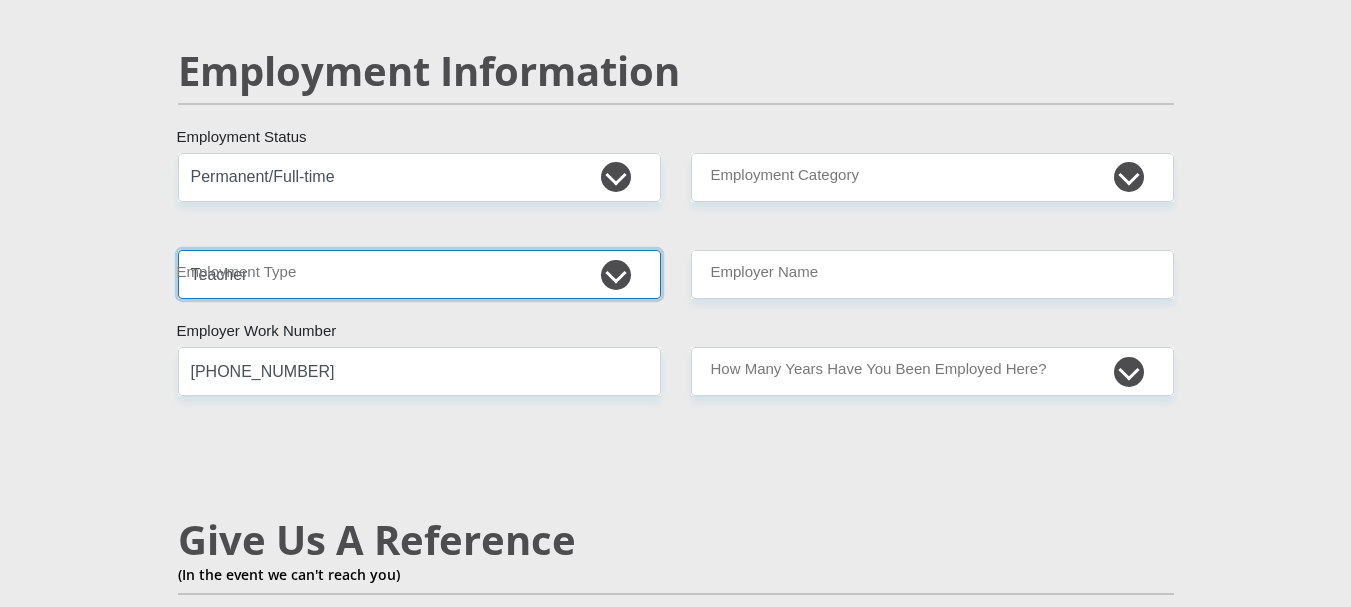 click on "College/Lecturer
Craft Seller
Creative
Driver
Executive
Farmer
Forces - Non Commissioned
Forces - Officer
Hawker
Housewife
Labourer
Licenced Professional
Manager
Miner
Non Licenced Professional
Office Staff/Clerk
Outside Worker
Pensioner
Permanent Teacher
Production/Manufacturing
Sales
Self-Employed
Semi-Professional Worker
Service Industry  Social Worker  Student" at bounding box center [419, 274] 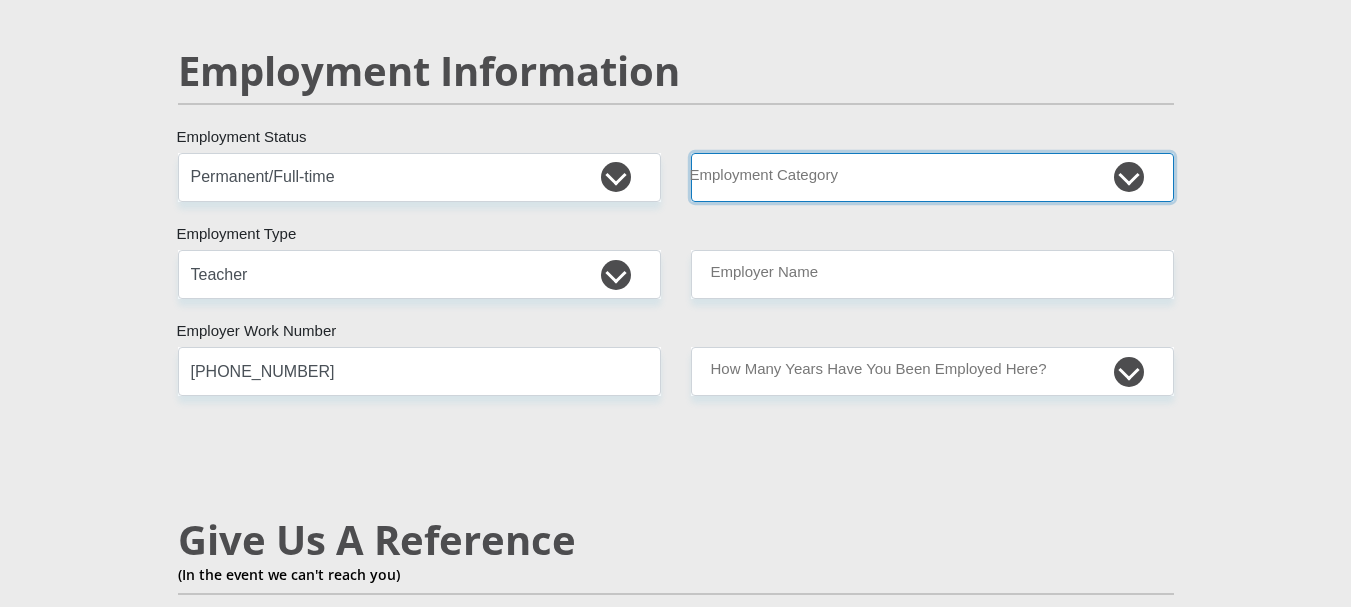 click on "AGRICULTURE
ALCOHOL & TOBACCO
CONSTRUCTION MATERIALS
METALLURGY
EQUIPMENT FOR RENEWABLE ENERGY
SPECIALIZED CONTRACTORS
CAR
GAMING (INCL. INTERNET
OTHER WHOLESALE
UNLICENSED PHARMACEUTICALS
CURRENCY EXCHANGE HOUSES
OTHER FINANCIAL INSTITUTIONS & INSURANCE
REAL ESTATE AGENTS
OIL & GAS
OTHER MATERIALS (E.G. IRON ORE)
PRECIOUS STONES & PRECIOUS METALS
POLITICAL ORGANIZATIONS
RELIGIOUS ORGANIZATIONS(NOT SECTS)
ACTI. HAVING BUSINESS DEAL WITH PUBLIC ADMINISTRATION
LAUNDROMATS" at bounding box center [932, 177] 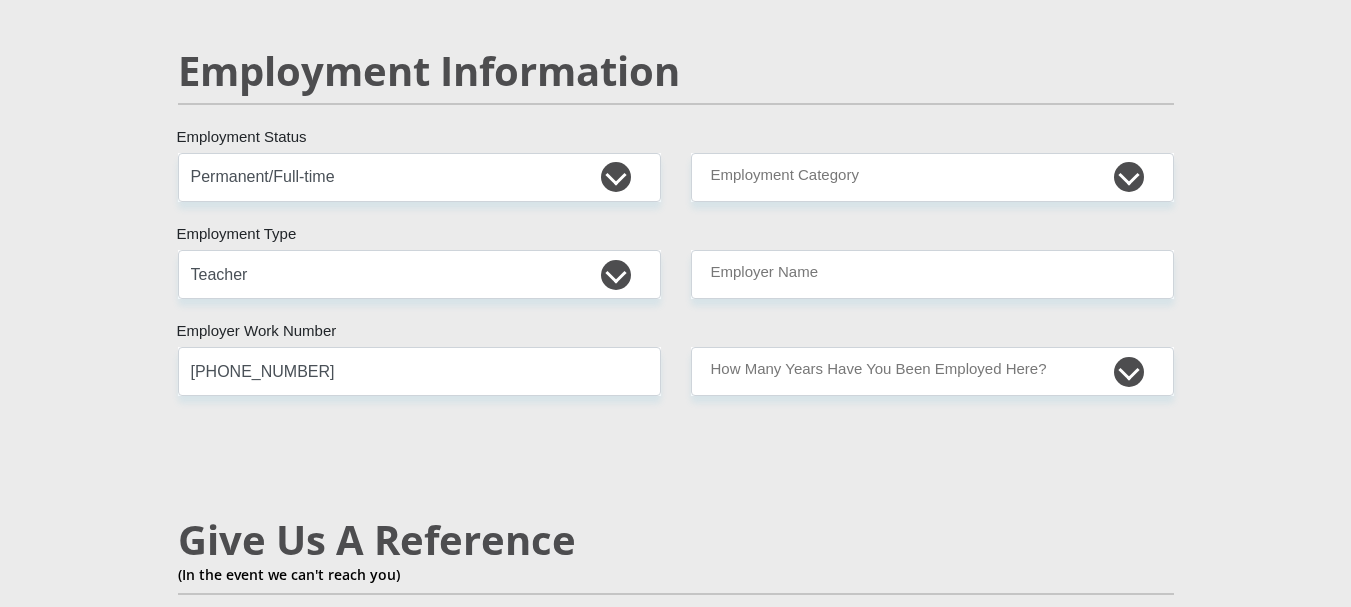 click on "Personal Details
Mr
Ms
Mrs
Dr
Other
Title
pule
First Name
majoe
Surname
9512235150088
South African ID Number
Please input valid ID number
South Africa
Afghanistan
Aland Islands
Albania
Algeria
America Samoa
American Virgin Islands
Andorra
Angola
Anguilla  Antarctica" at bounding box center [675, 158] 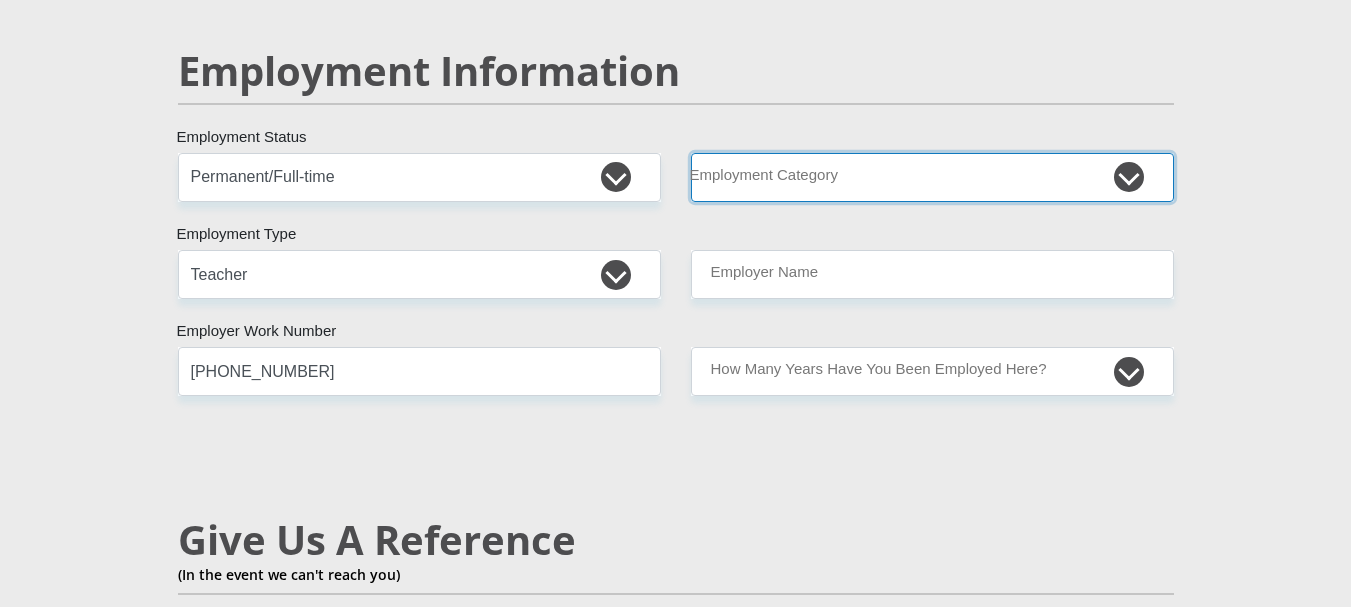 click on "AGRICULTURE
ALCOHOL & TOBACCO
CONSTRUCTION MATERIALS
METALLURGY
EQUIPMENT FOR RENEWABLE ENERGY
SPECIALIZED CONTRACTORS
CAR
GAMING (INCL. INTERNET
OTHER WHOLESALE
UNLICENSED PHARMACEUTICALS
CURRENCY EXCHANGE HOUSES
OTHER FINANCIAL INSTITUTIONS & INSURANCE
REAL ESTATE AGENTS
OIL & GAS
OTHER MATERIALS (E.G. IRON ORE)
PRECIOUS STONES & PRECIOUS METALS
POLITICAL ORGANIZATIONS
RELIGIOUS ORGANIZATIONS(NOT SECTS)
ACTI. HAVING BUSINESS DEAL WITH PUBLIC ADMINISTRATION
LAUNDROMATS" at bounding box center (932, 177) 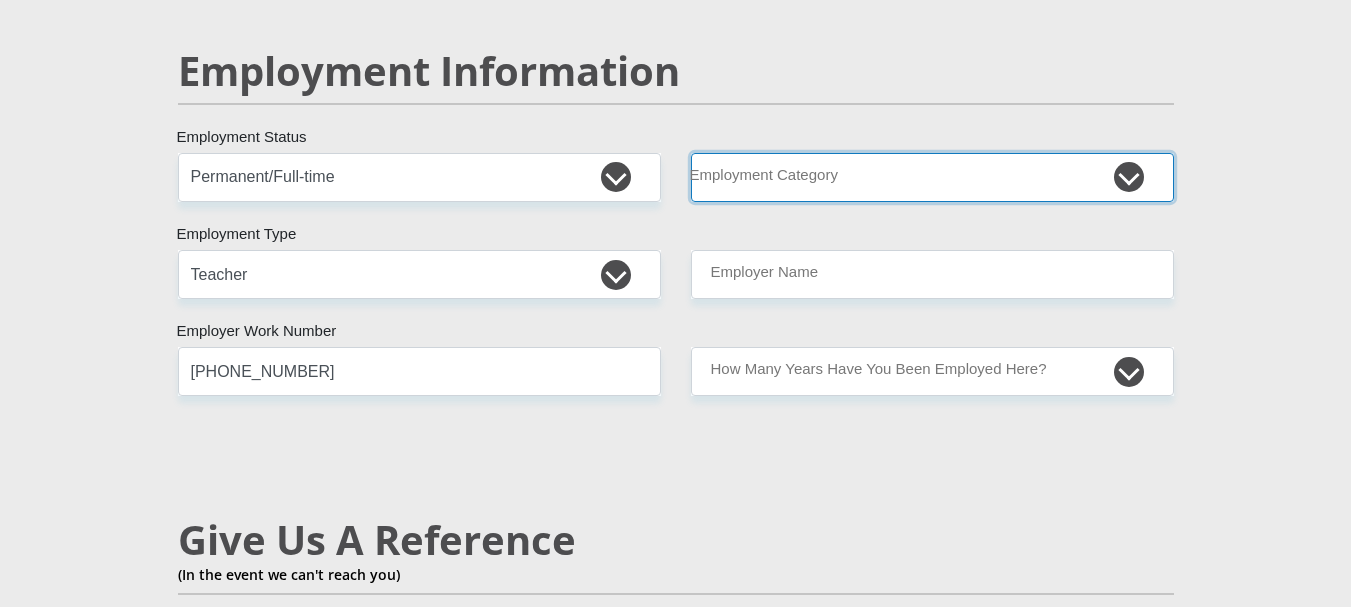 select on "53" 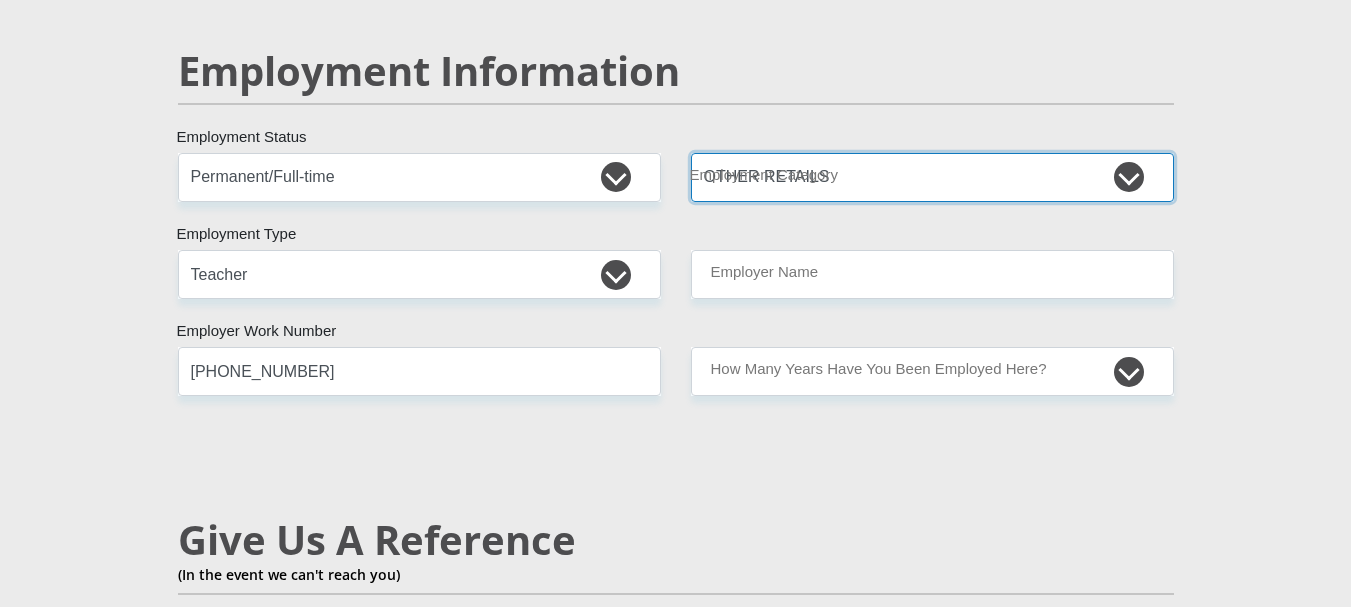 click on "AGRICULTURE
ALCOHOL & TOBACCO
CONSTRUCTION MATERIALS
METALLURGY
EQUIPMENT FOR RENEWABLE ENERGY
SPECIALIZED CONTRACTORS
CAR
GAMING (INCL. INTERNET
OTHER WHOLESALE
UNLICENSED PHARMACEUTICALS
CURRENCY EXCHANGE HOUSES
OTHER FINANCIAL INSTITUTIONS & INSURANCE
REAL ESTATE AGENTS
OIL & GAS
OTHER MATERIALS (E.G. IRON ORE)
PRECIOUS STONES & PRECIOUS METALS
POLITICAL ORGANIZATIONS
RELIGIOUS ORGANIZATIONS(NOT SECTS)
ACTI. HAVING BUSINESS DEAL WITH PUBLIC ADMINISTRATION
LAUNDROMATS" at bounding box center (932, 177) 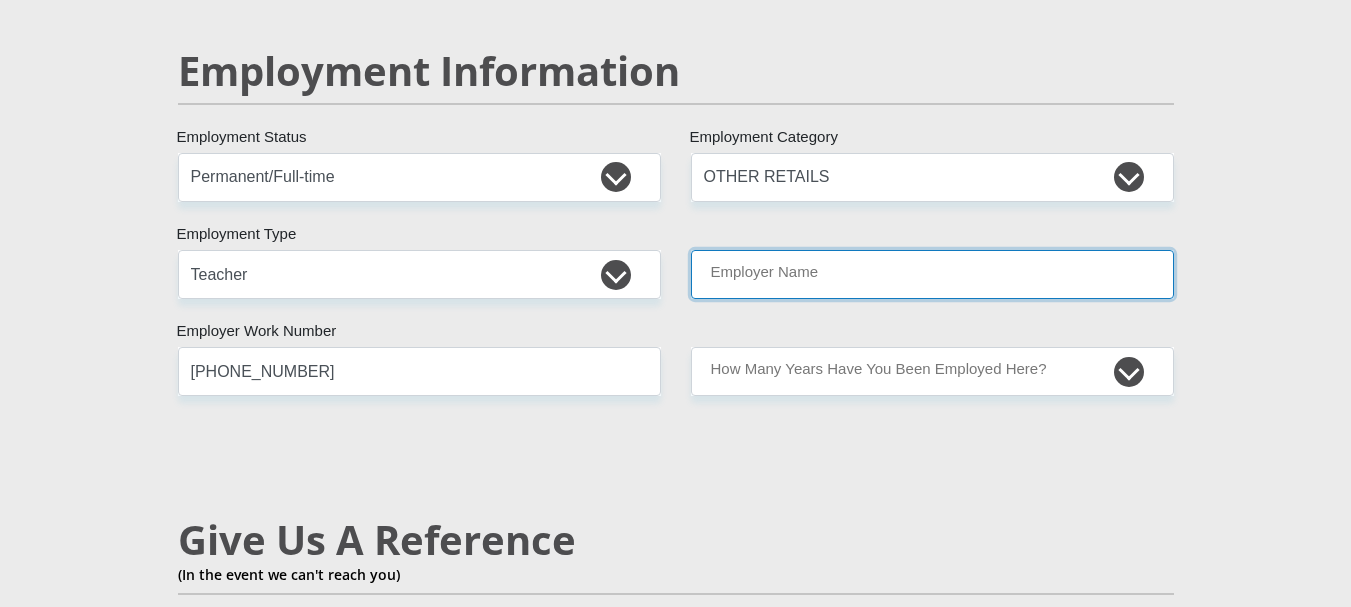 click on "Employer Name" at bounding box center (932, 274) 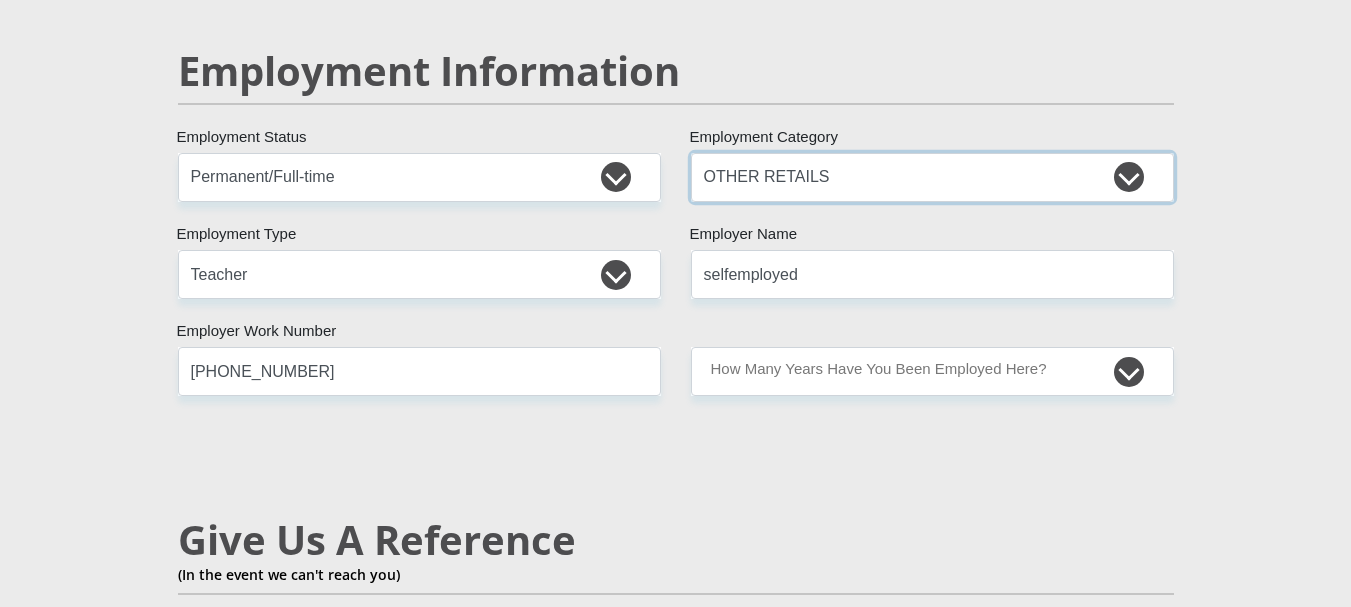 click on "AGRICULTURE
ALCOHOL & TOBACCO
CONSTRUCTION MATERIALS
METALLURGY
EQUIPMENT FOR RENEWABLE ENERGY
SPECIALIZED CONTRACTORS
CAR
GAMING (INCL. INTERNET
OTHER WHOLESALE
UNLICENSED PHARMACEUTICALS
CURRENCY EXCHANGE HOUSES
OTHER FINANCIAL INSTITUTIONS & INSURANCE
REAL ESTATE AGENTS
OIL & GAS
OTHER MATERIALS (E.G. IRON ORE)
PRECIOUS STONES & PRECIOUS METALS
POLITICAL ORGANIZATIONS
RELIGIOUS ORGANIZATIONS(NOT SECTS)
ACTI. HAVING BUSINESS DEAL WITH PUBLIC ADMINISTRATION
LAUNDROMATS" at bounding box center [932, 177] 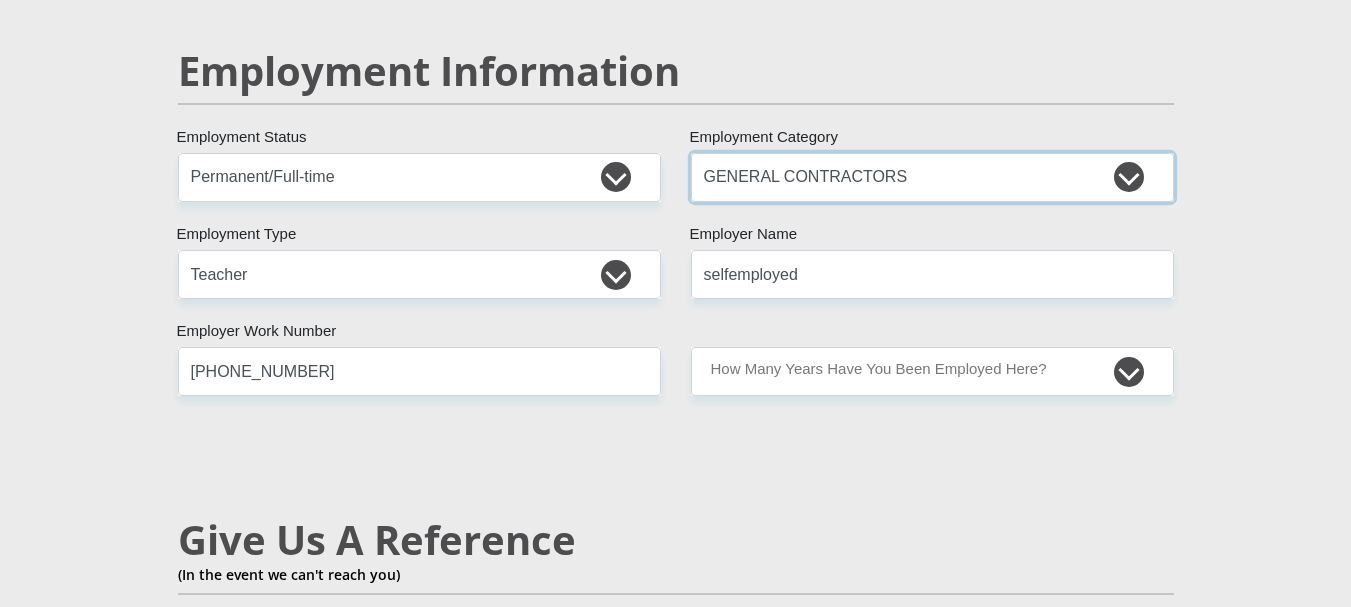 click on "AGRICULTURE
ALCOHOL & TOBACCO
CONSTRUCTION MATERIALS
METALLURGY
EQUIPMENT FOR RENEWABLE ENERGY
SPECIALIZED CONTRACTORS
CAR
GAMING (INCL. INTERNET
OTHER WHOLESALE
UNLICENSED PHARMACEUTICALS
CURRENCY EXCHANGE HOUSES
OTHER FINANCIAL INSTITUTIONS & INSURANCE
REAL ESTATE AGENTS
OIL & GAS
OTHER MATERIALS (E.G. IRON ORE)
PRECIOUS STONES & PRECIOUS METALS
POLITICAL ORGANIZATIONS
RELIGIOUS ORGANIZATIONS(NOT SECTS)
ACTI. HAVING BUSINESS DEAL WITH PUBLIC ADMINISTRATION
LAUNDROMATS" at bounding box center [932, 177] 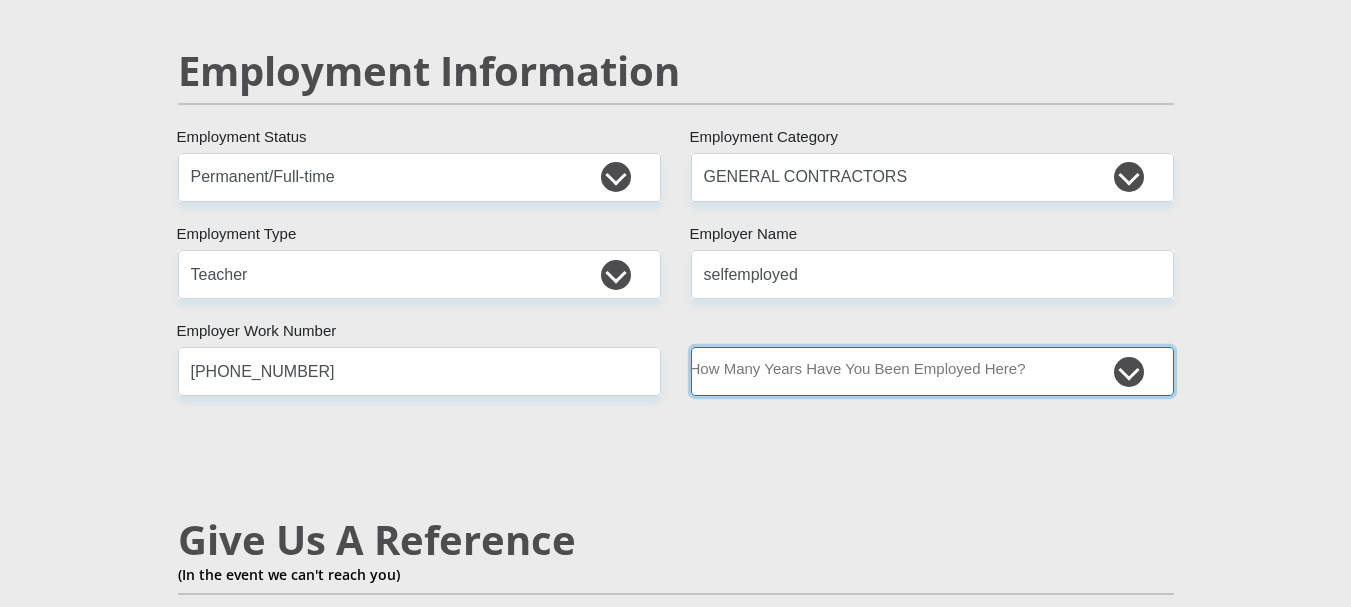 click on "less than 1 year
1-3 years
3-5 years
5+ years" at bounding box center (932, 371) 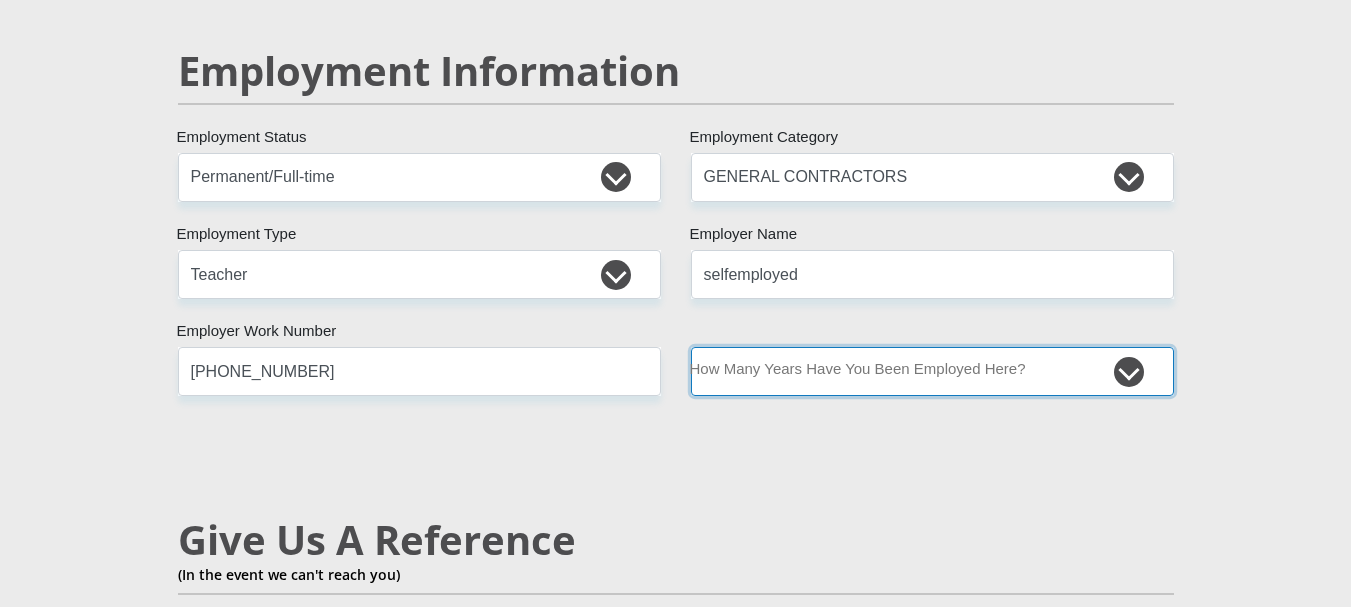 select on "6" 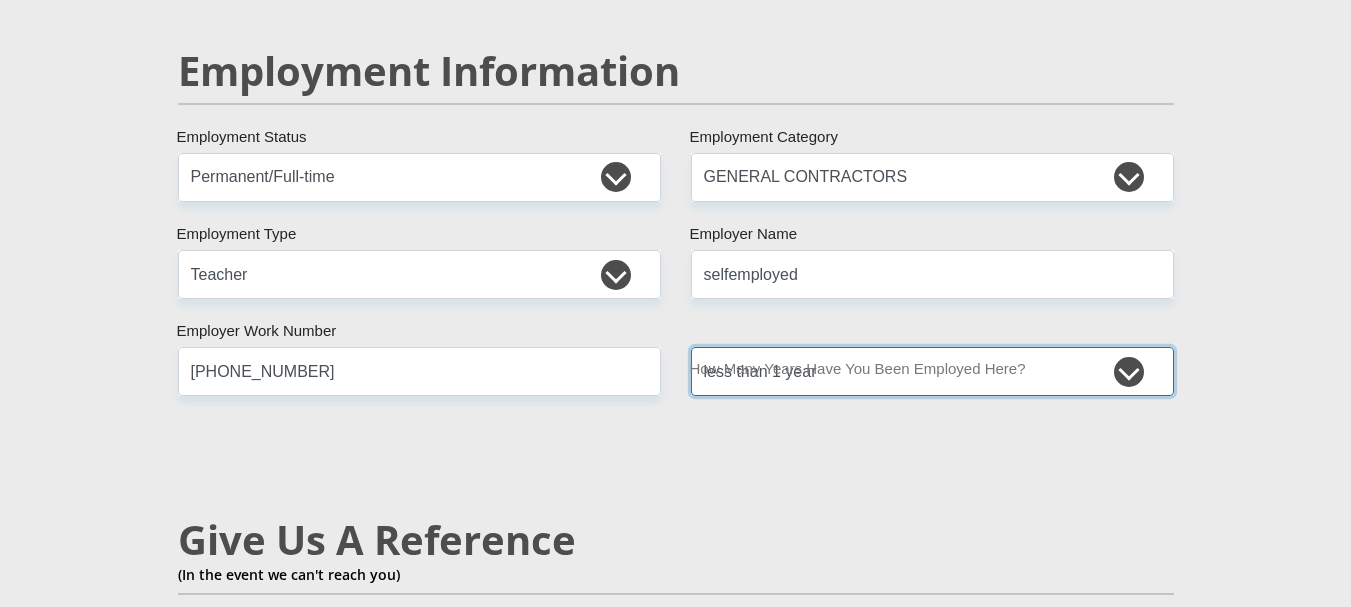click on "less than 1 year
1-3 years
3-5 years
5+ years" at bounding box center (932, 371) 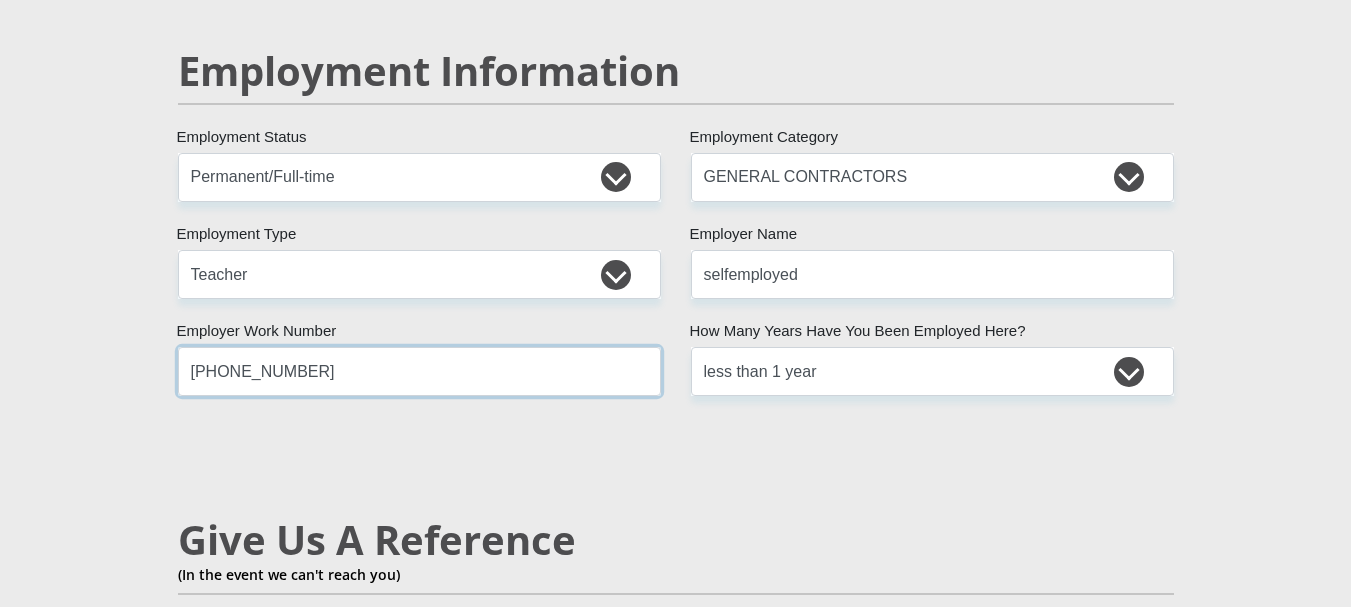 click on "0796490674" at bounding box center [419, 371] 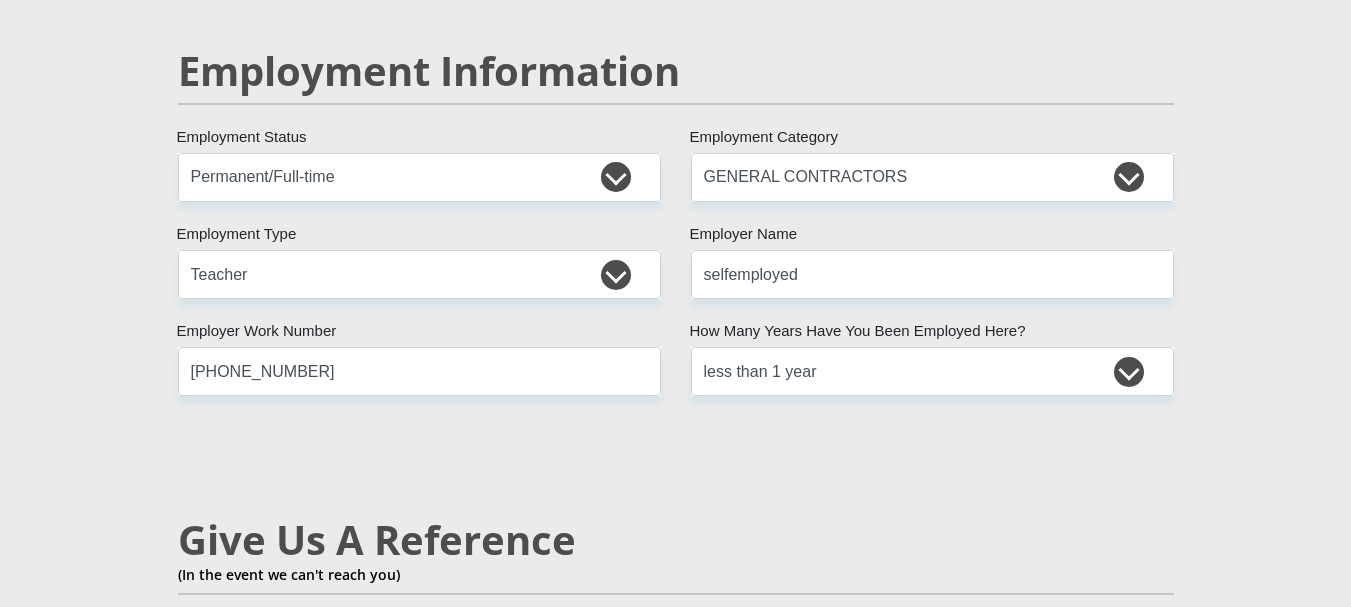 click on "Mr
Ms
Mrs
Dr
Other
Title
pule
First Name
majoe
Surname
9512235150088
South African ID Number
Please input valid ID number
South Africa
Afghanistan
Aland Islands
Albania
Algeria
America Samoa
American Virgin Islands
Andorra
Angola
Anguilla
Antarctica
Antigua and Barbuda
Argentina  Aruba" at bounding box center (676, 144) 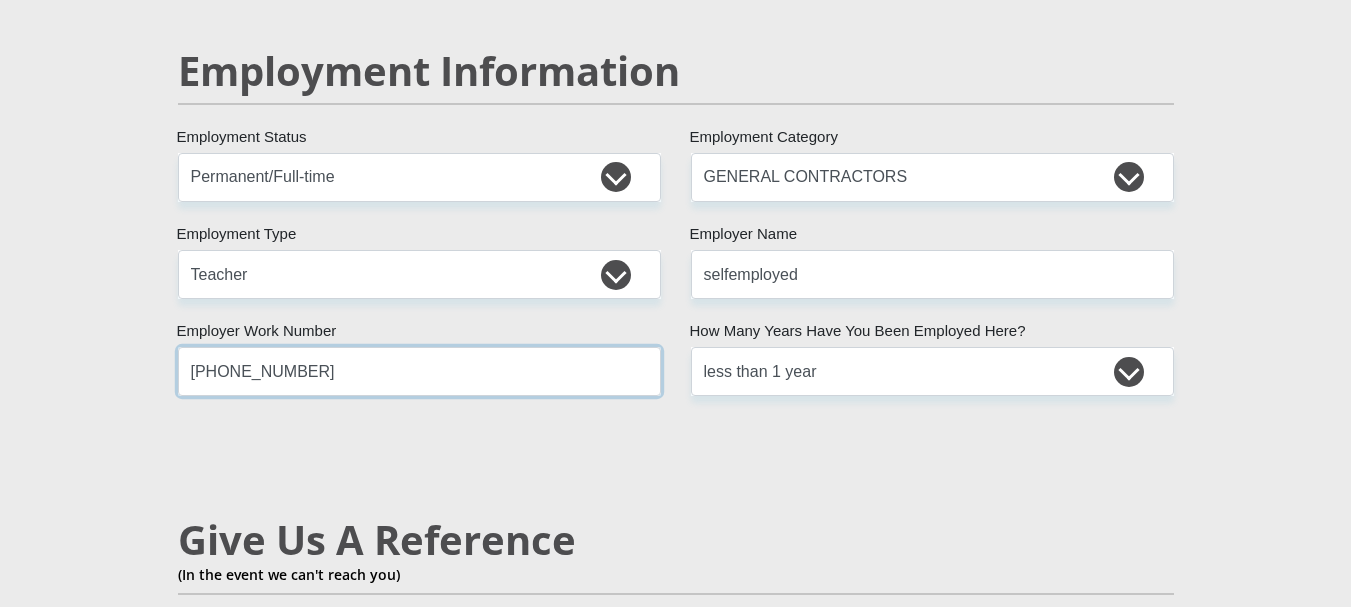 click on "0796490674" at bounding box center (419, 371) 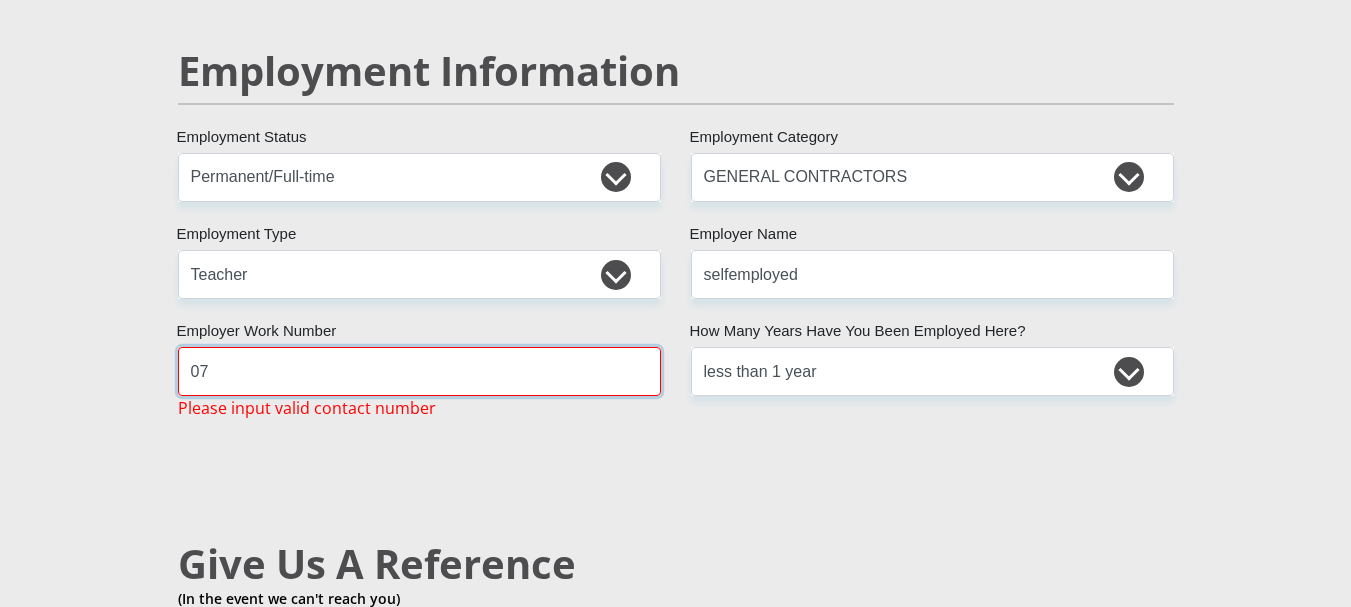 type on "0" 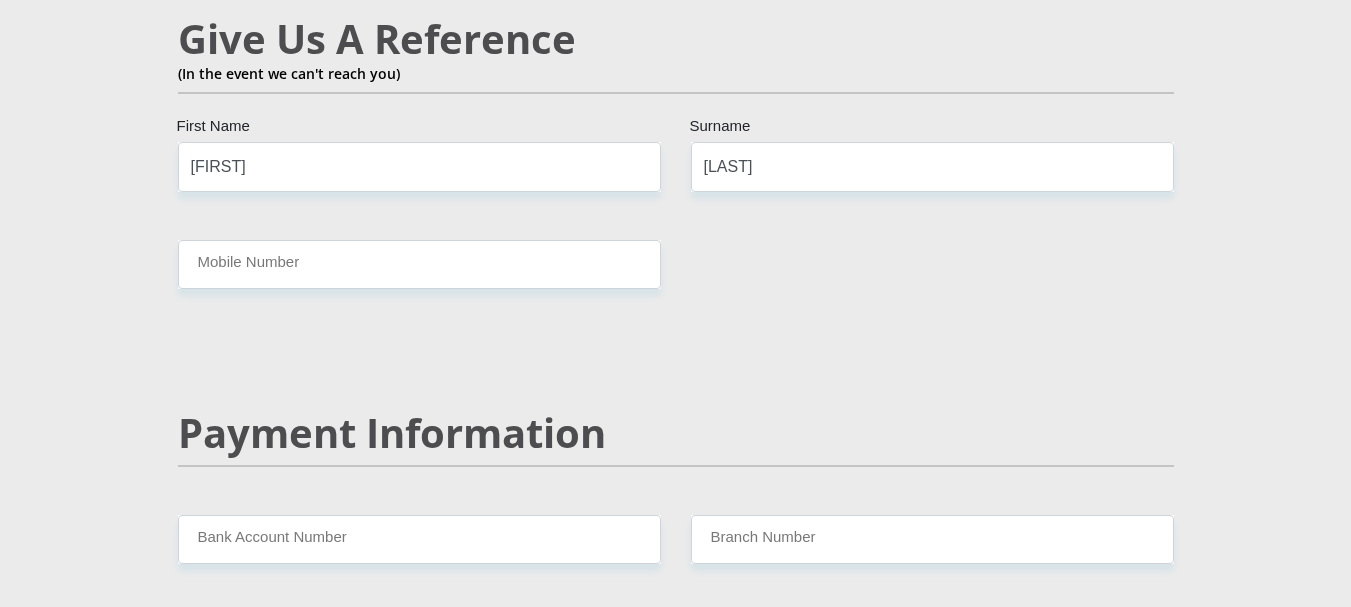 scroll, scrollTop: 3546, scrollLeft: 0, axis: vertical 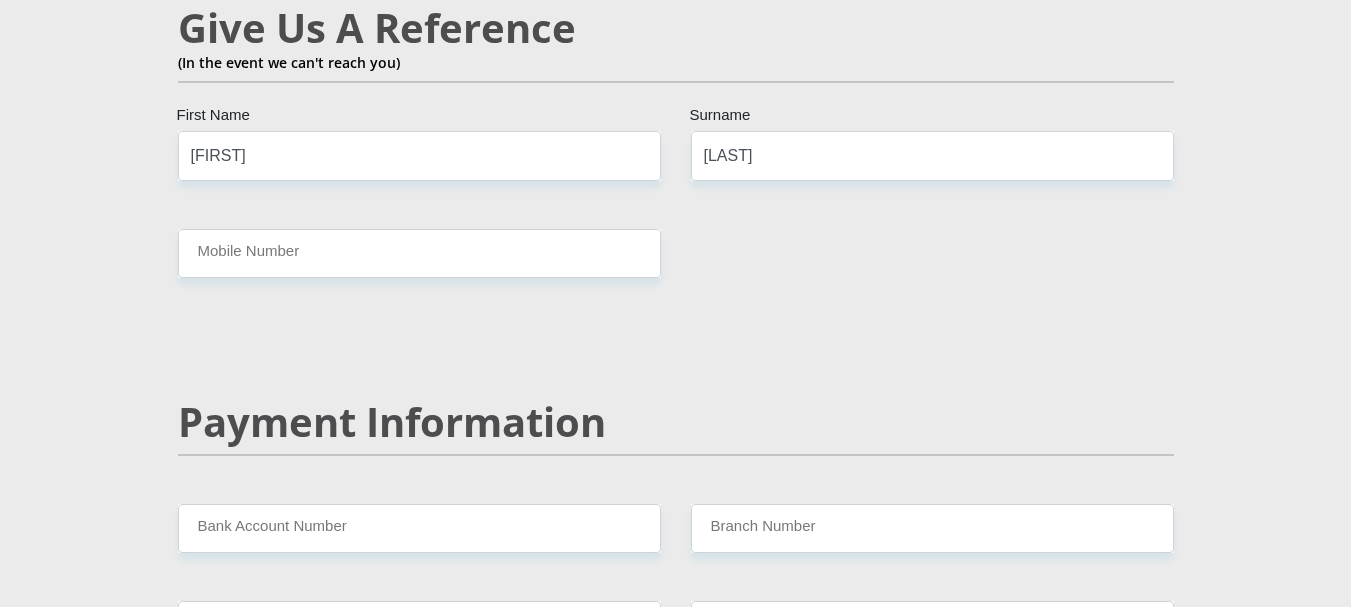 type on "0680146893" 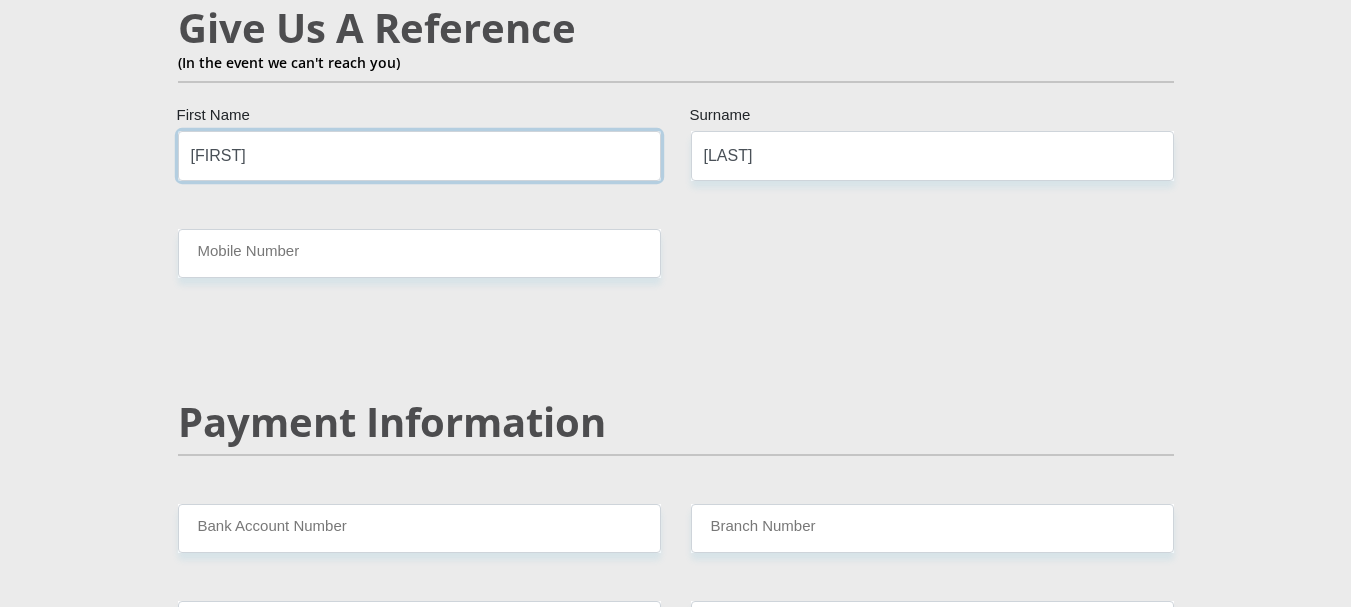 click on "pule" at bounding box center (419, 155) 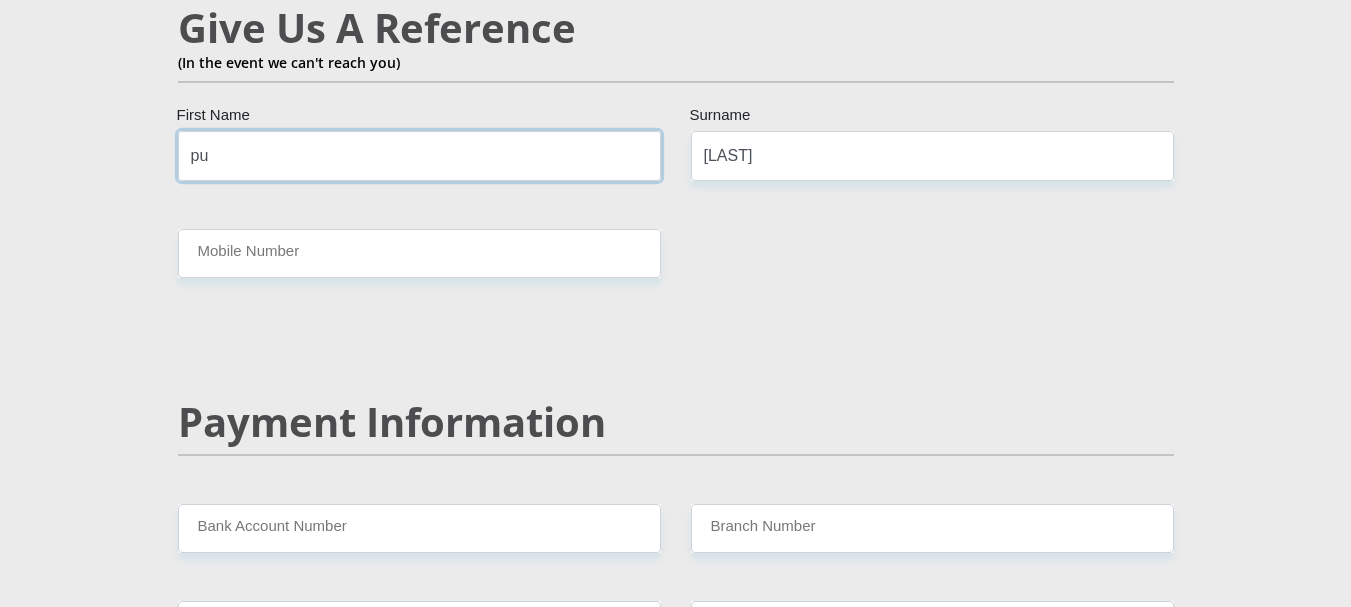 type on "p" 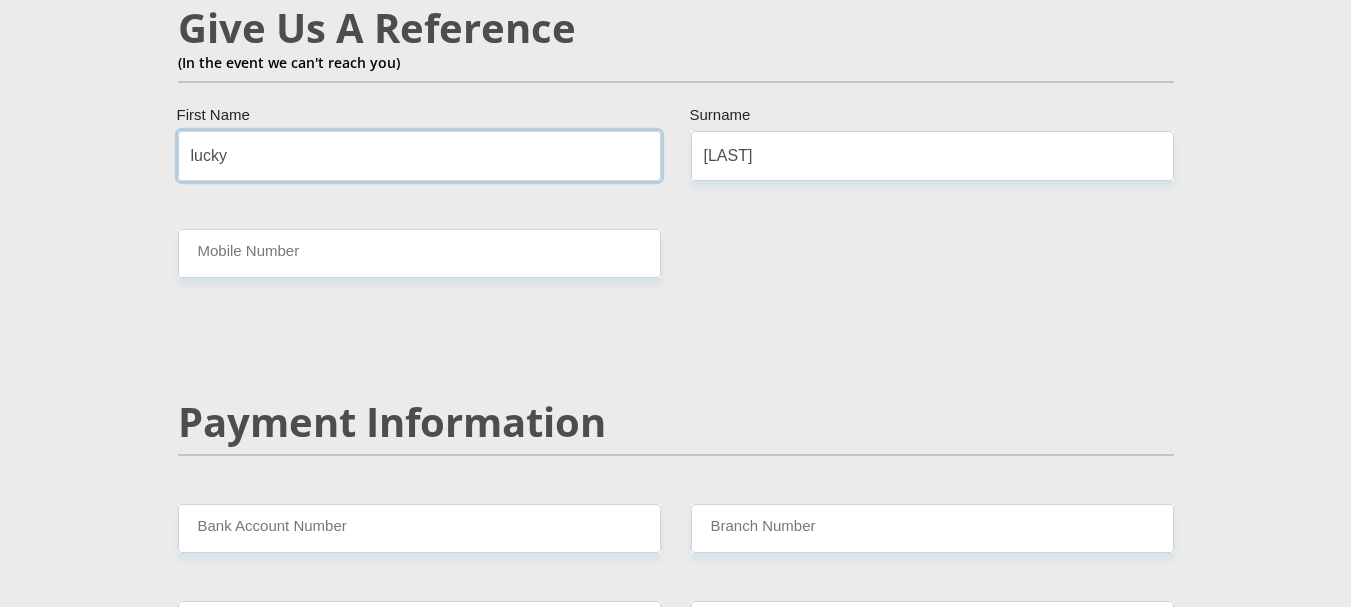 type on "lucky" 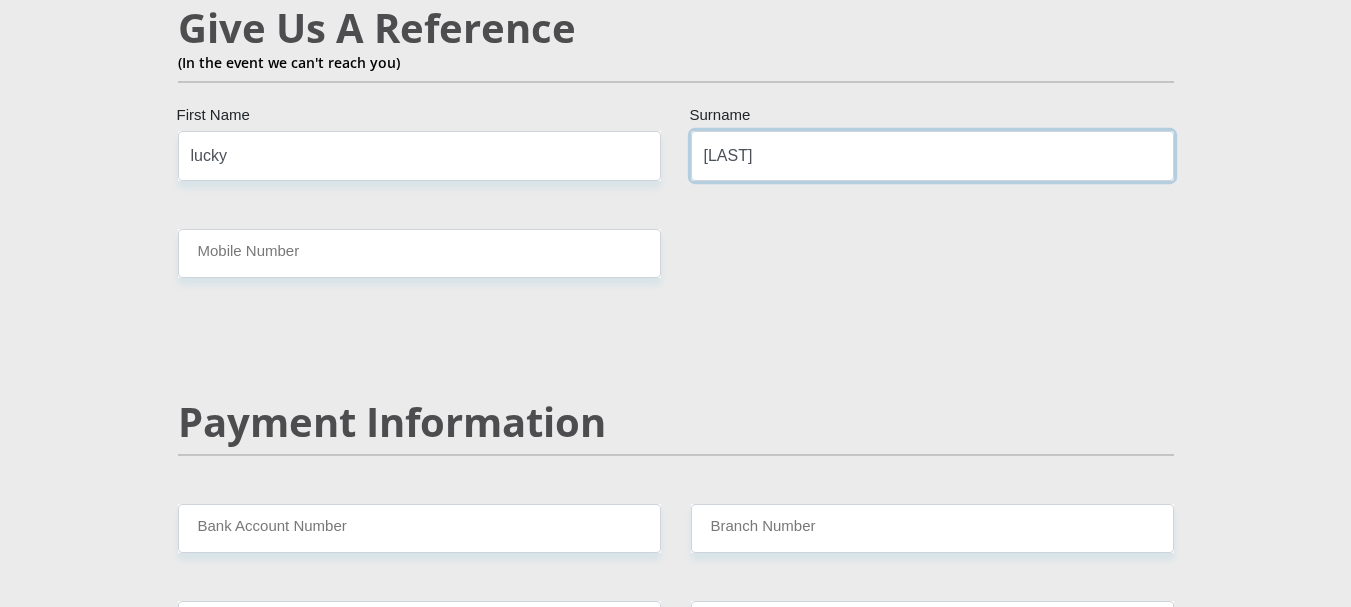 click on "majoe" at bounding box center (932, 155) 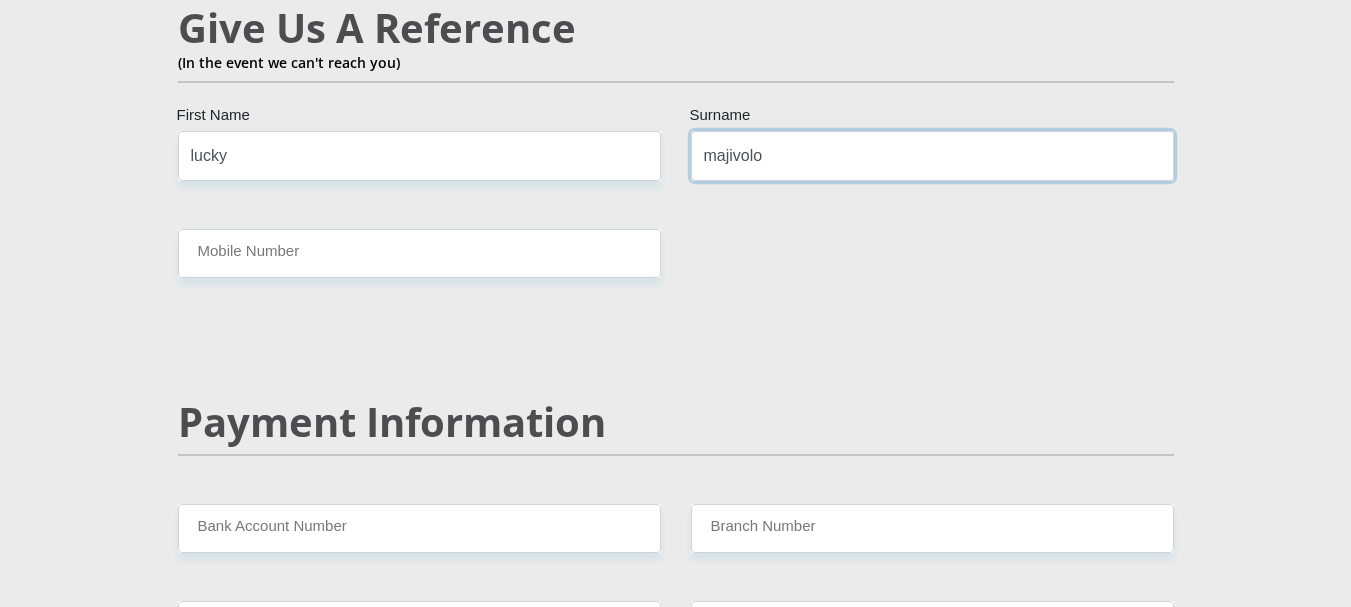 type on "majivolo" 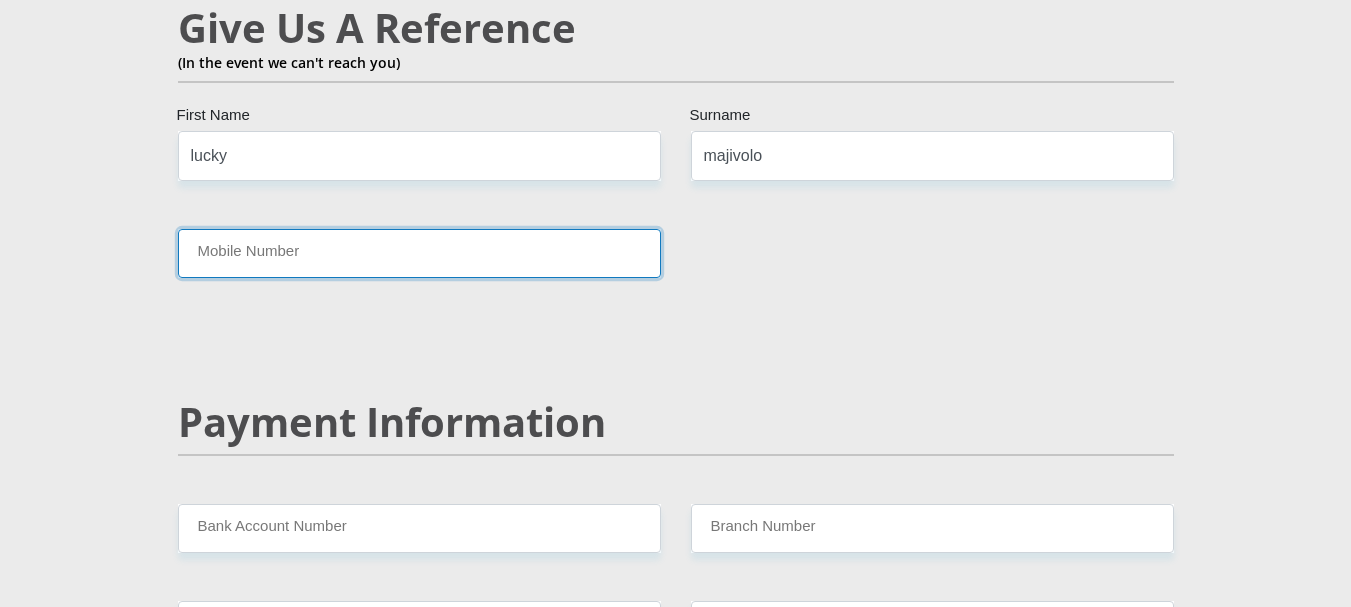 click on "Mobile Number" at bounding box center [419, 253] 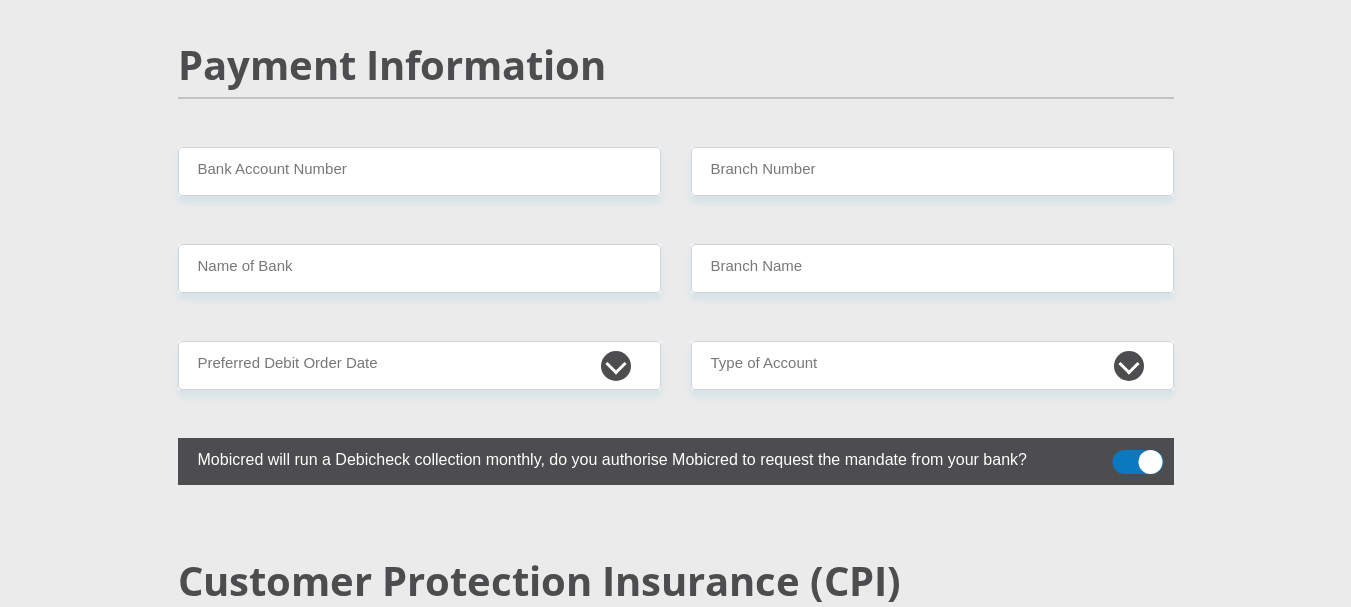 scroll, scrollTop: 3914, scrollLeft: 0, axis: vertical 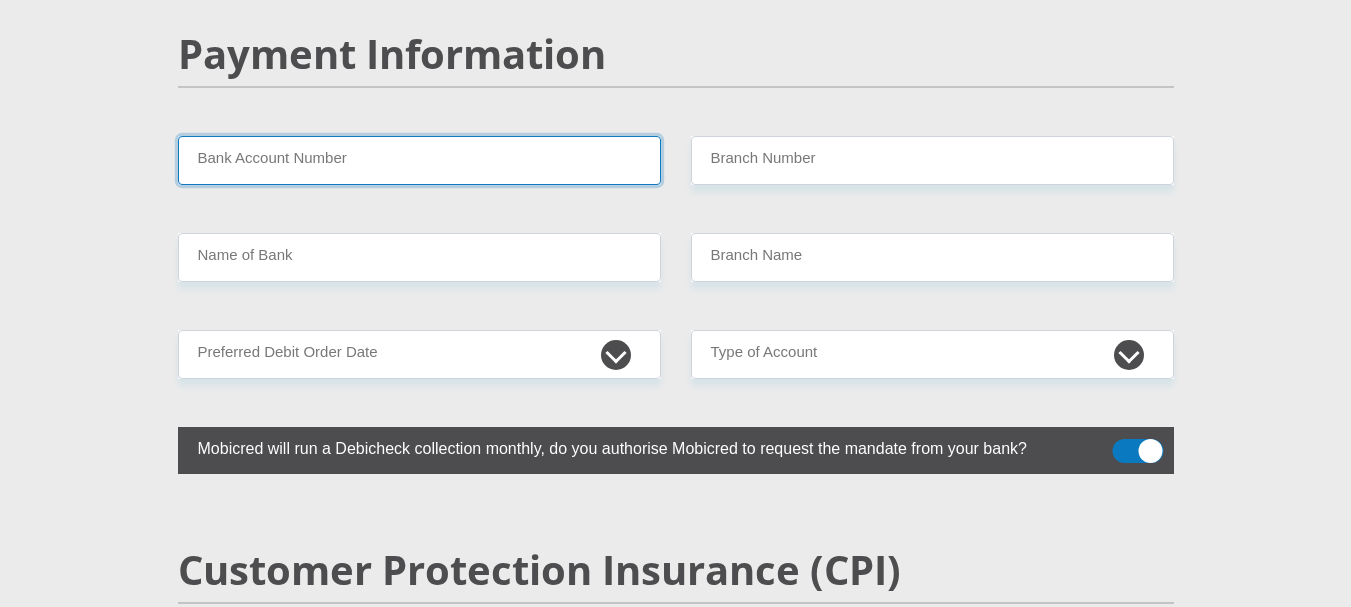 click on "Bank Account Number" at bounding box center [419, 160] 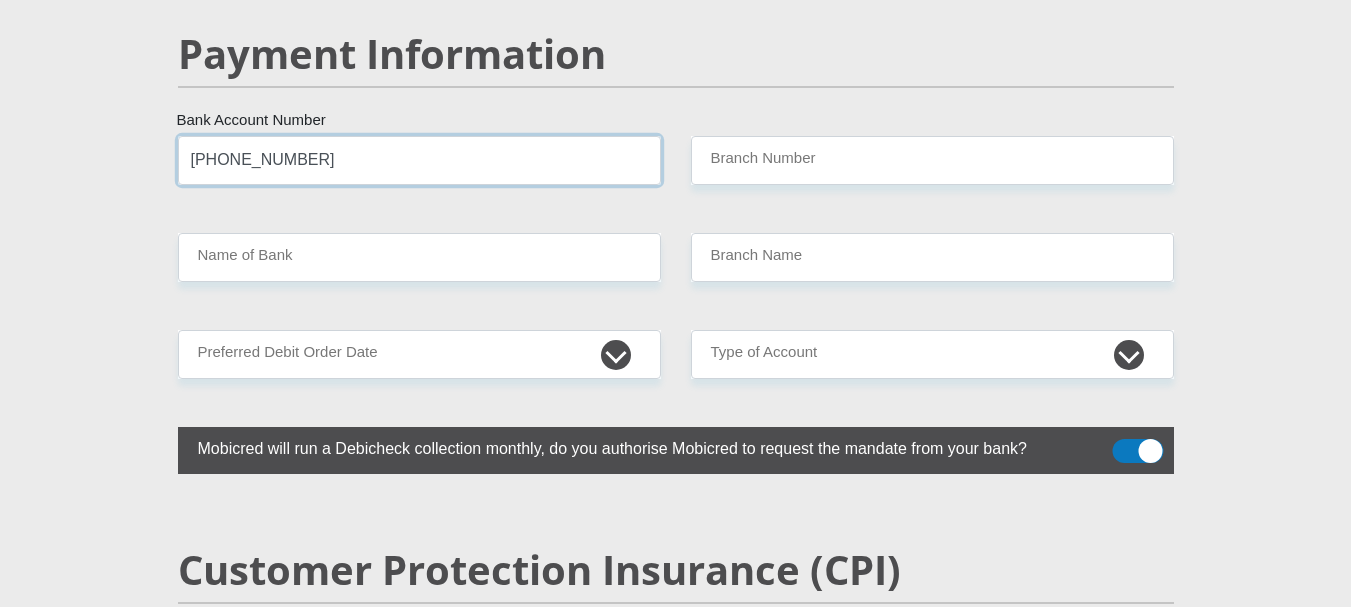type on "022147918" 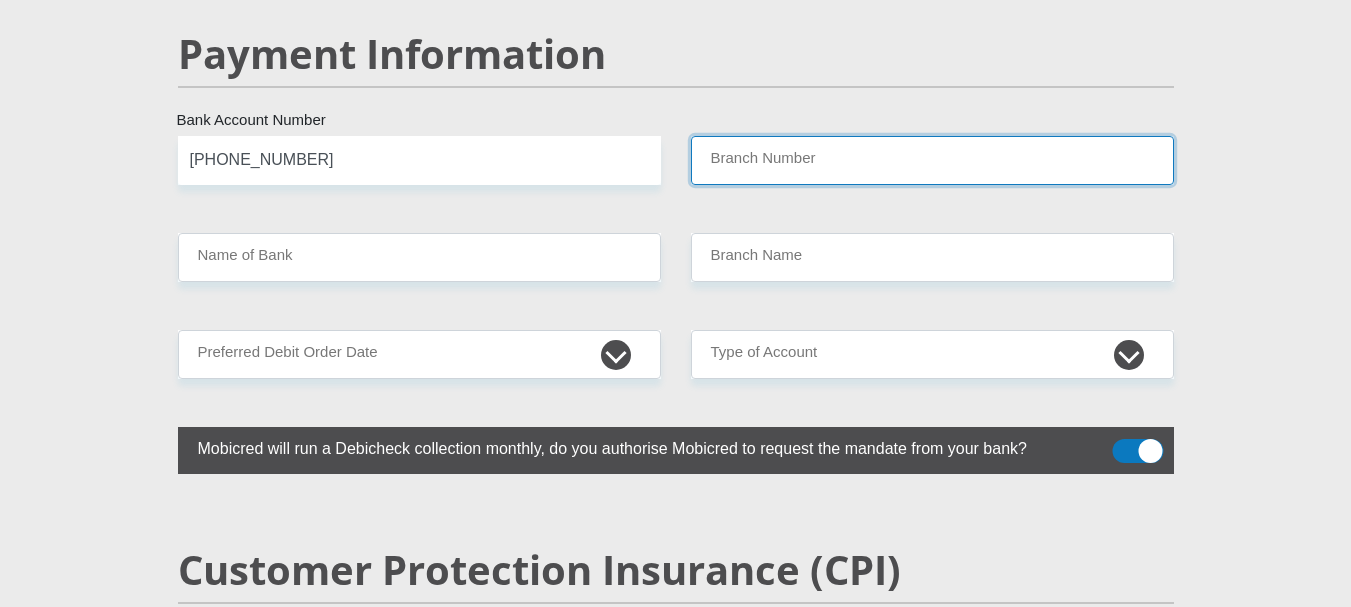 click on "Branch Number" at bounding box center (932, 160) 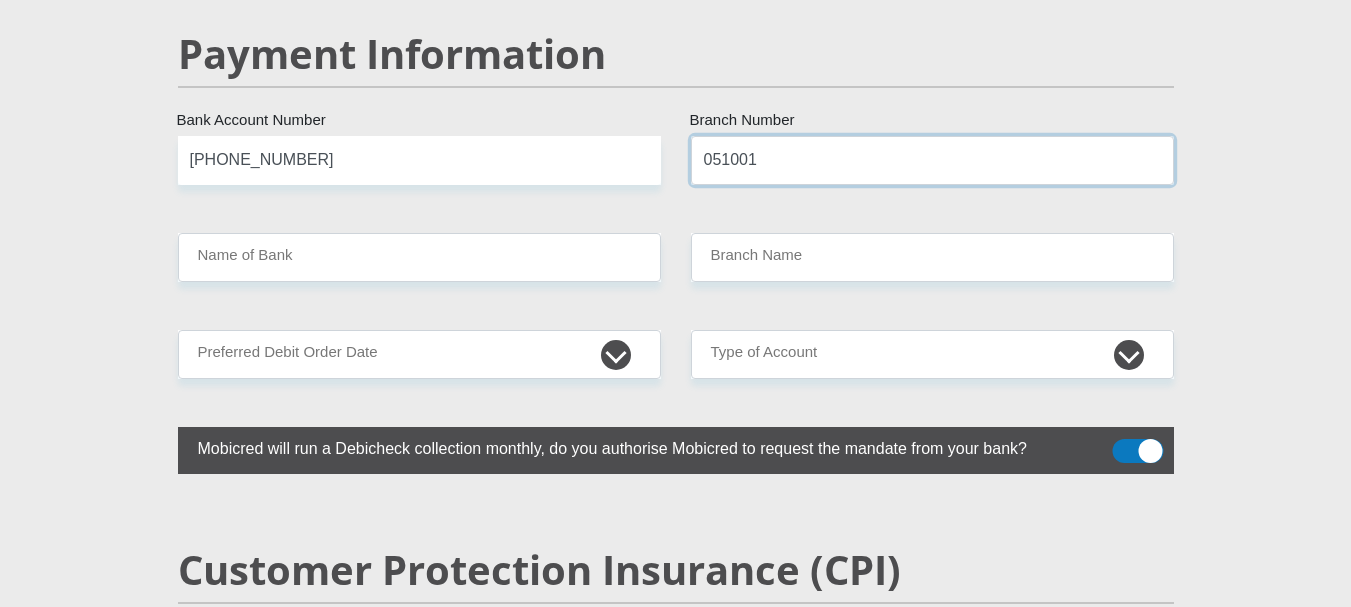 type on "051001" 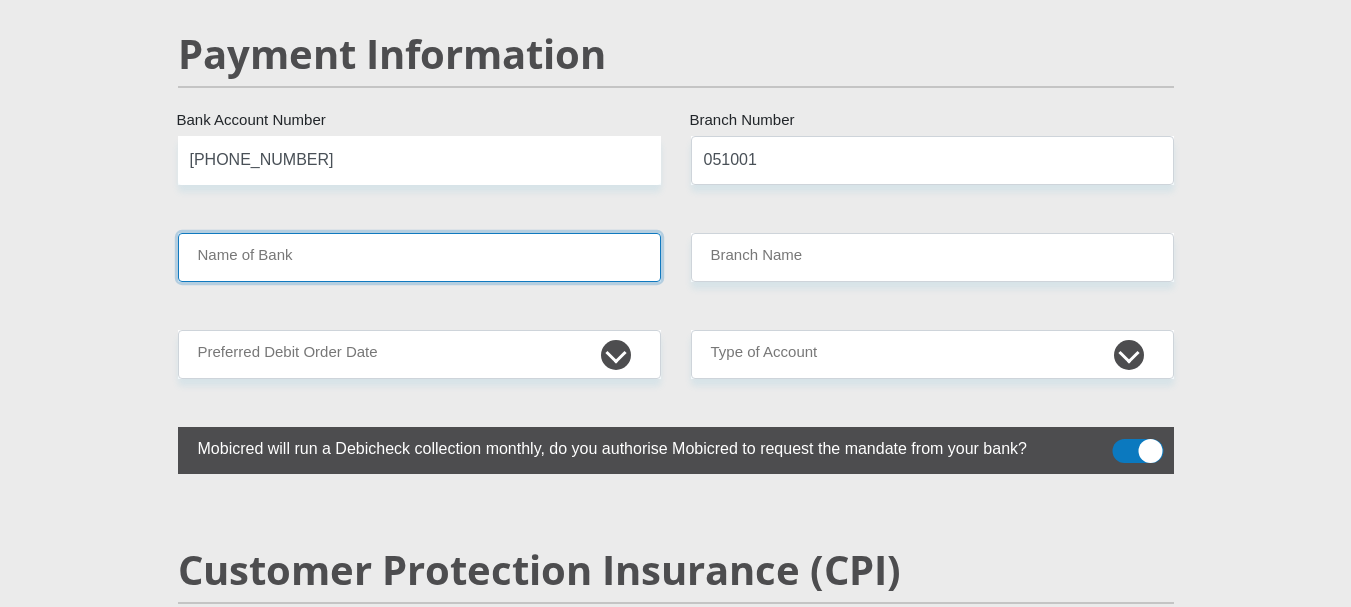 click on "Name of Bank" at bounding box center [419, 257] 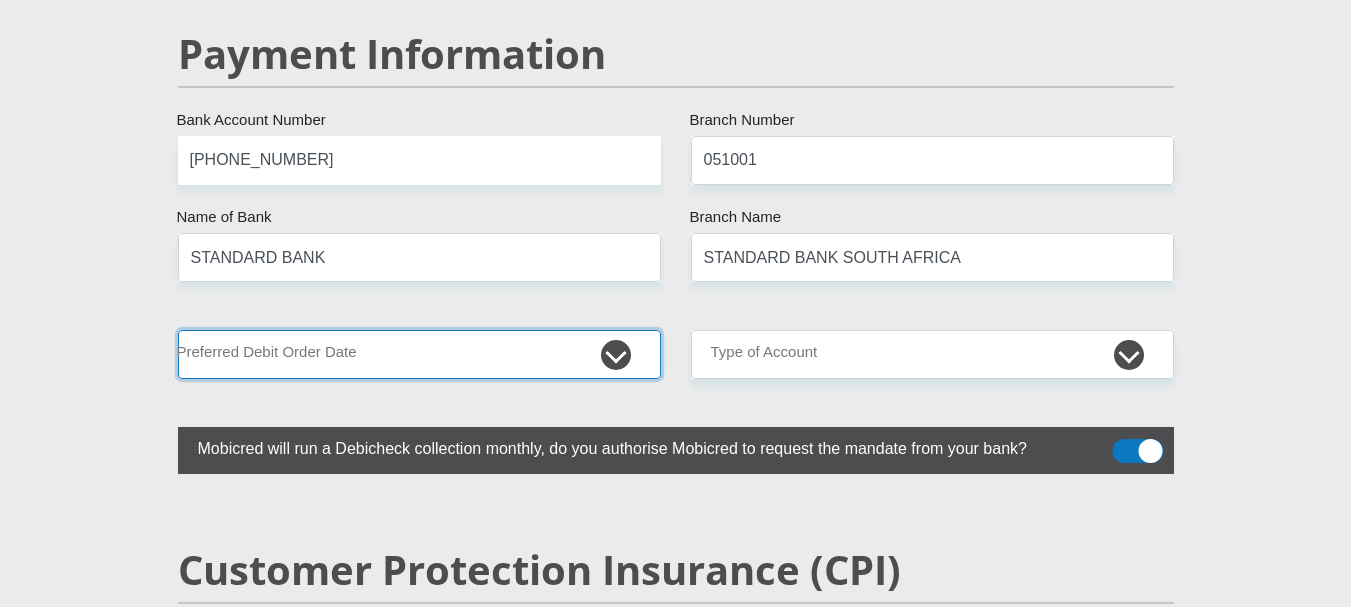 click on "1st
2nd
3rd
4th
5th
7th
18th
19th
20th
21st
22nd
23rd
24th
25th
26th
27th
28th
29th
30th" at bounding box center [419, 354] 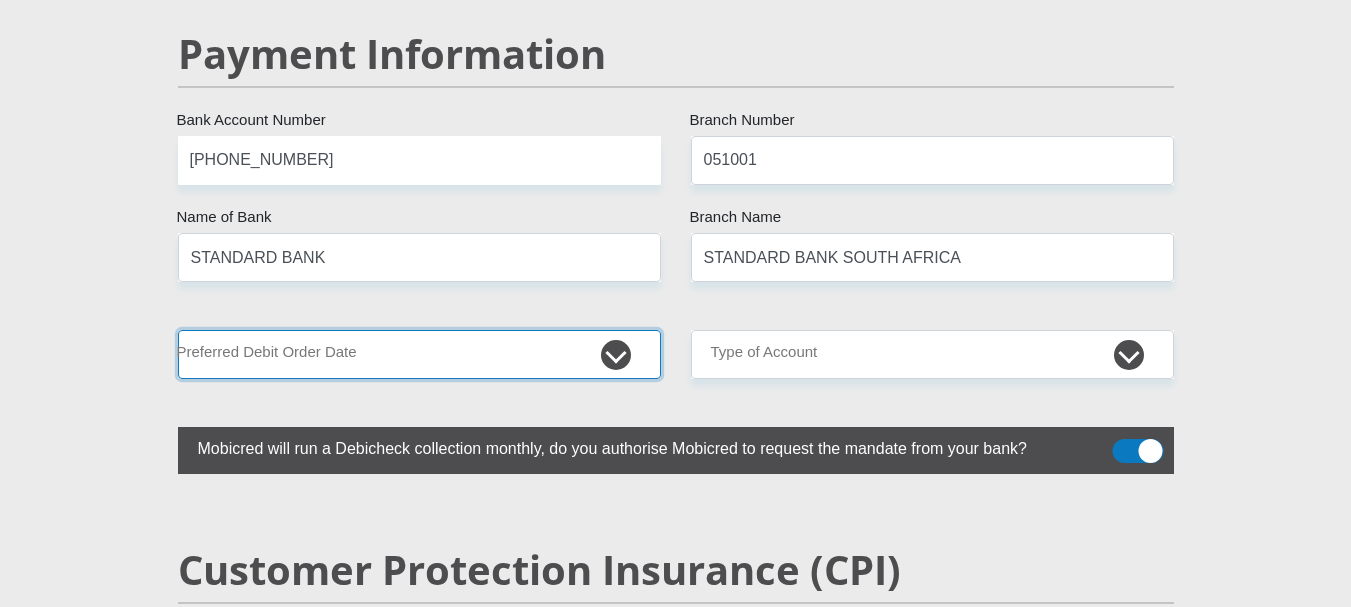 select on "5" 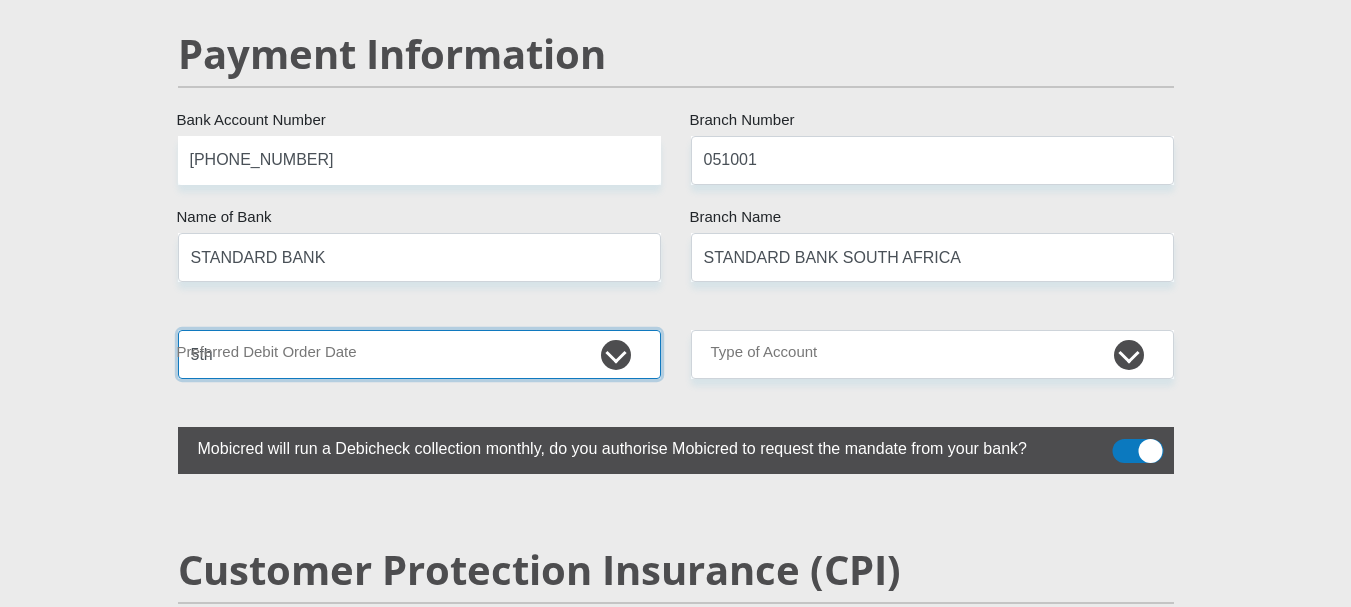 click on "1st
2nd
3rd
4th
5th
7th
18th
19th
20th
21st
22nd
23rd
24th
25th
26th
27th
28th
29th
30th" at bounding box center (419, 354) 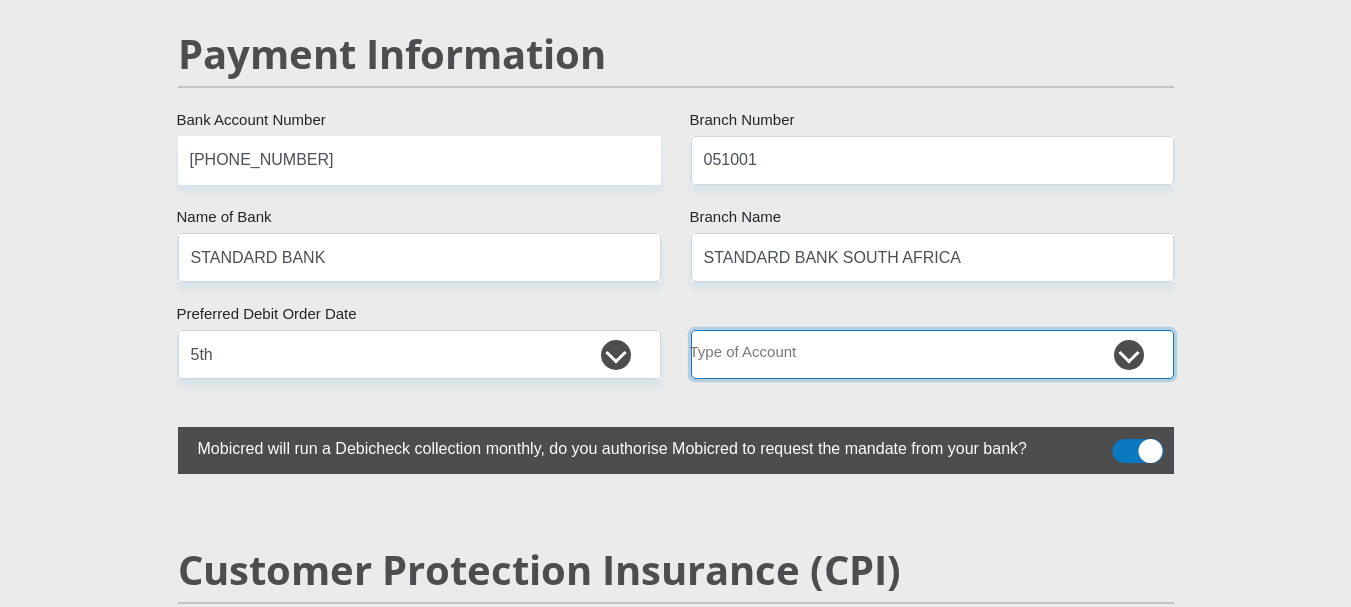 click on "Cheque
Savings" at bounding box center (932, 354) 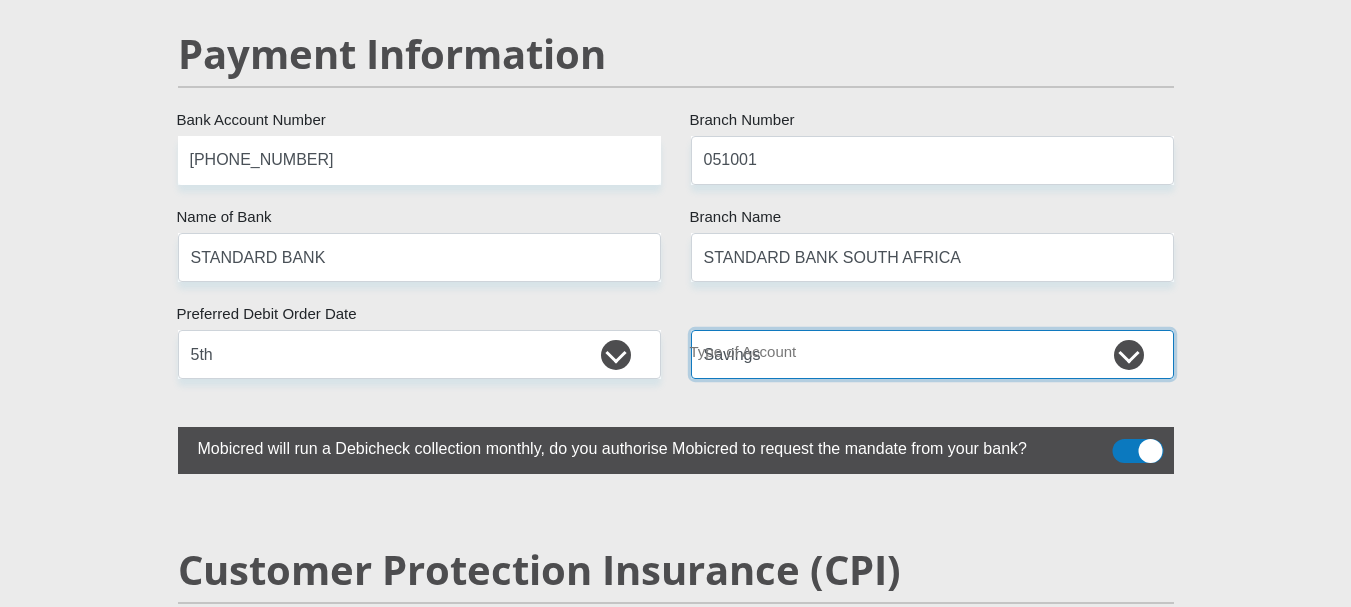 click on "Cheque
Savings" at bounding box center (932, 354) 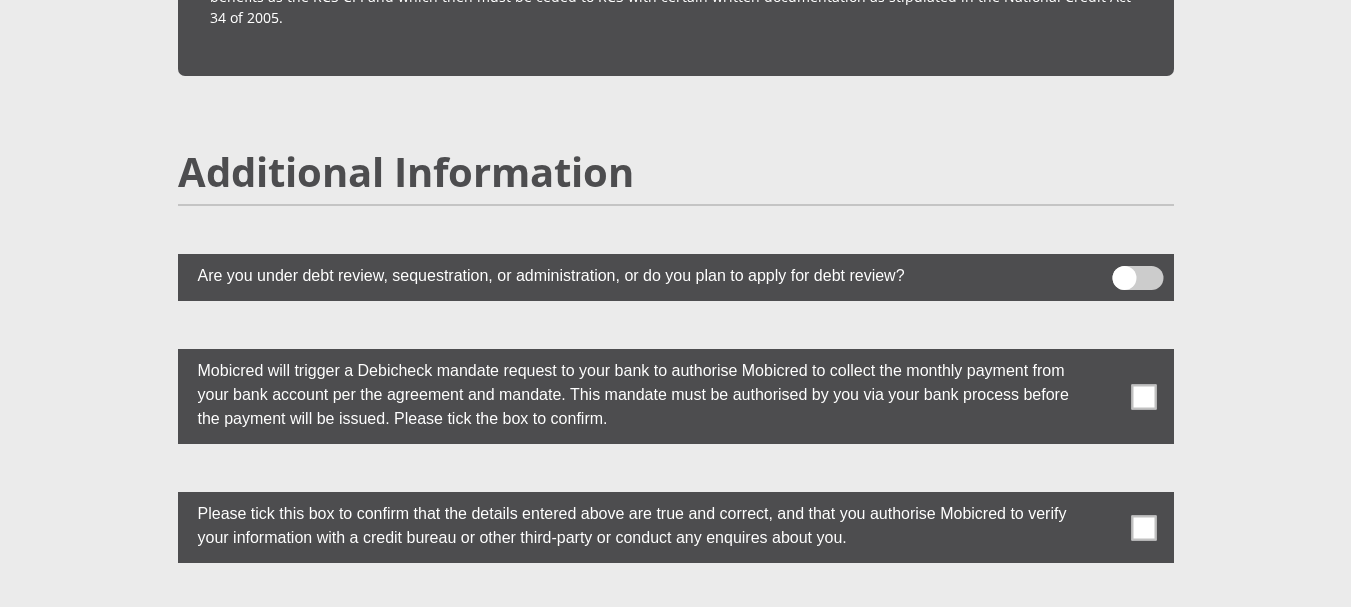 scroll, scrollTop: 5396, scrollLeft: 0, axis: vertical 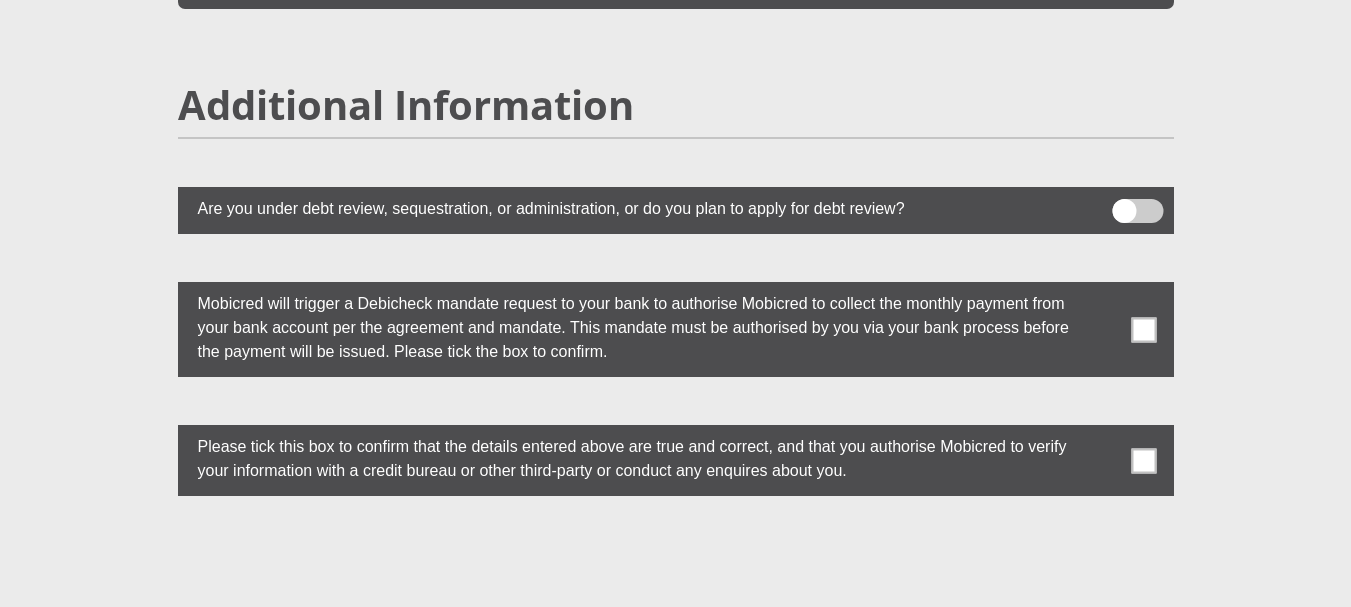 click at bounding box center (1137, 211) 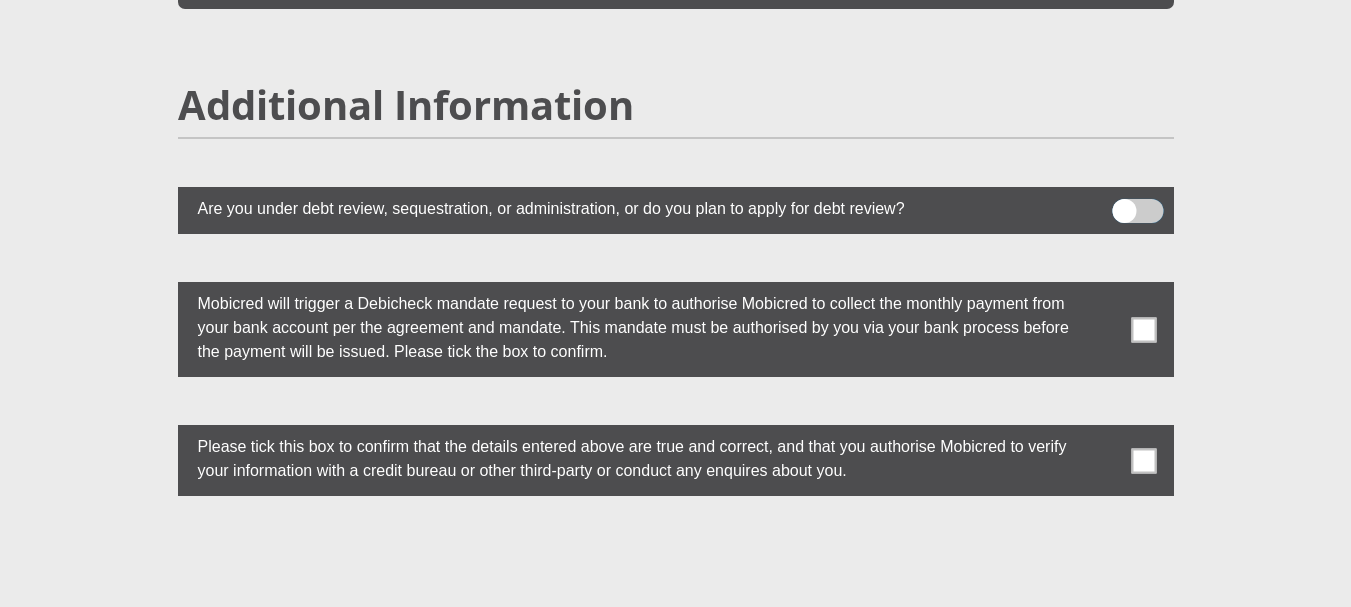 click at bounding box center [1124, 204] 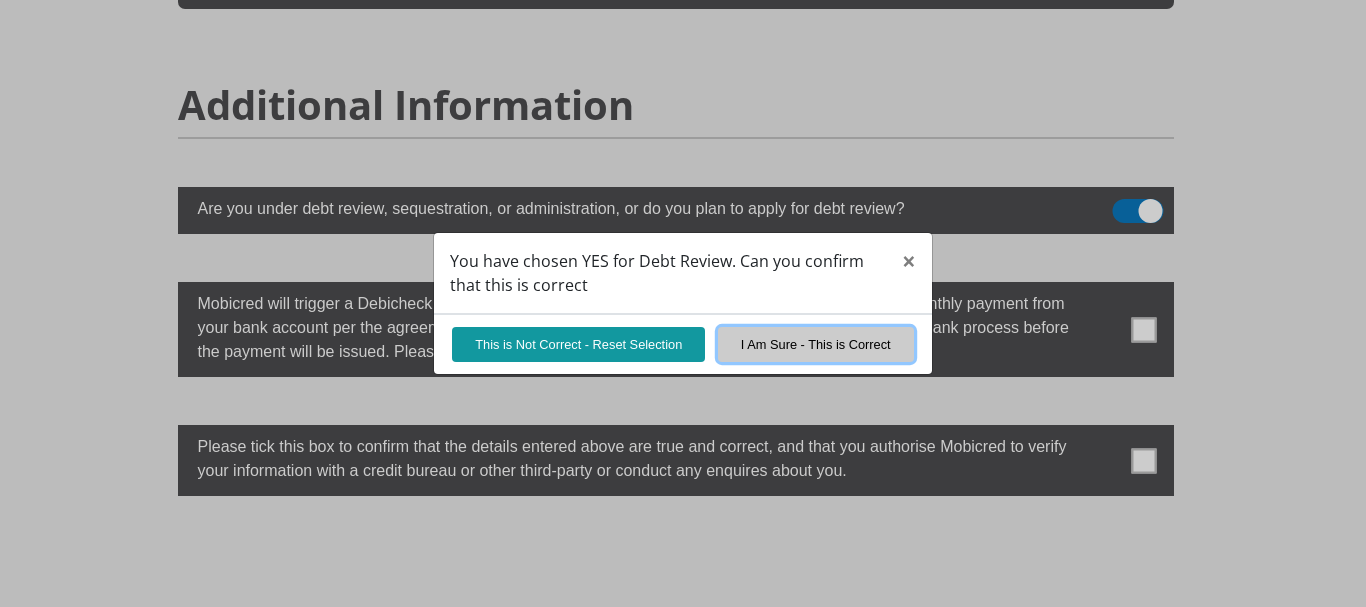 click on "I Am Sure - This is Correct" at bounding box center [816, 344] 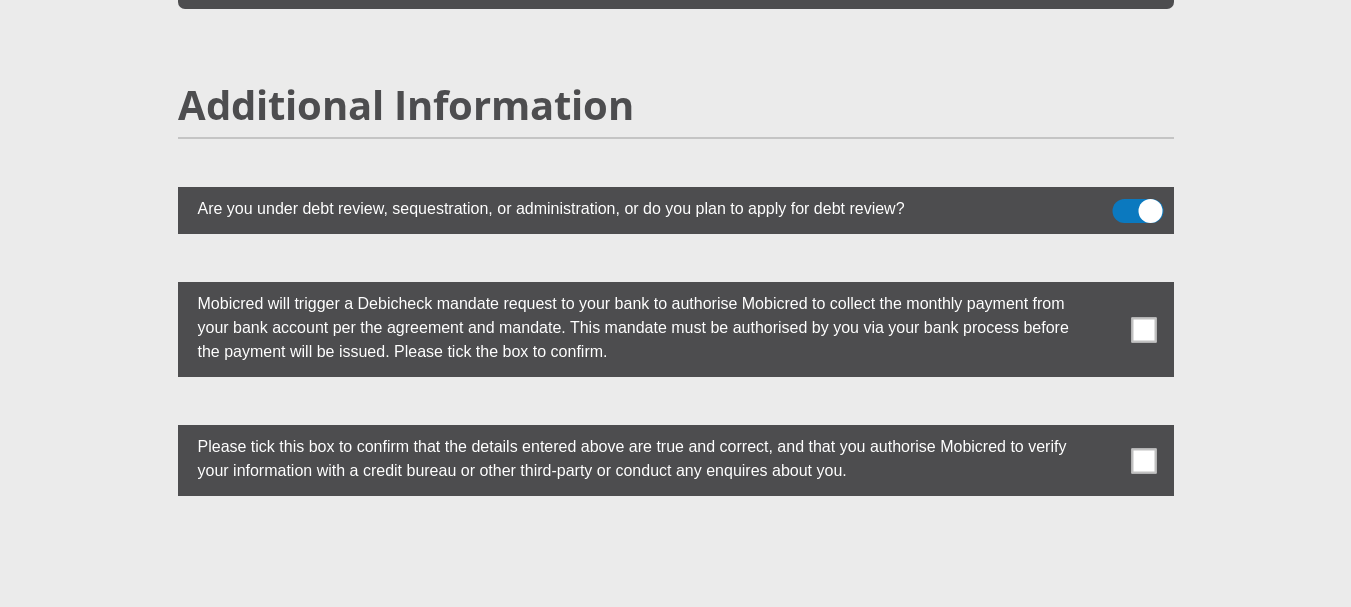 click at bounding box center [1143, 329] 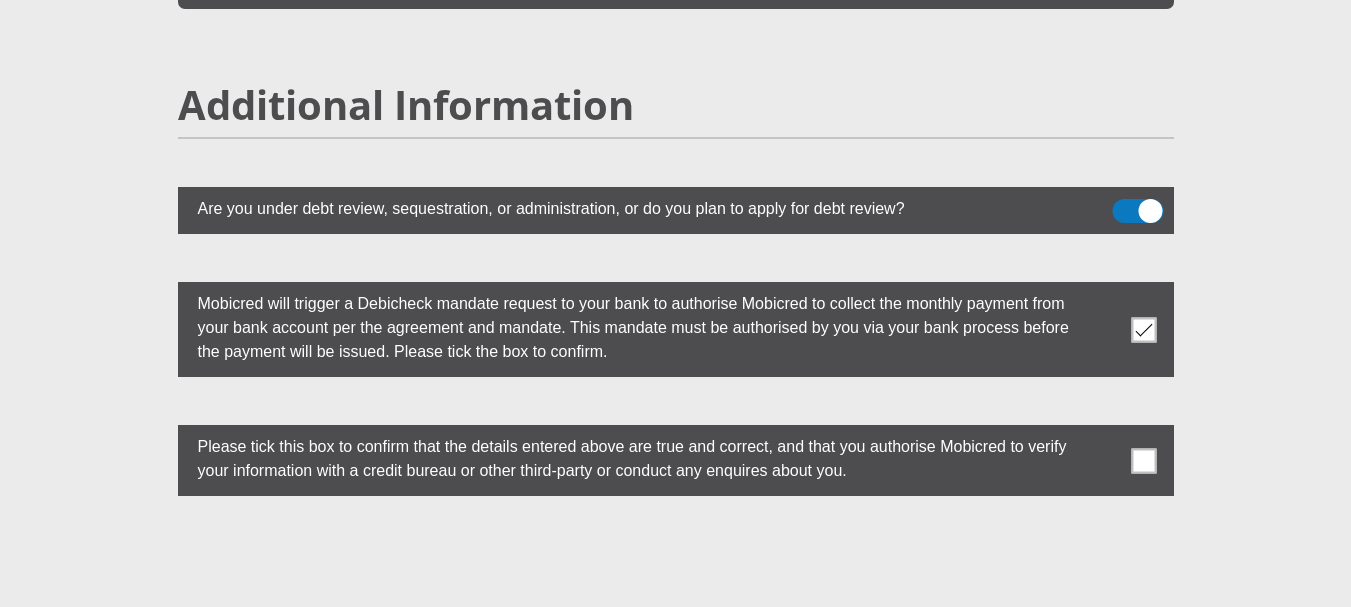 click at bounding box center [1143, 460] 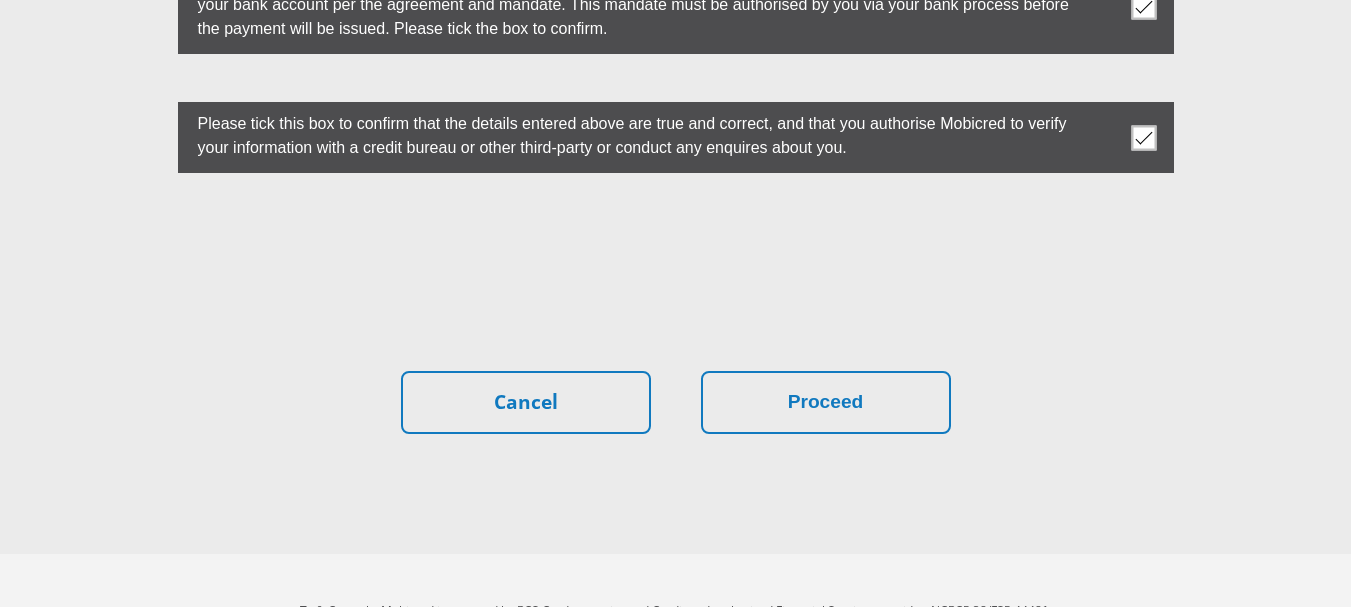 scroll, scrollTop: 5759, scrollLeft: 0, axis: vertical 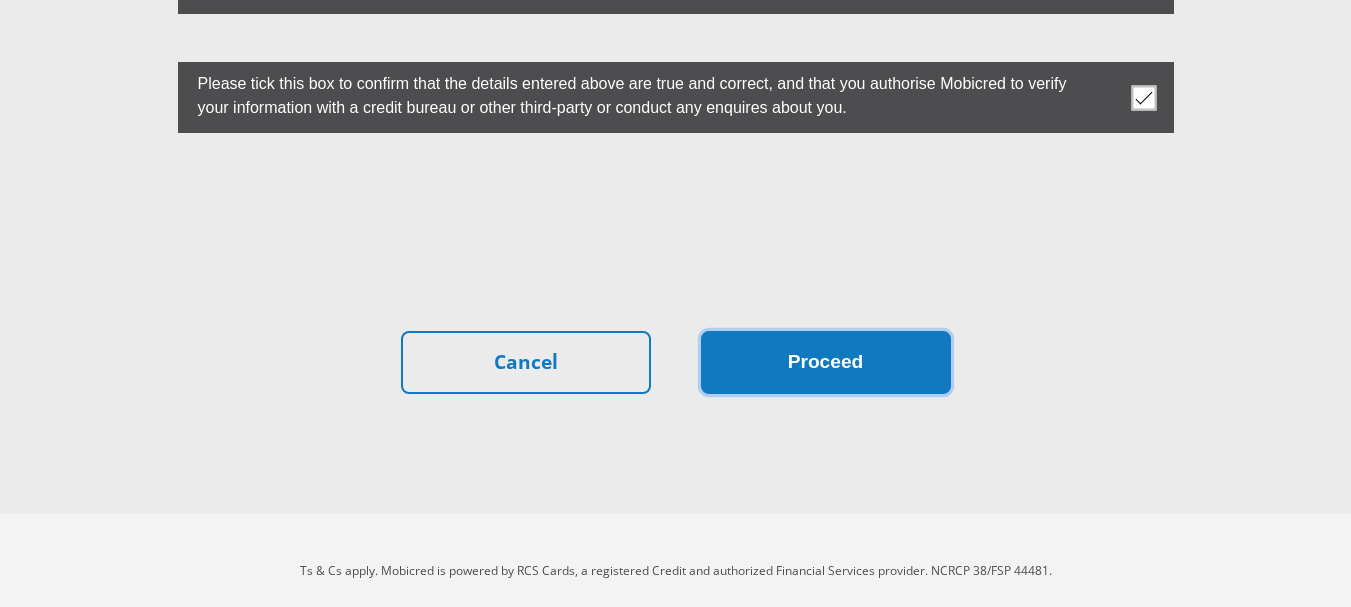 click on "Proceed" at bounding box center (826, 362) 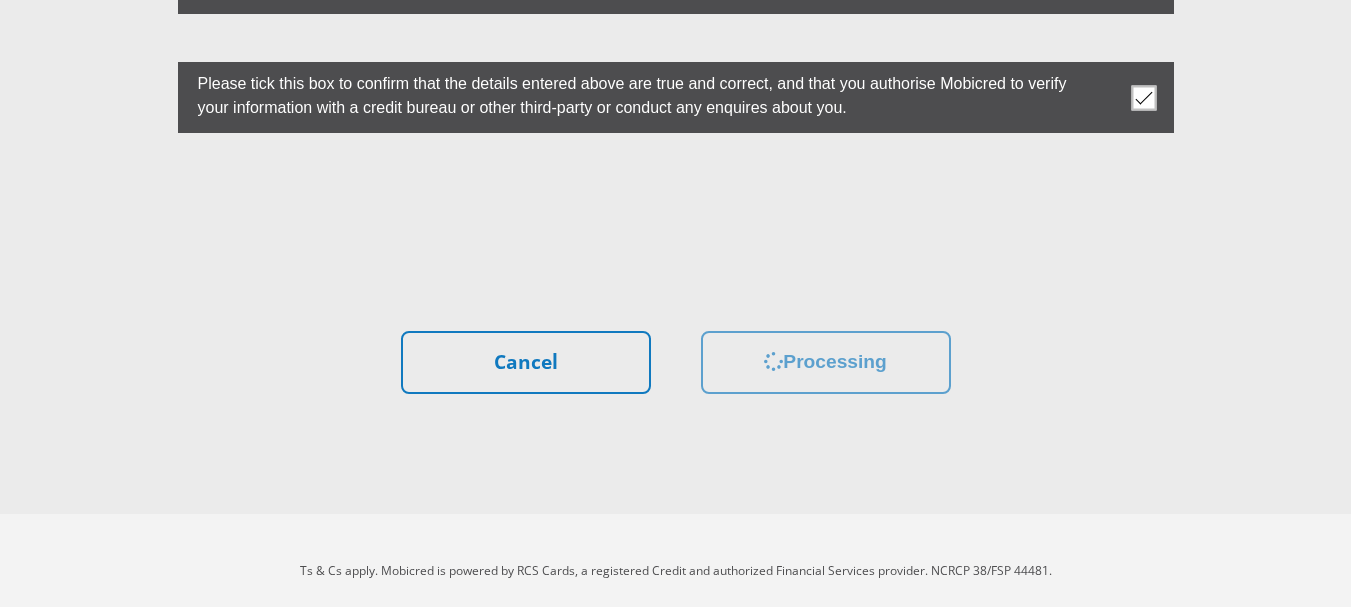 scroll, scrollTop: 0, scrollLeft: 0, axis: both 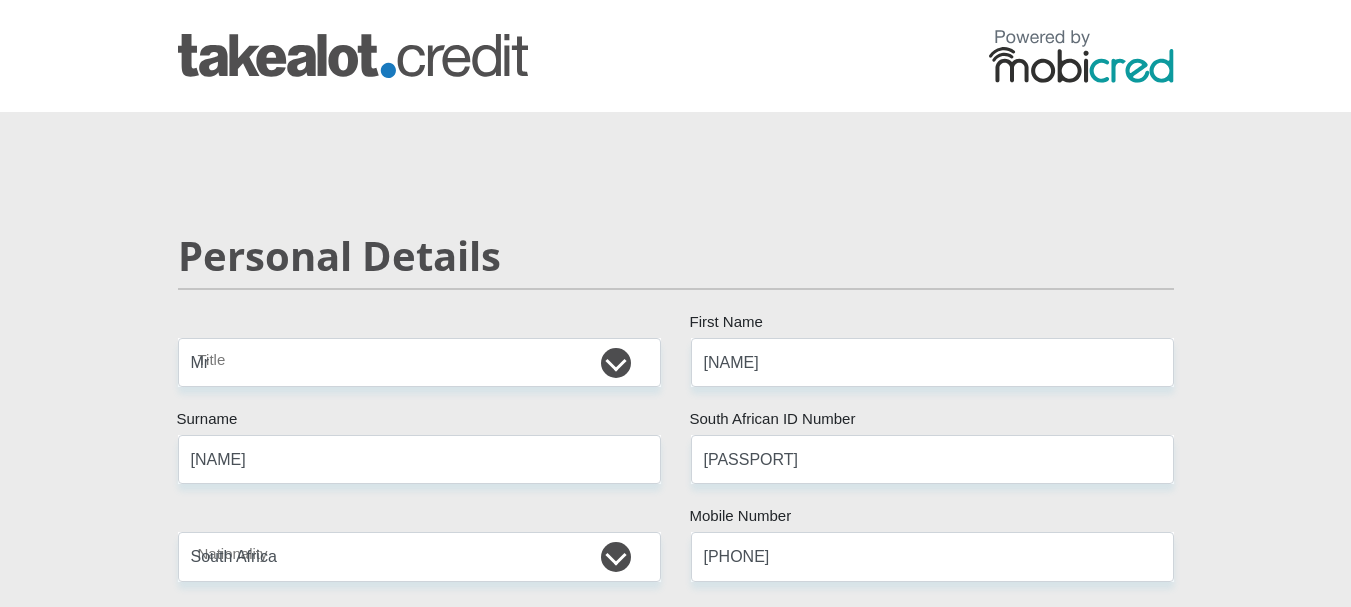 select on "Mr" 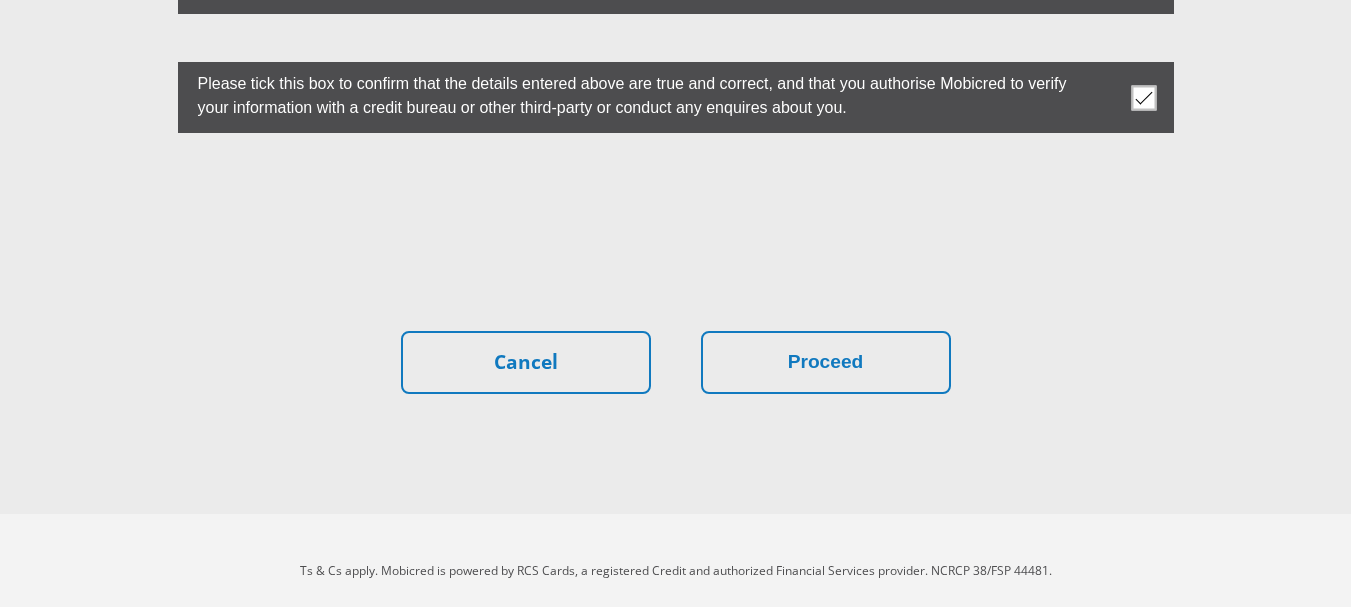 scroll, scrollTop: 5759, scrollLeft: 0, axis: vertical 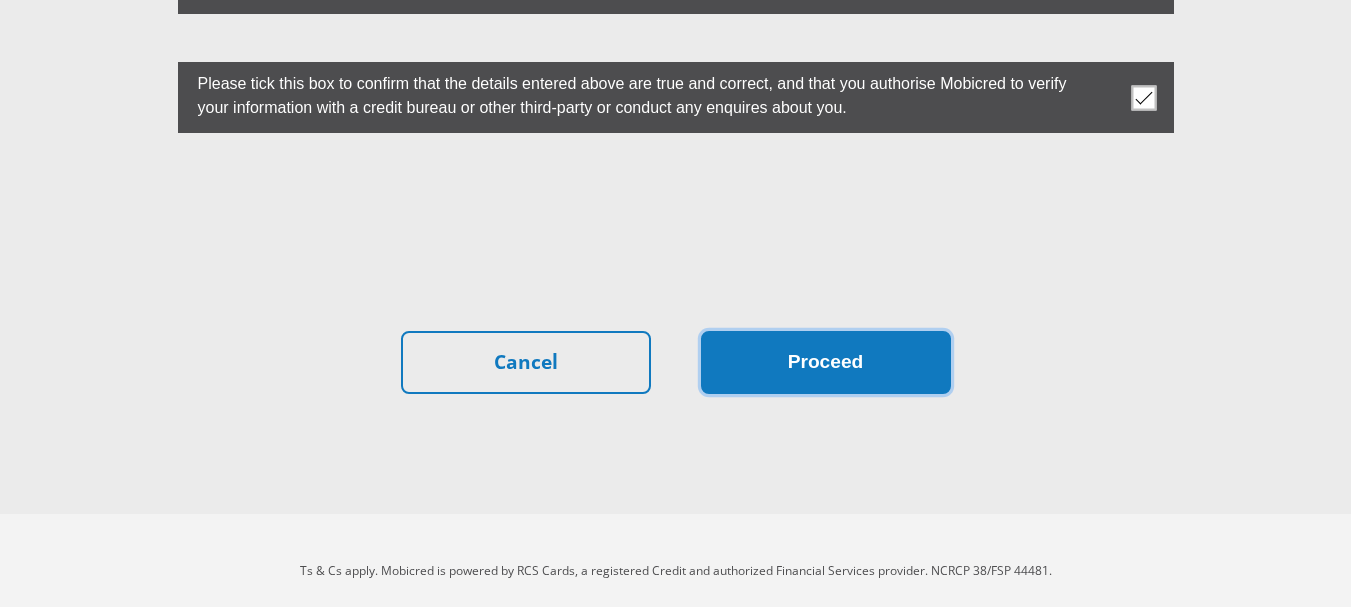 click on "Proceed" at bounding box center [826, 362] 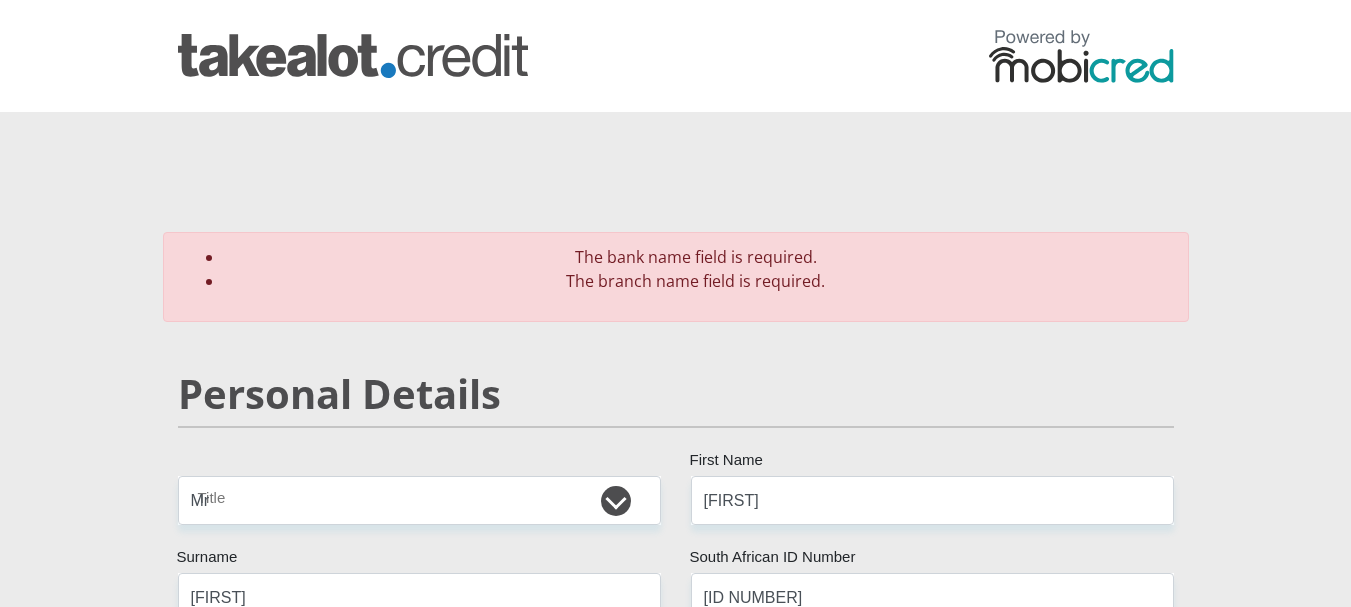 scroll, scrollTop: 0, scrollLeft: 0, axis: both 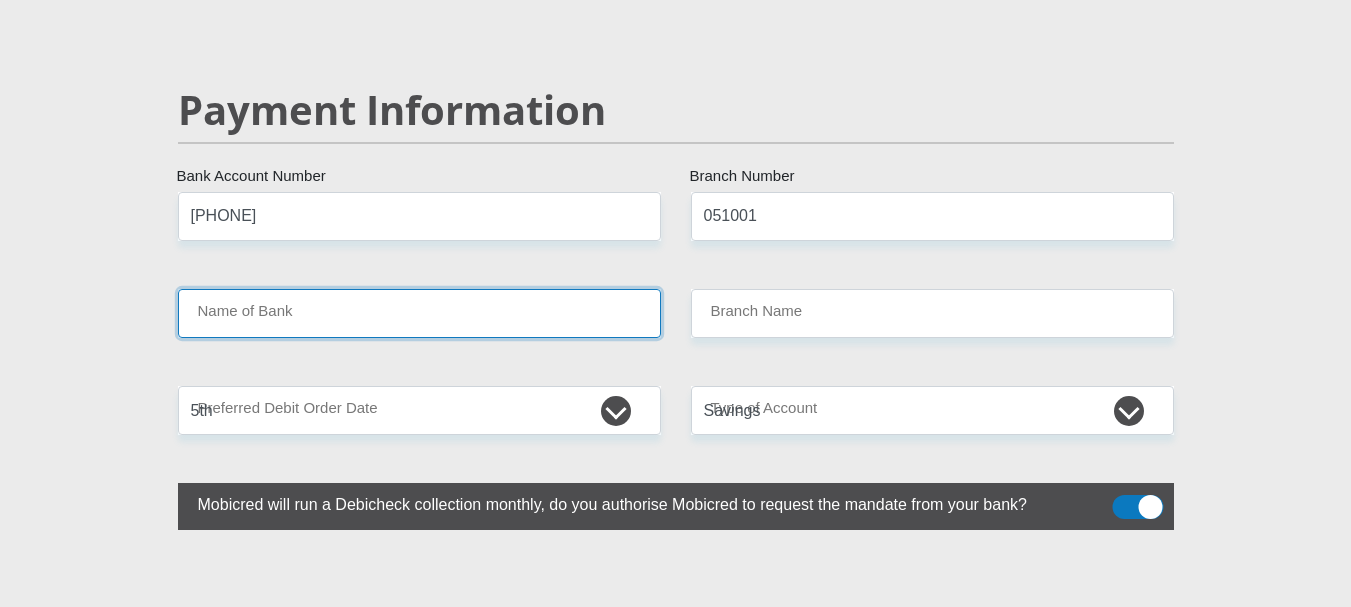 click on "Name of Bank" at bounding box center [419, 313] 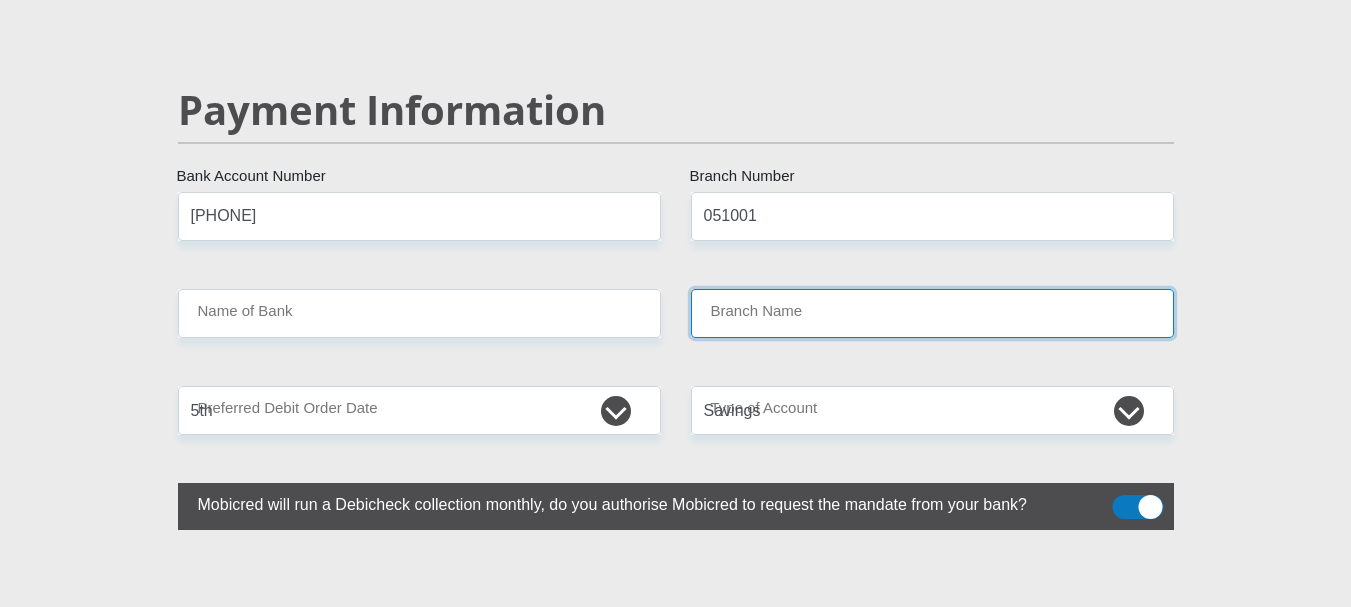 click on "Branch Name" at bounding box center [932, 313] 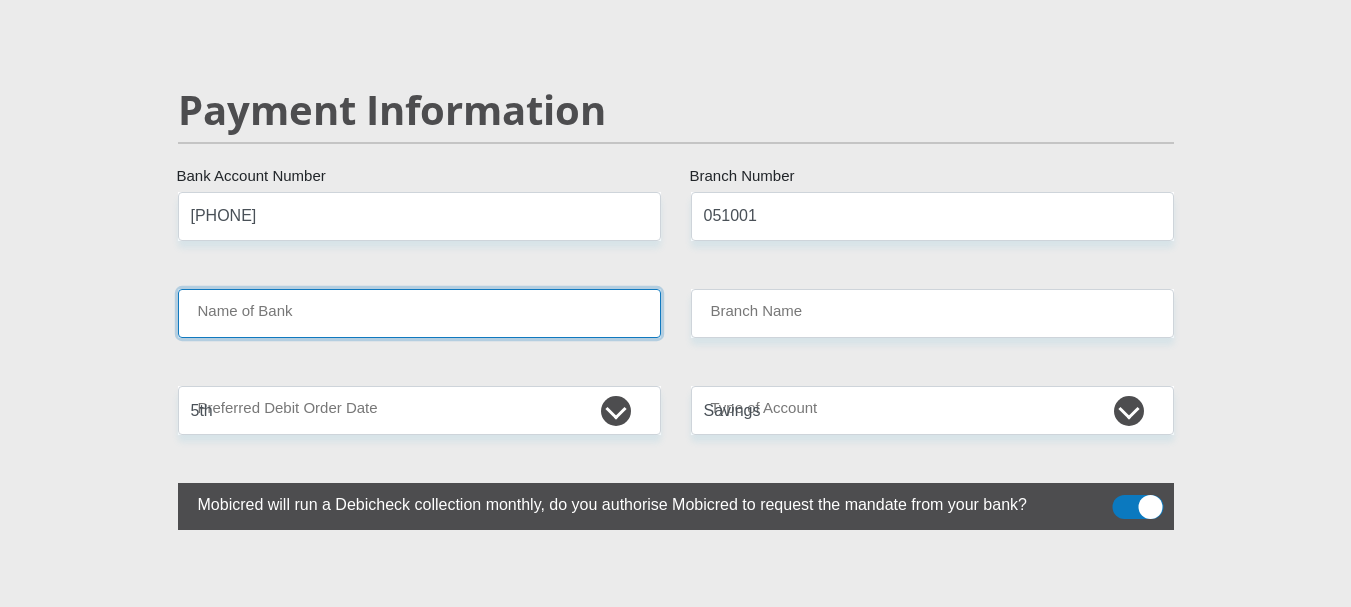 click on "Name of Bank" at bounding box center [419, 313] 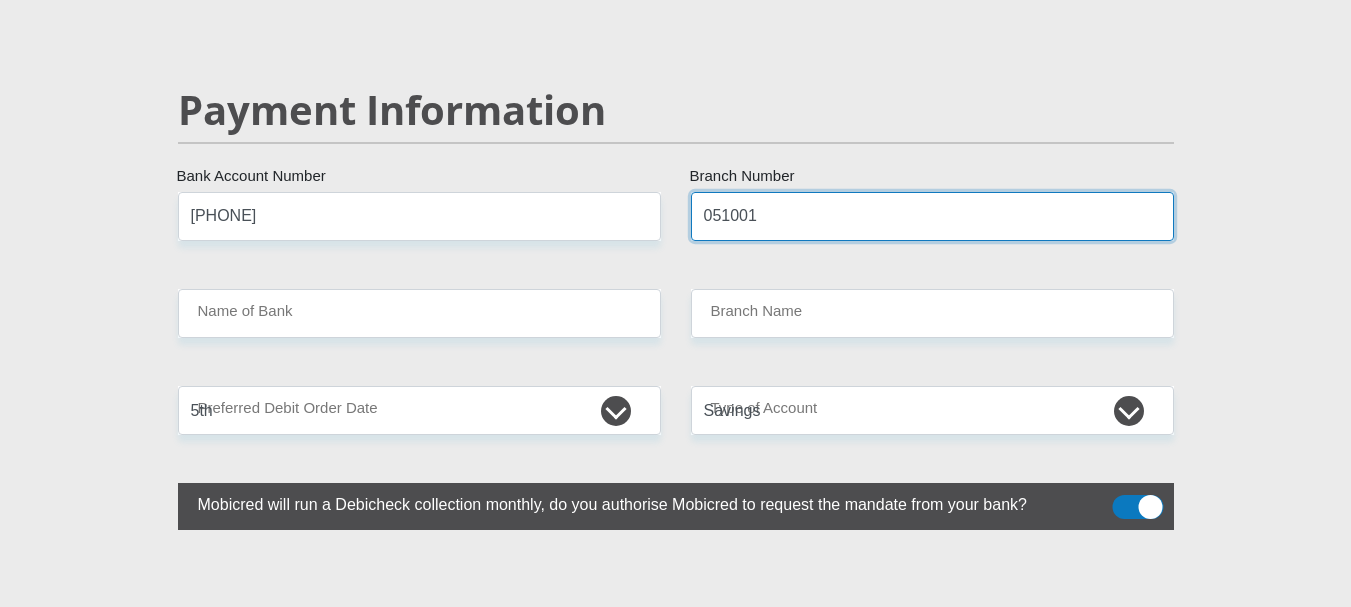 click on "051001" at bounding box center (932, 216) 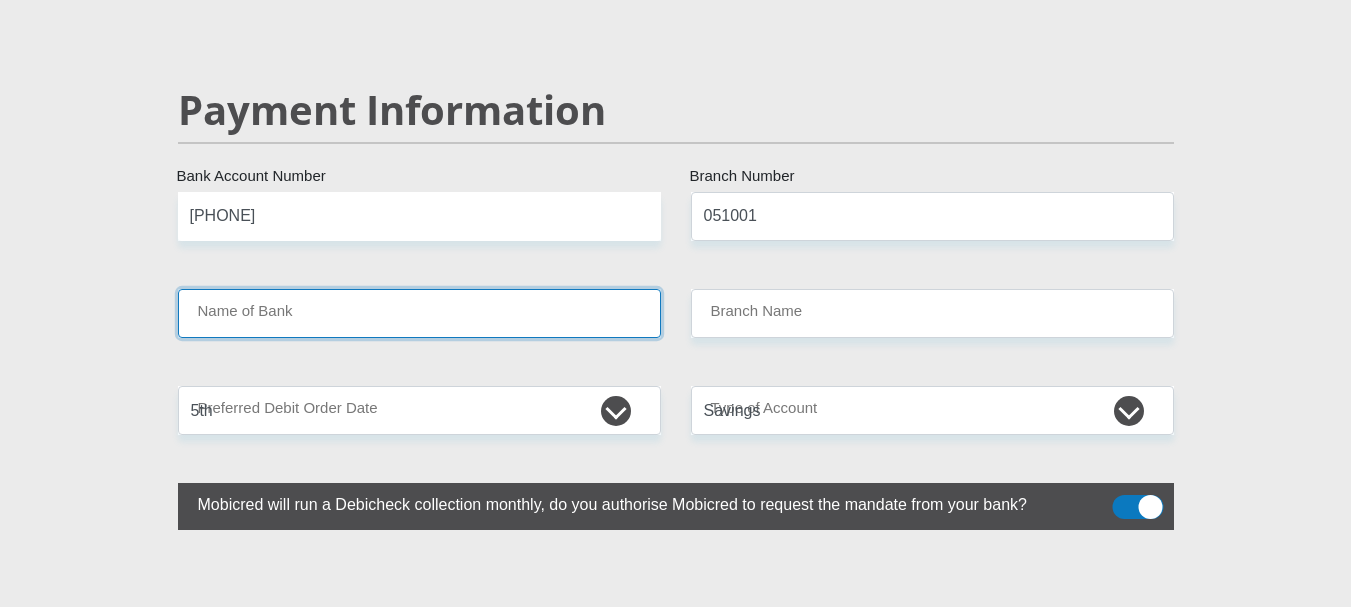 click on "Name of Bank" at bounding box center [419, 313] 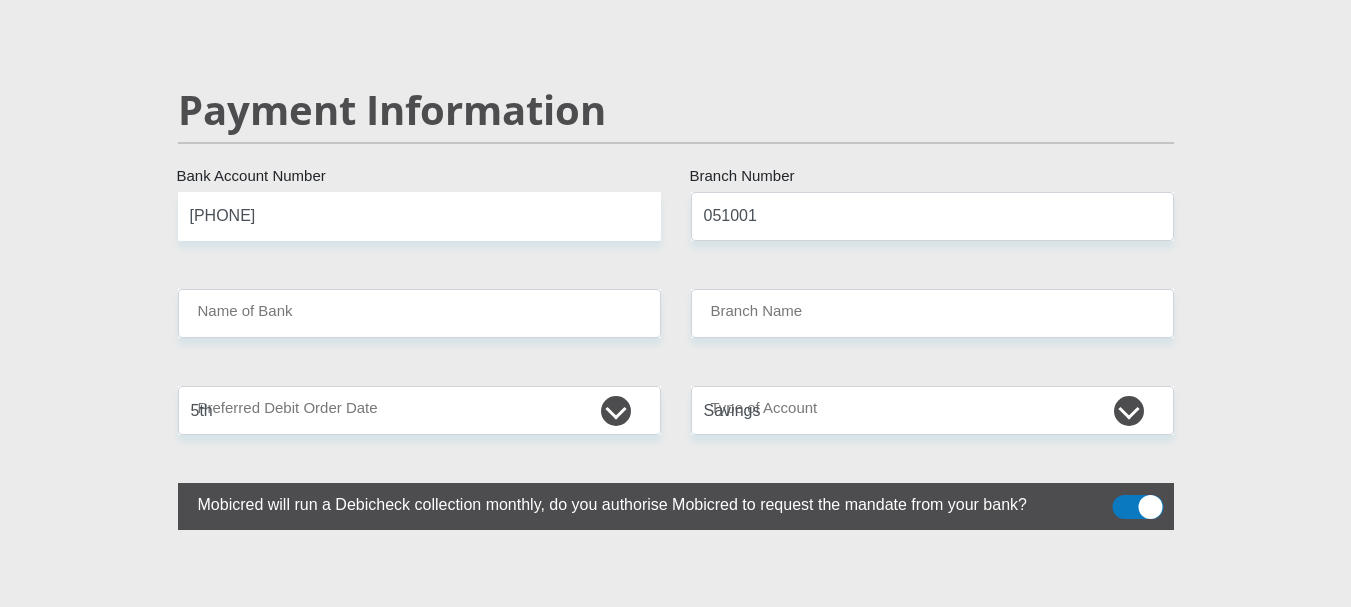 type on "STANDARD BANK" 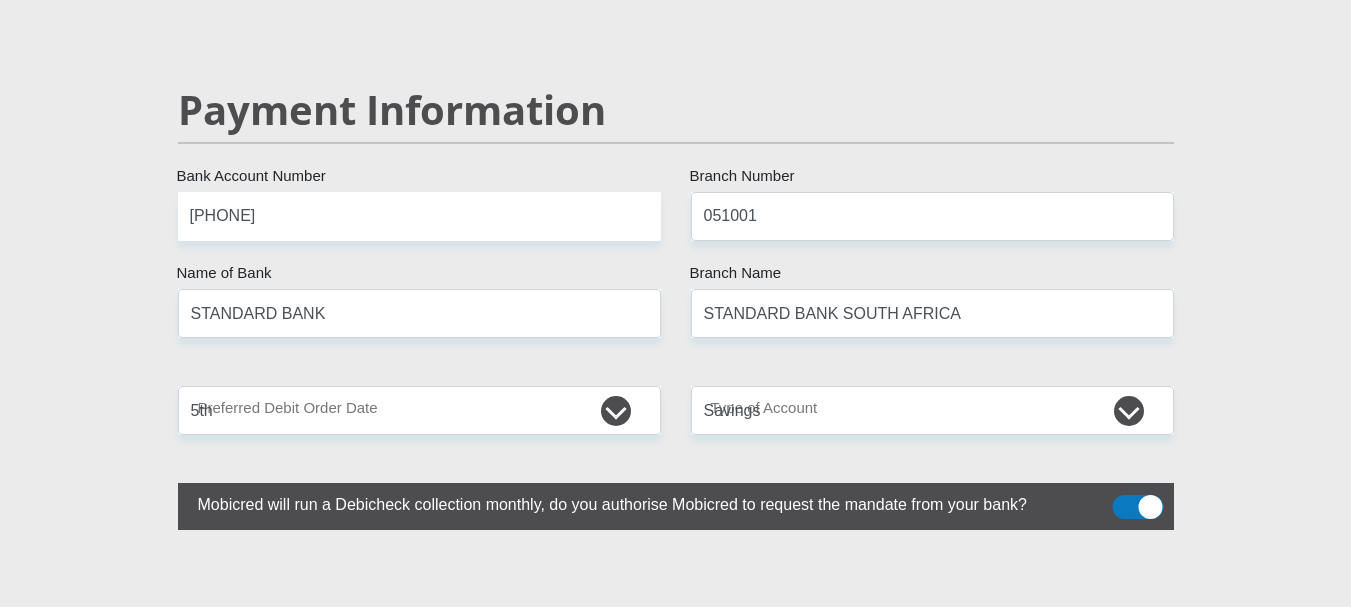 drag, startPoint x: 475, startPoint y: 423, endPoint x: 628, endPoint y: 396, distance: 155.36409 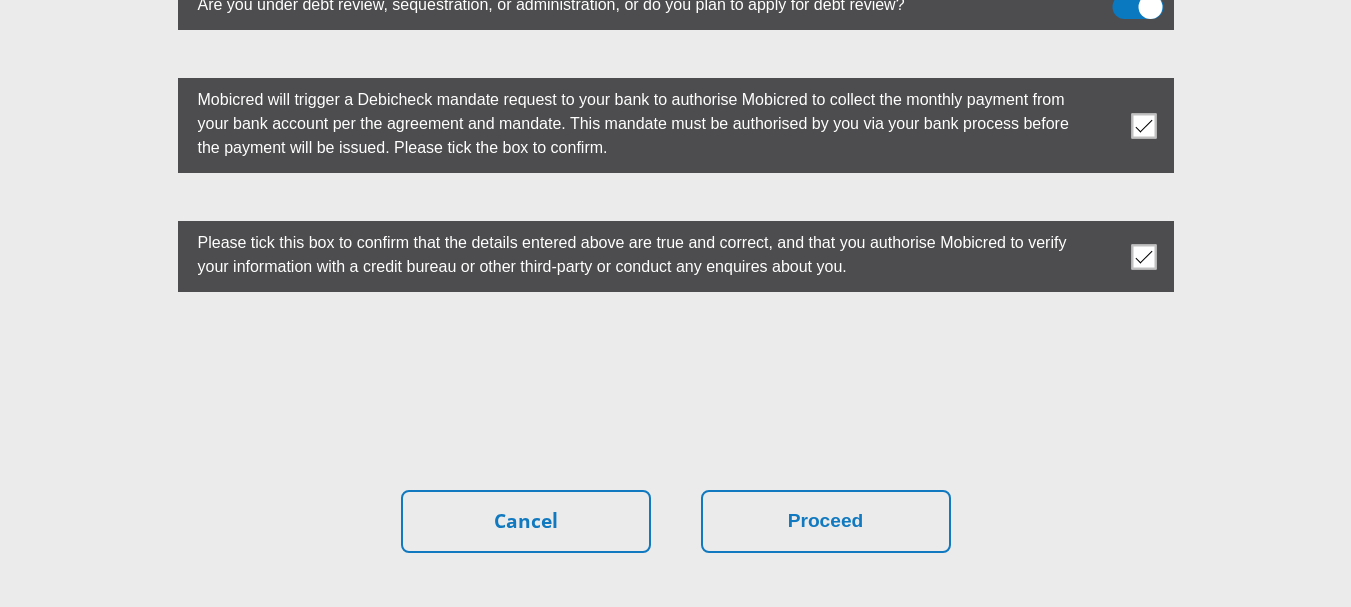 scroll, scrollTop: 5897, scrollLeft: 0, axis: vertical 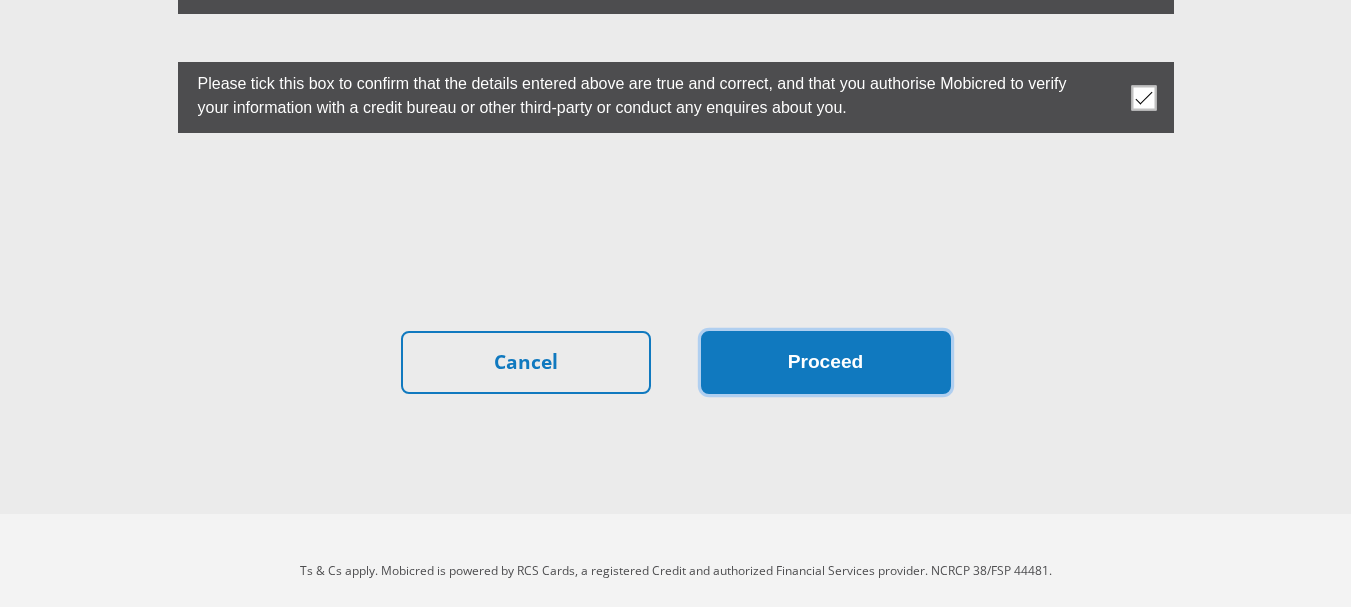 click on "Proceed" at bounding box center [826, 362] 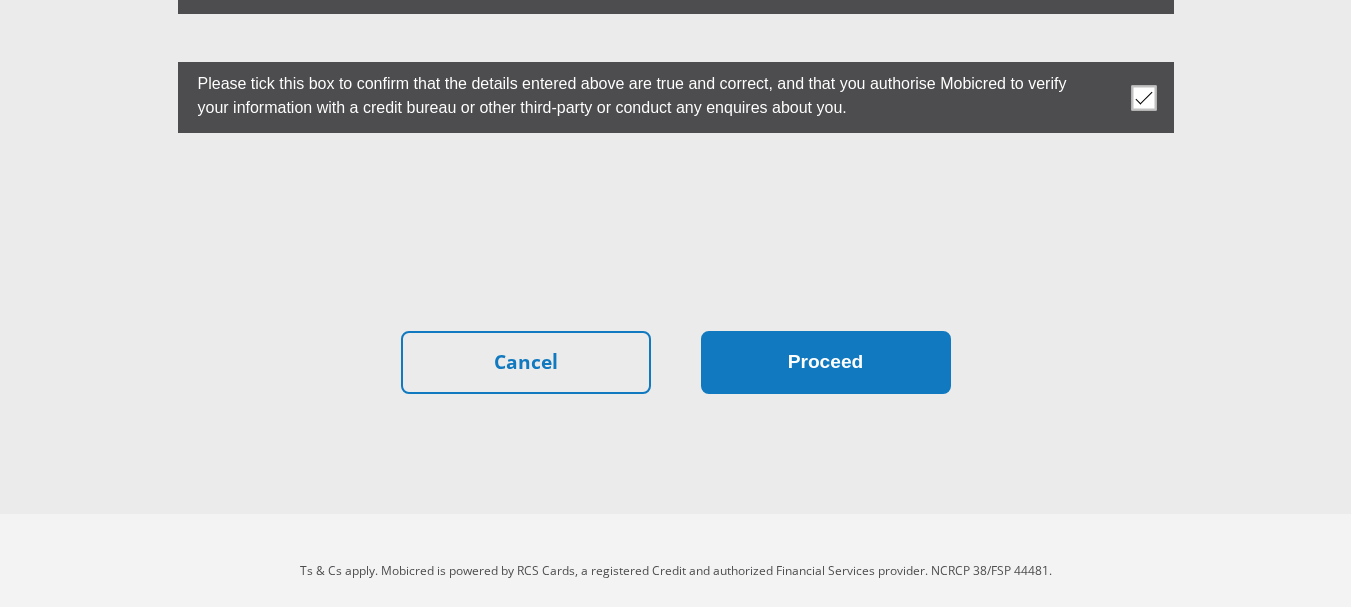 scroll, scrollTop: 0, scrollLeft: 0, axis: both 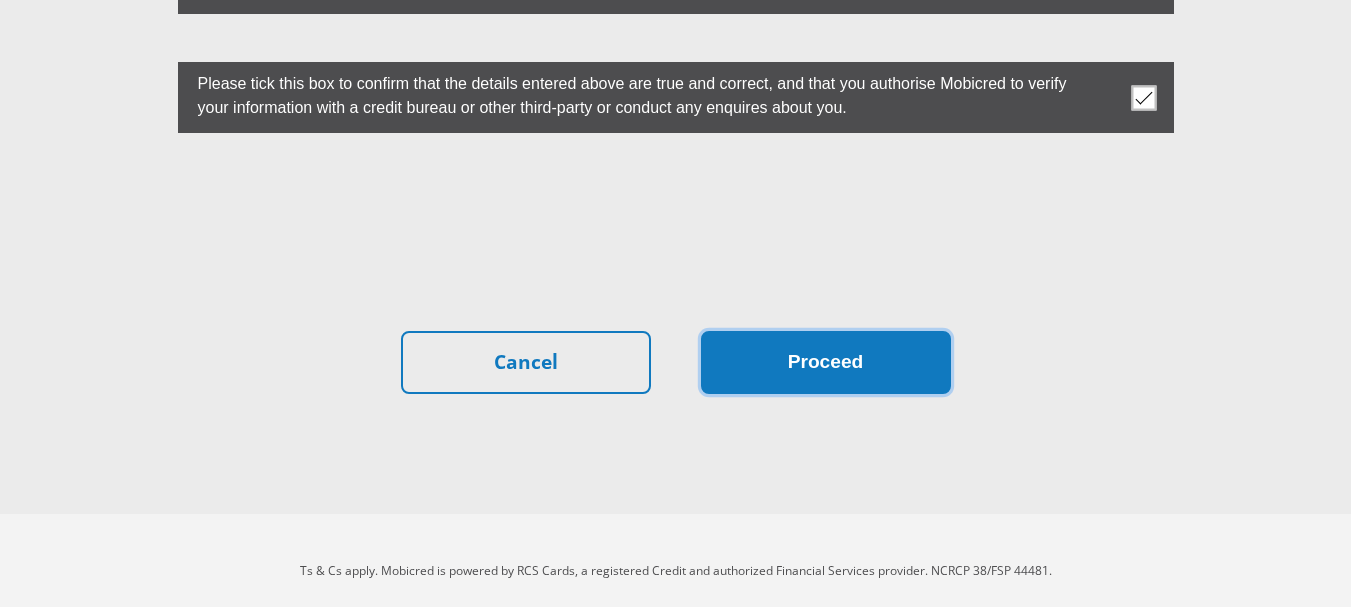 click on "Proceed" at bounding box center (826, 362) 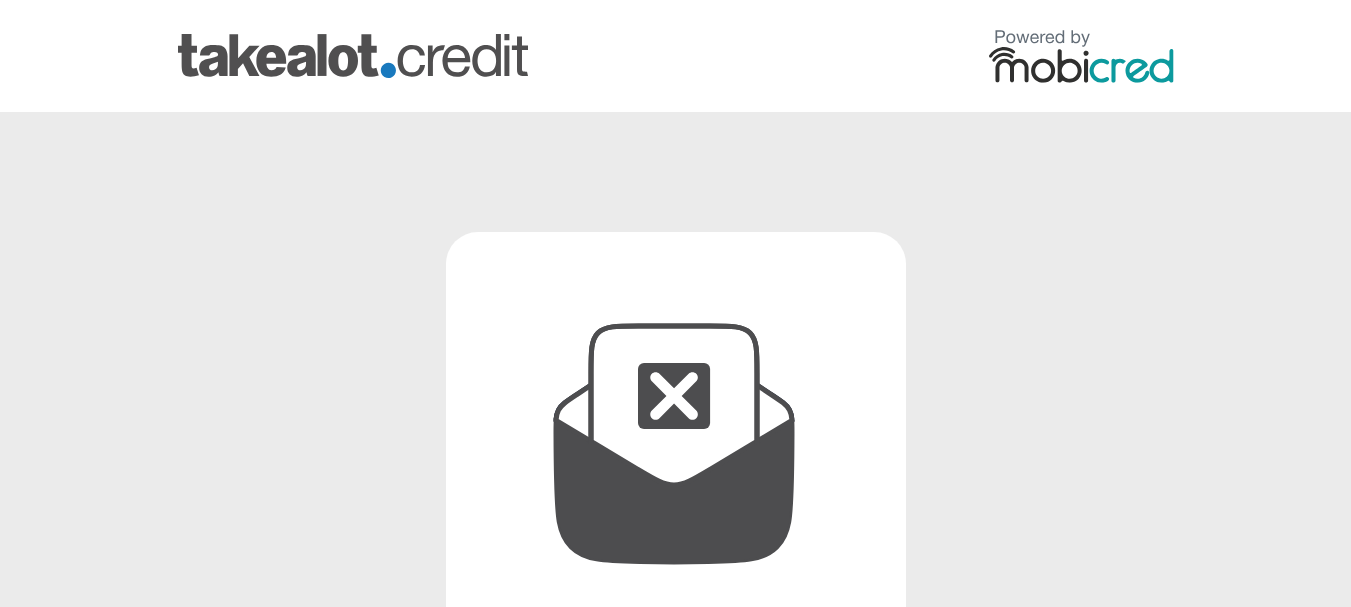 scroll, scrollTop: 0, scrollLeft: 0, axis: both 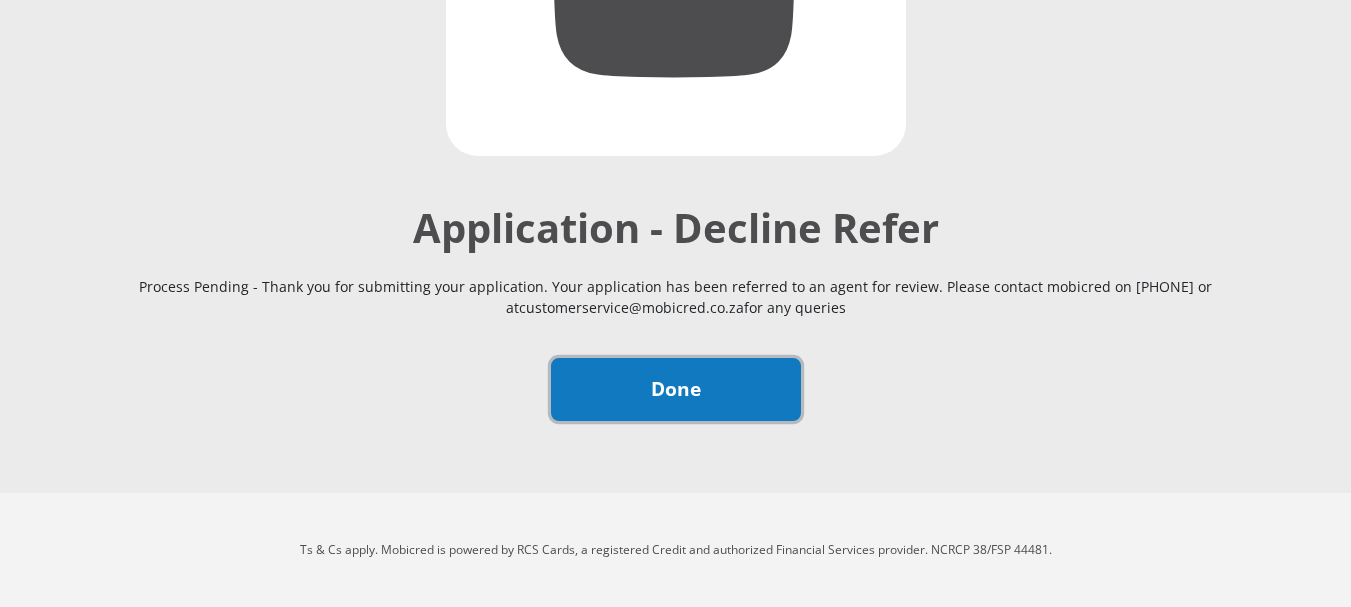 click on "Done" at bounding box center [676, 389] 